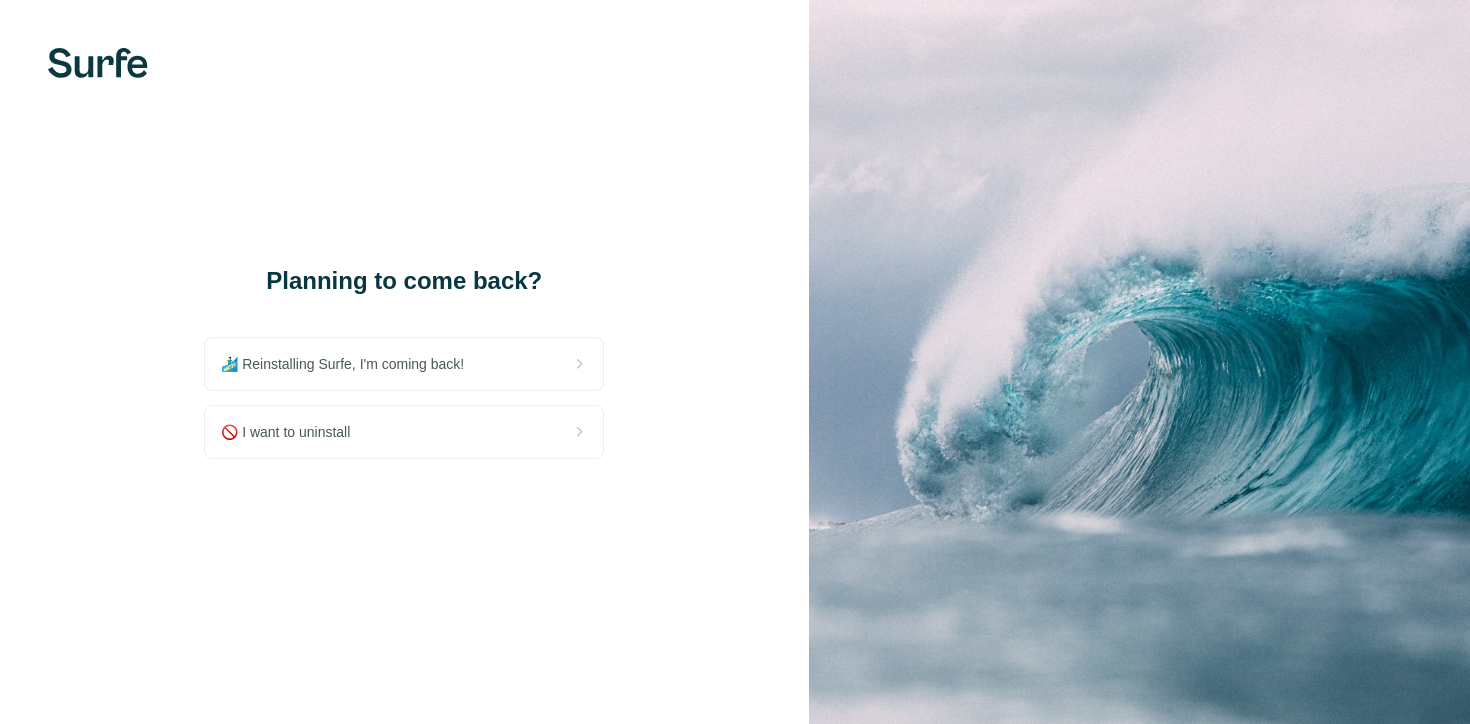 scroll, scrollTop: 0, scrollLeft: 0, axis: both 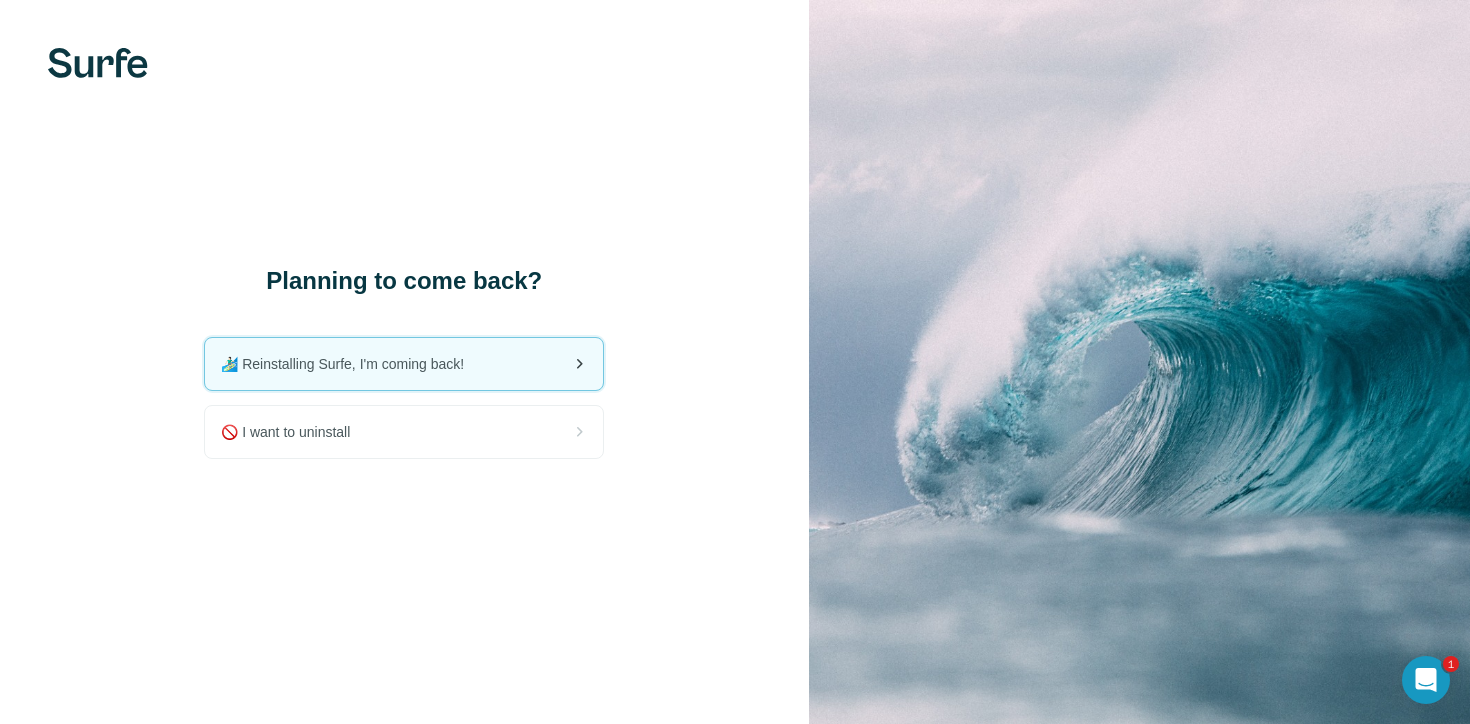 click on "🏄🏻‍♂️ Reinstalling Surfe, I'm coming back!" at bounding box center (350, 364) 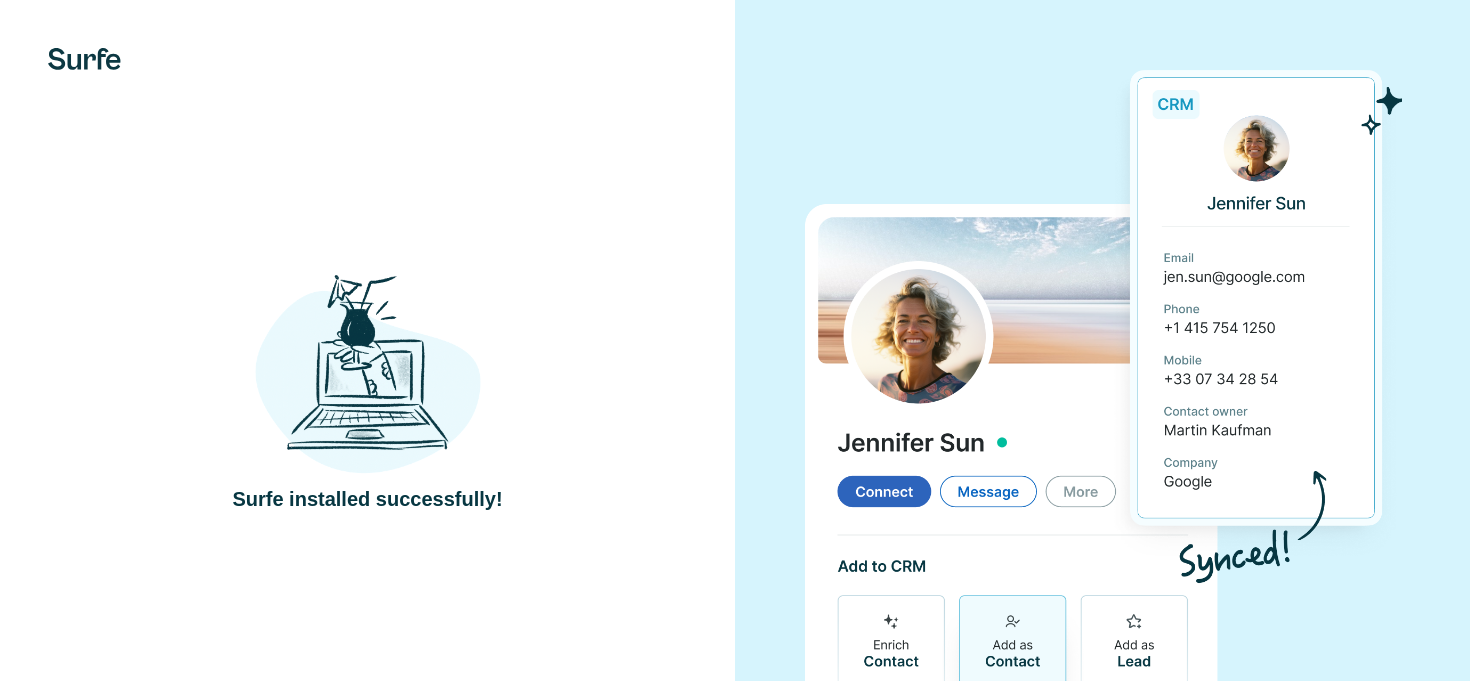 scroll, scrollTop: 0, scrollLeft: 0, axis: both 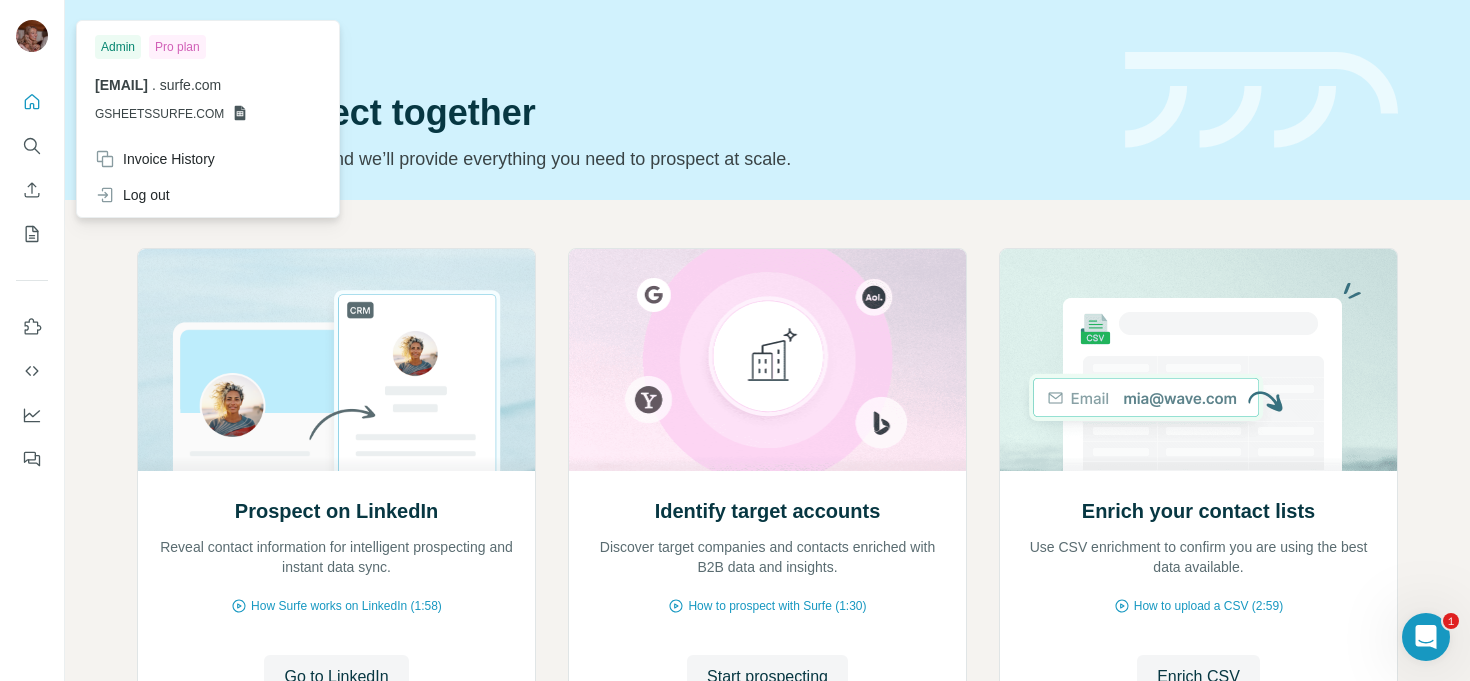 click at bounding box center (32, 36) 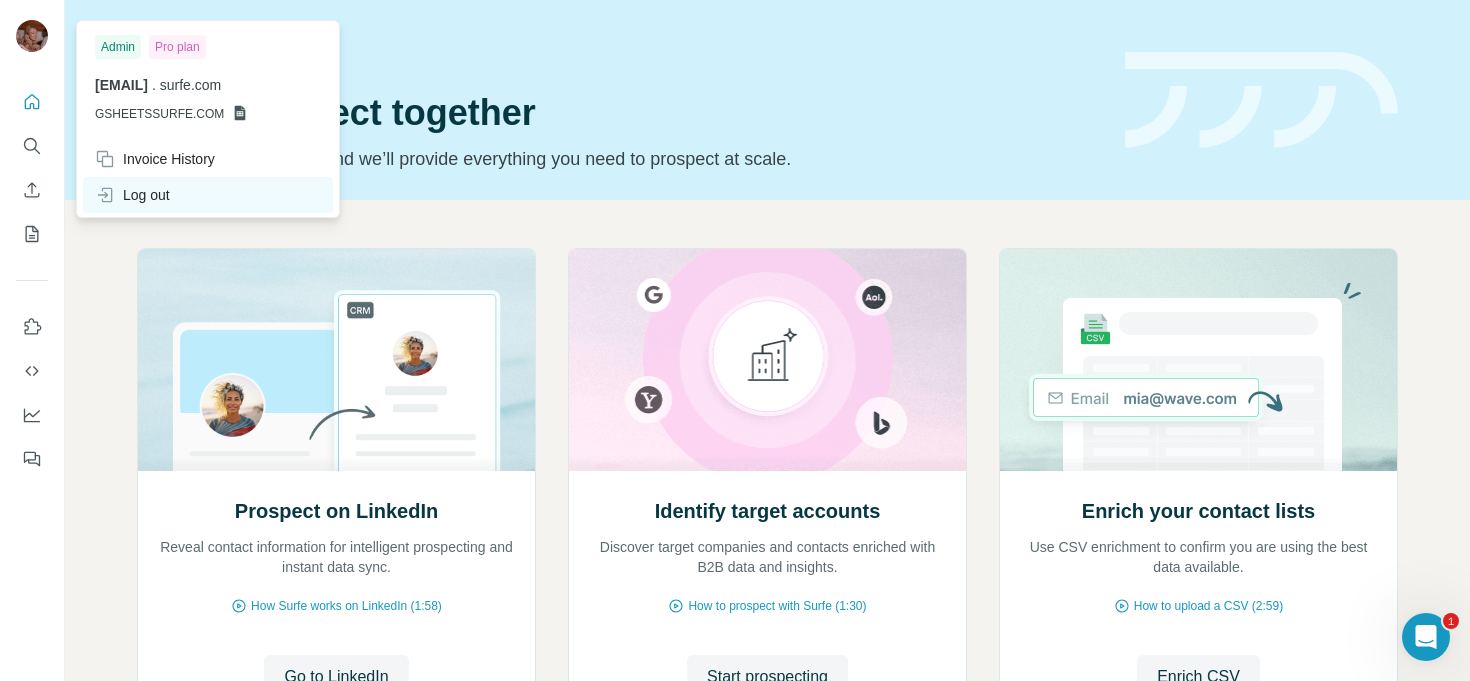 click on "Log out" at bounding box center (208, 195) 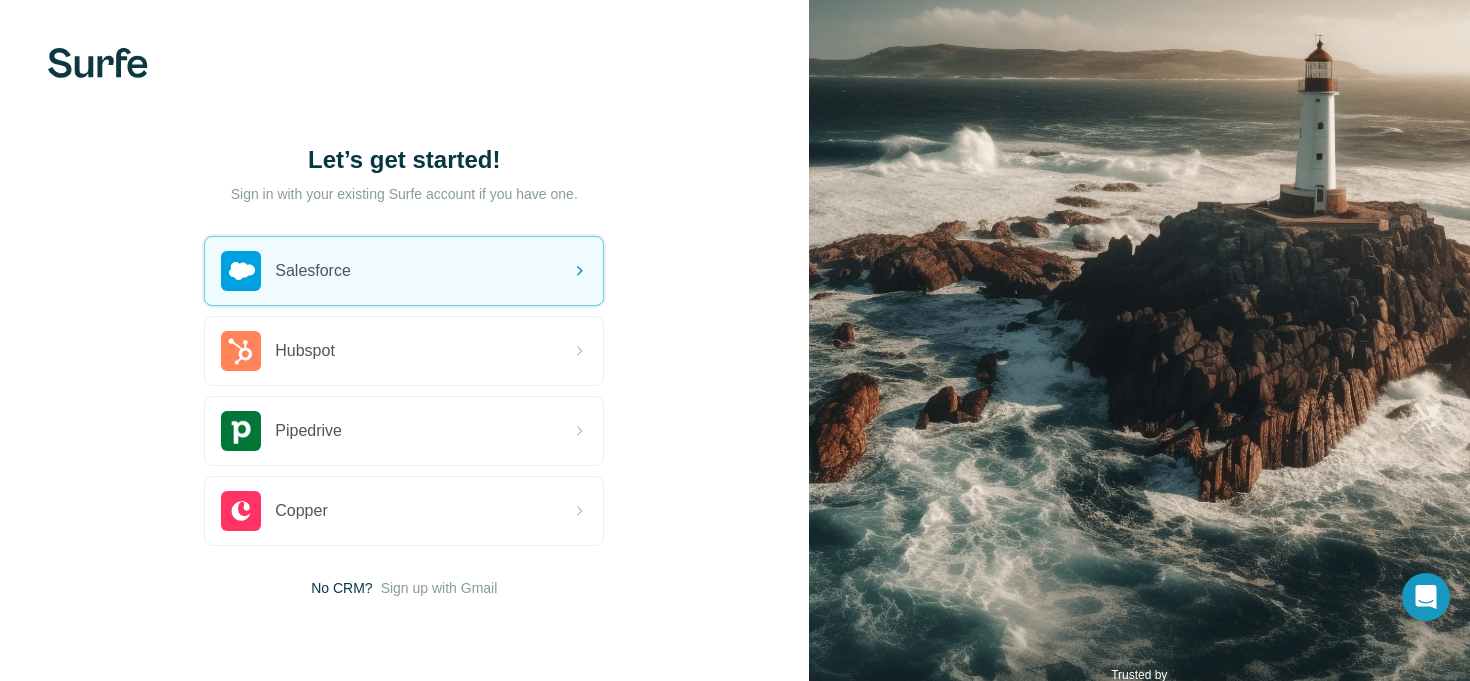 click on "Let’s get started! Sign in with your existing Surfe account if you have one. Salesforce Hubspot Pipedrive Copper No CRM? Sign up with Gmail By signing up, I agree to  Terms  &  Privacy Policy" at bounding box center (404, 371) 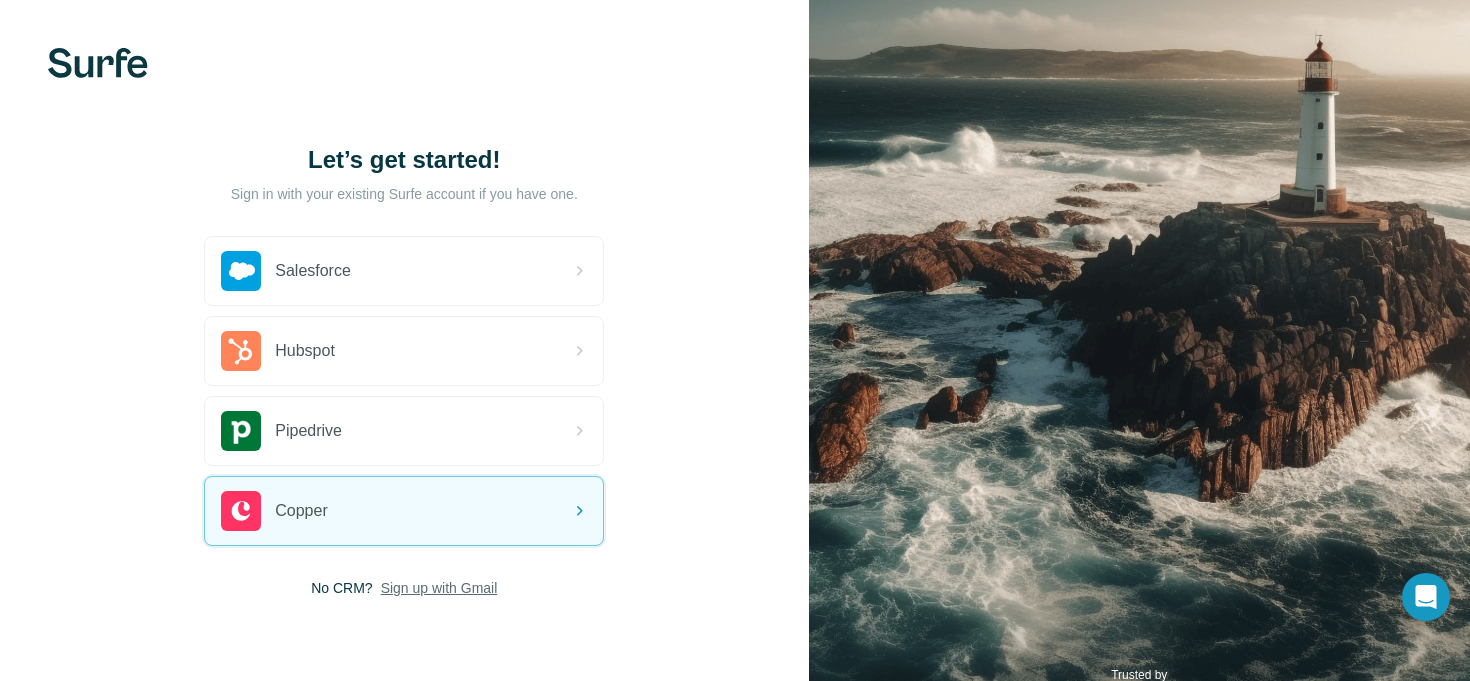click on "Sign up with Gmail" at bounding box center (439, 588) 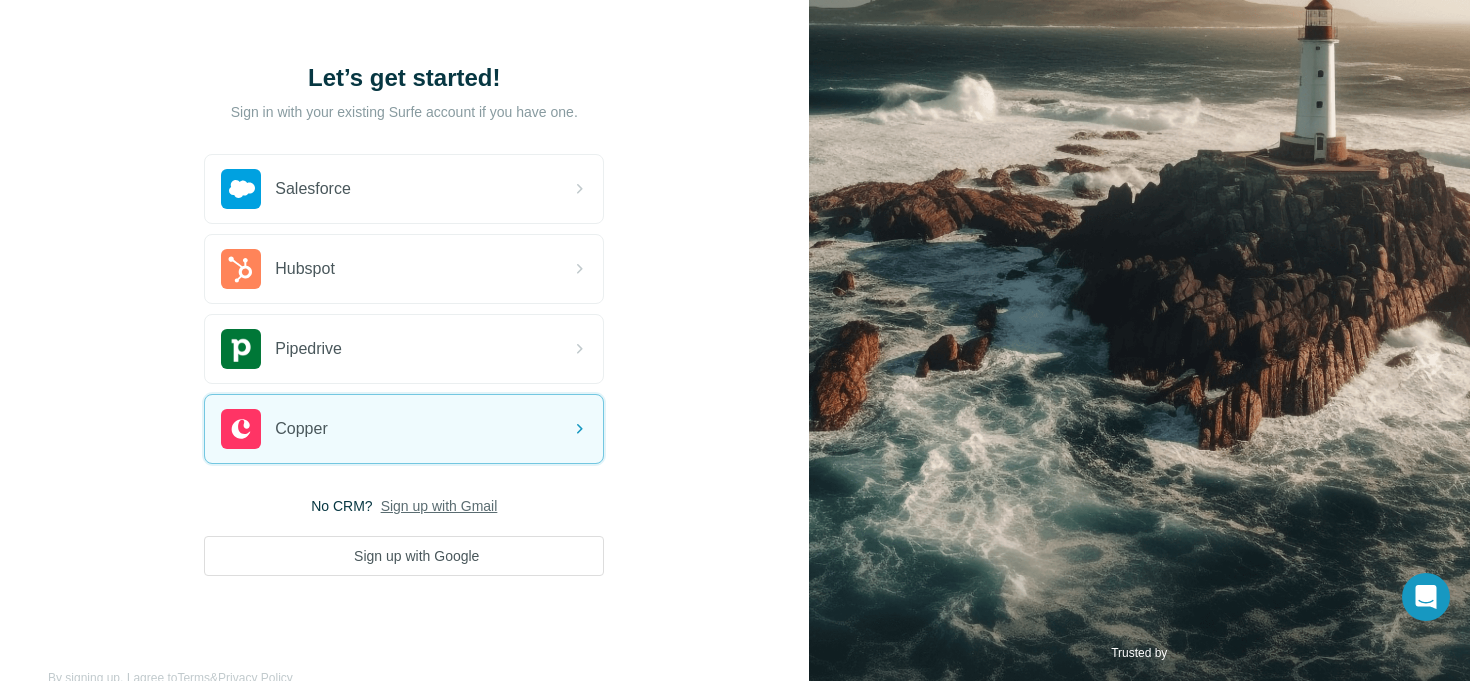 scroll, scrollTop: 101, scrollLeft: 0, axis: vertical 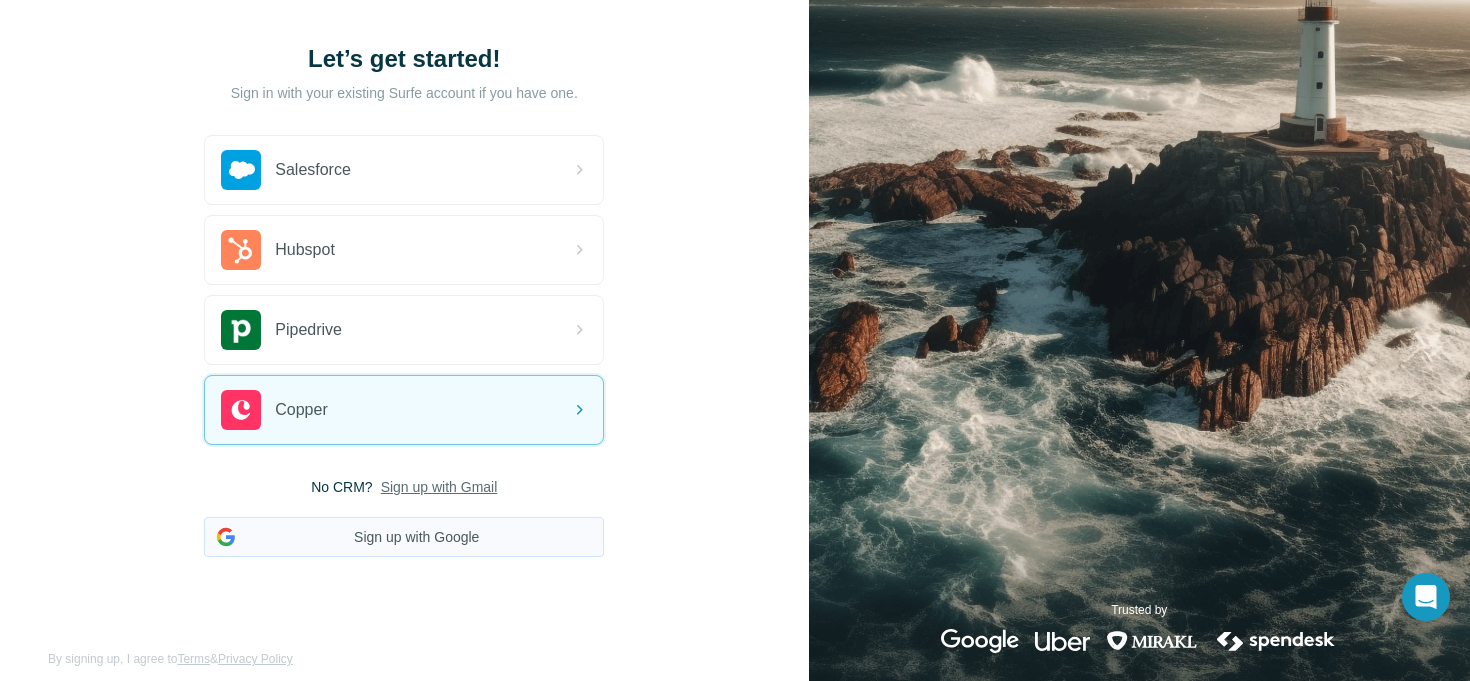 click on "Sign up with Google" at bounding box center [404, 537] 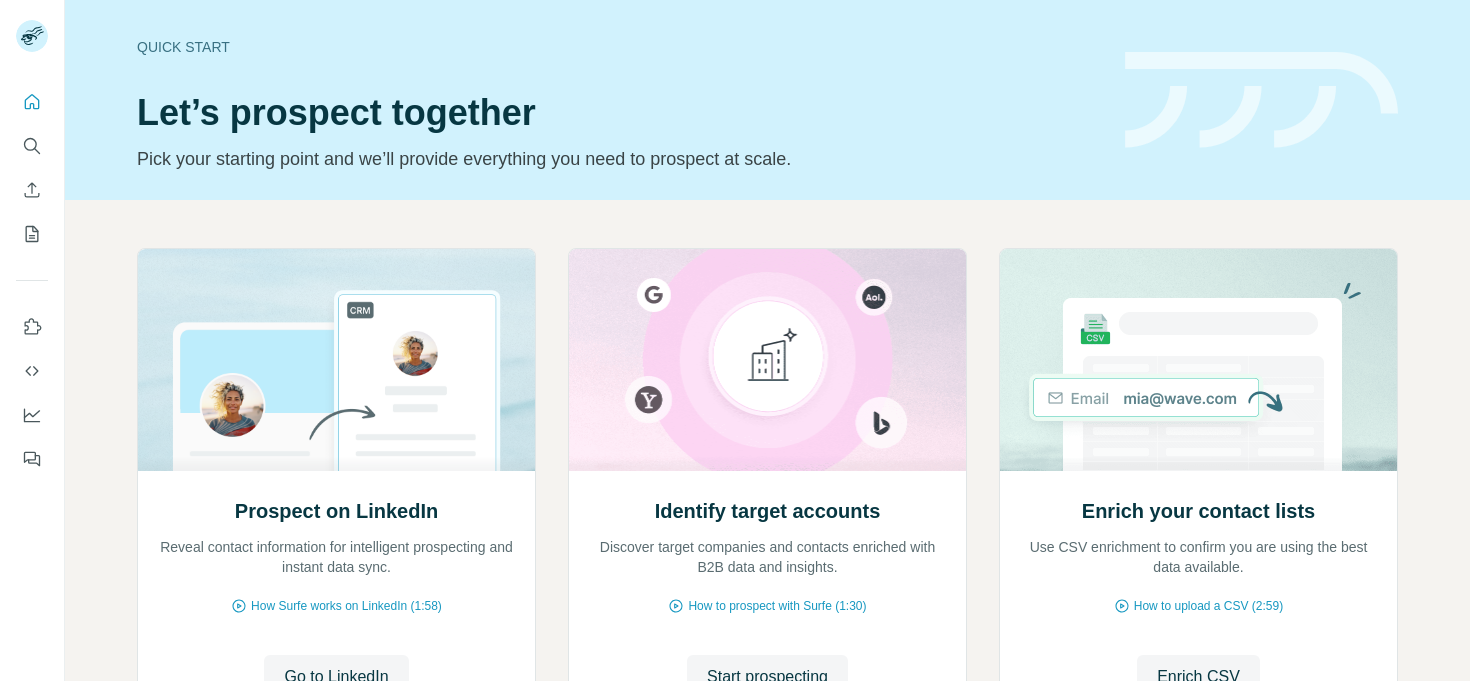 scroll, scrollTop: 0, scrollLeft: 0, axis: both 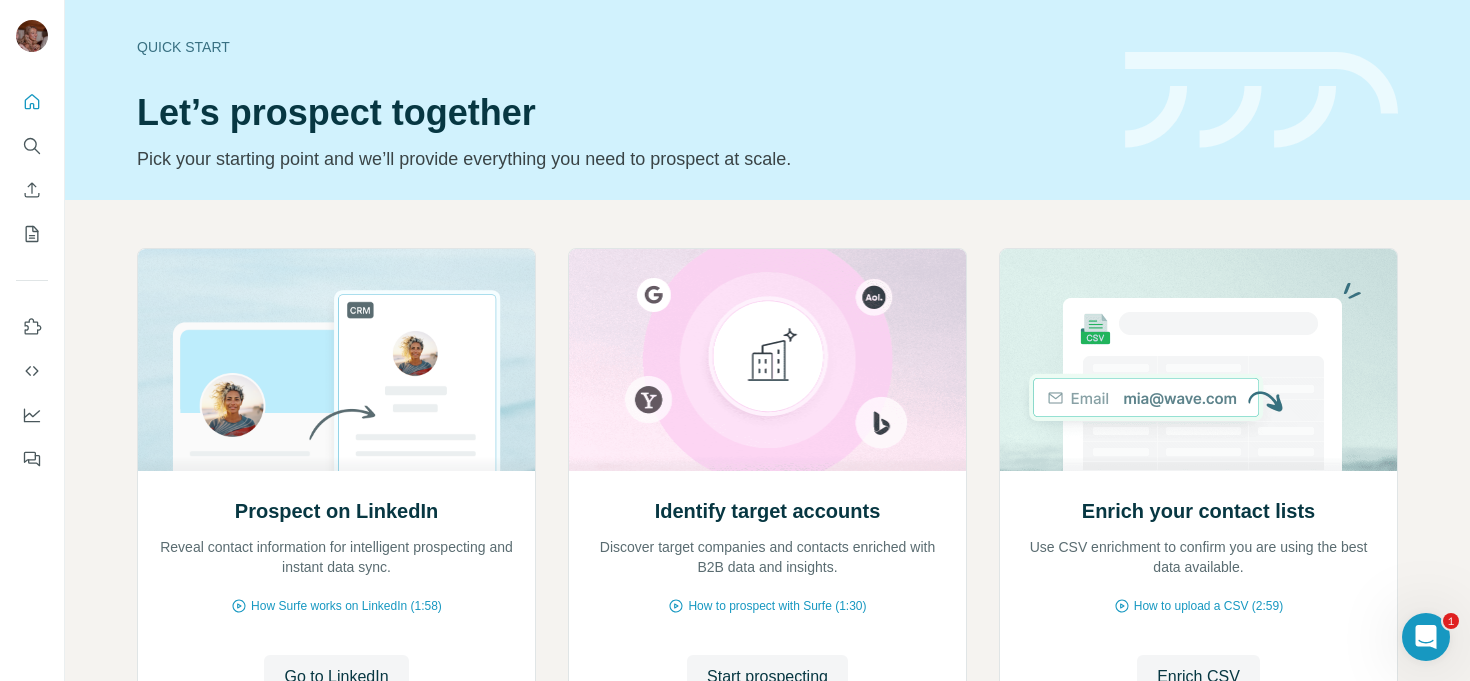click on "Let’s prospect together" at bounding box center [619, 113] 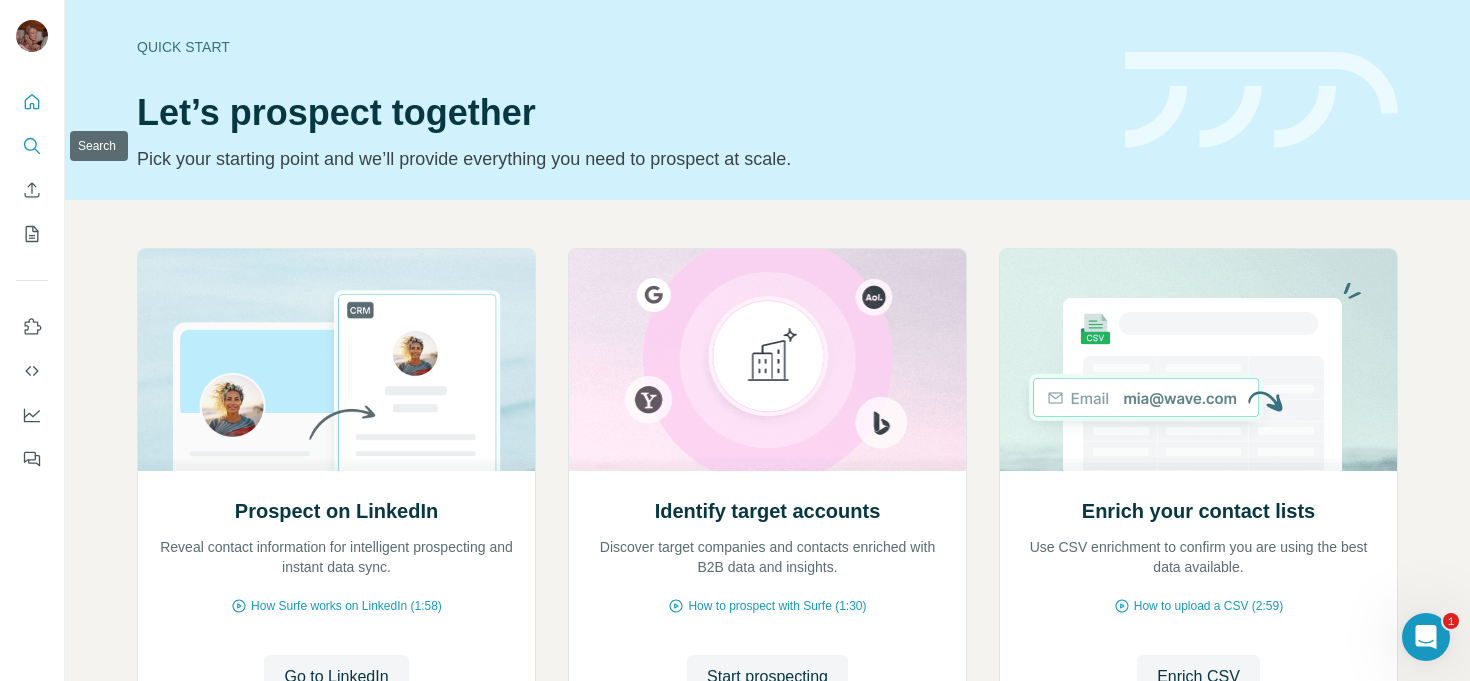 click 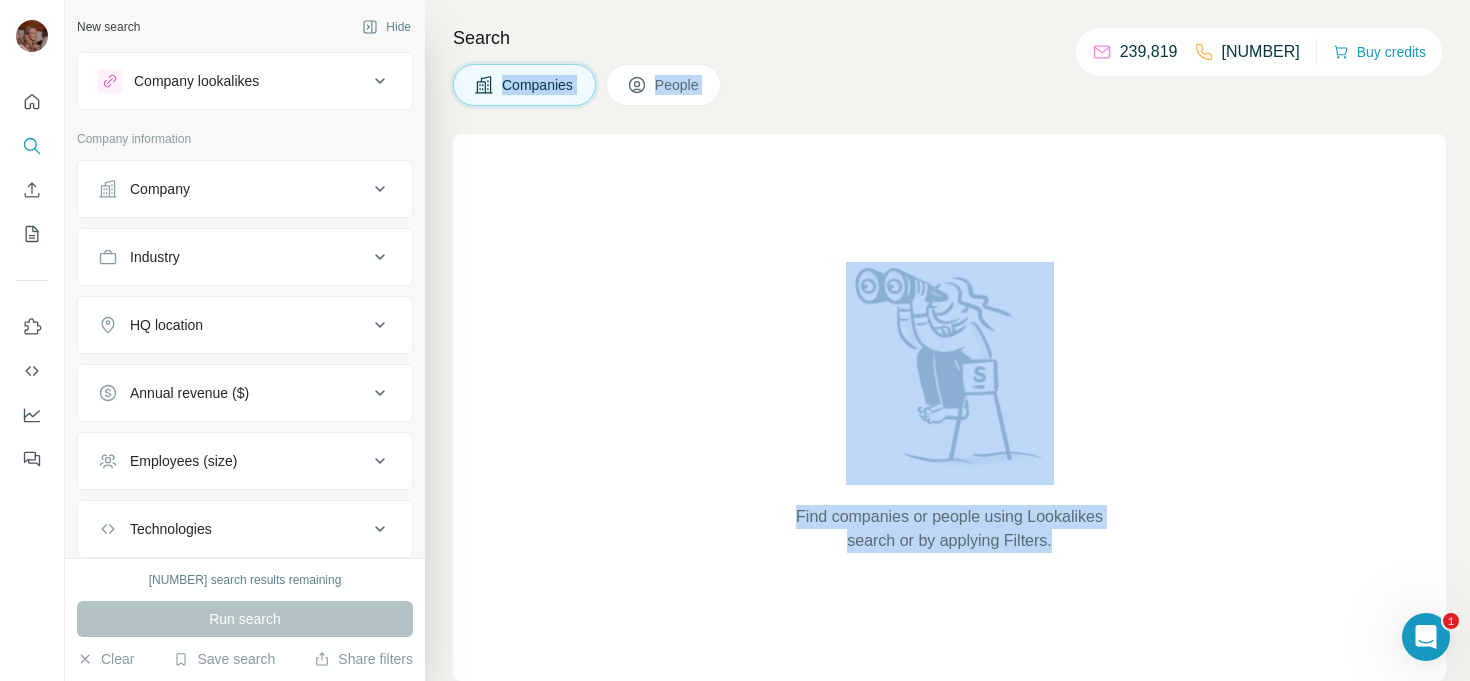 drag, startPoint x: 1070, startPoint y: 26, endPoint x: 1314, endPoint y: 69, distance: 247.75996 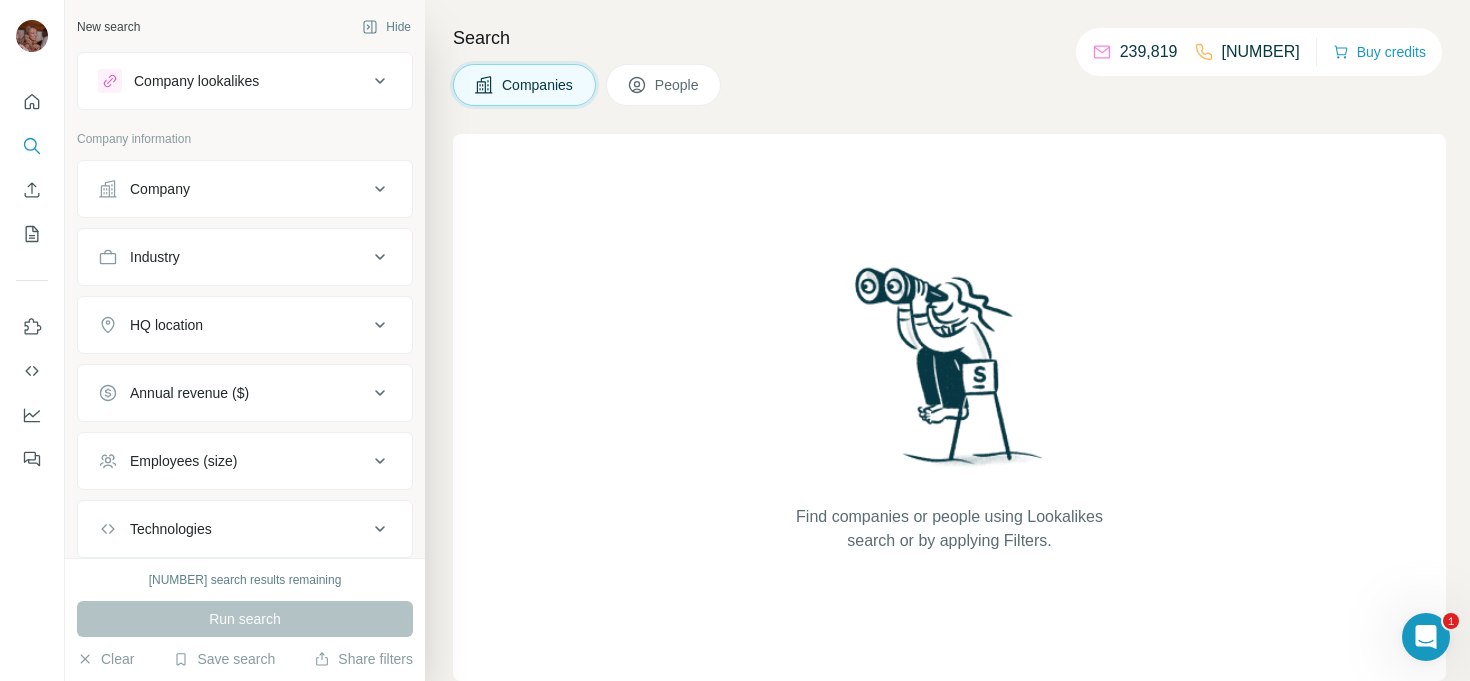 click on "Companies People" at bounding box center [949, 85] 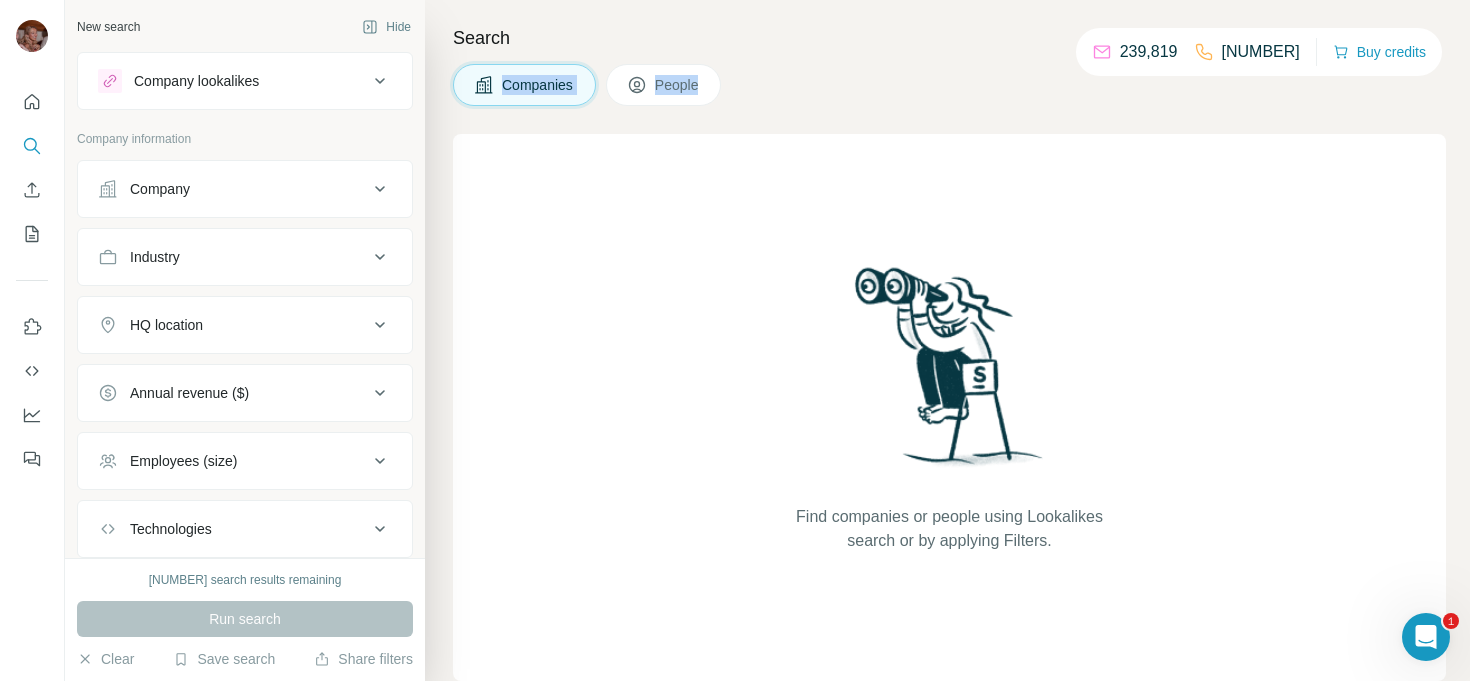 drag, startPoint x: 1092, startPoint y: 40, endPoint x: 925, endPoint y: 72, distance: 170.03824 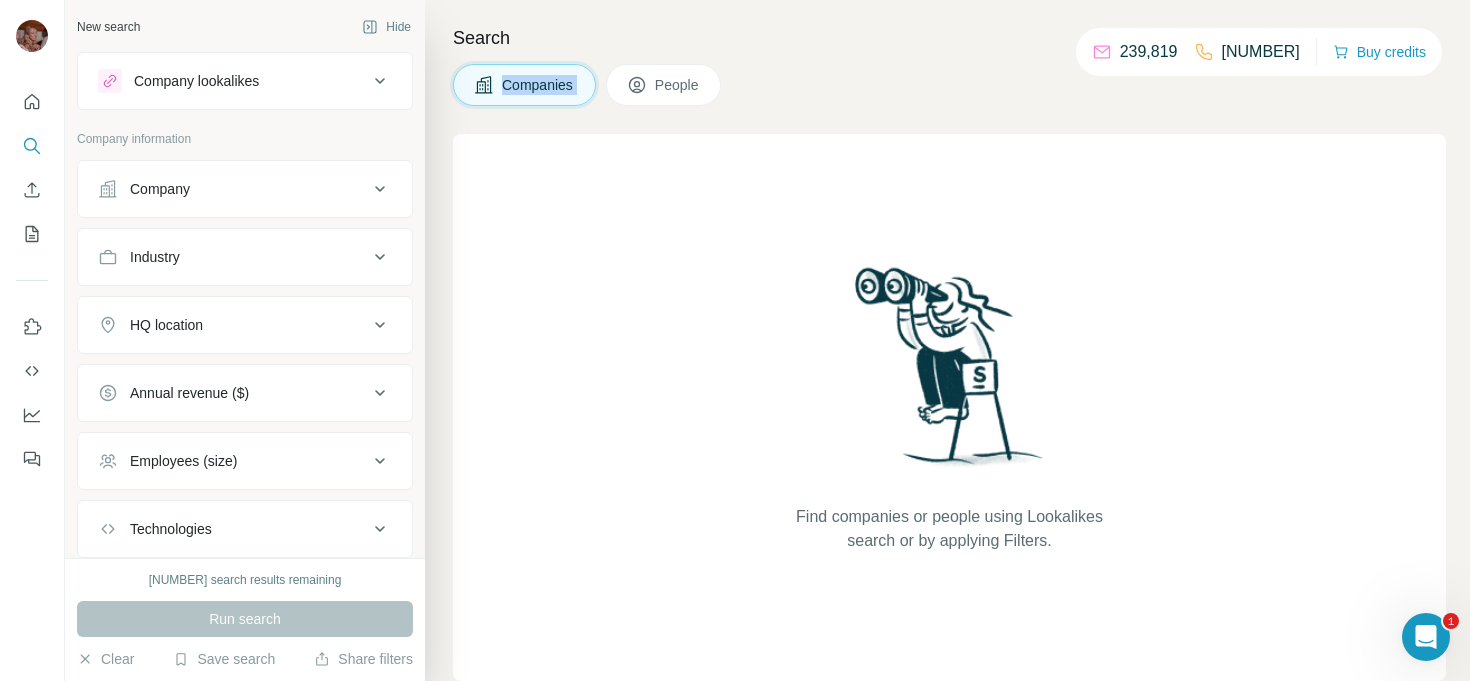 click on "Companies People" at bounding box center [949, 85] 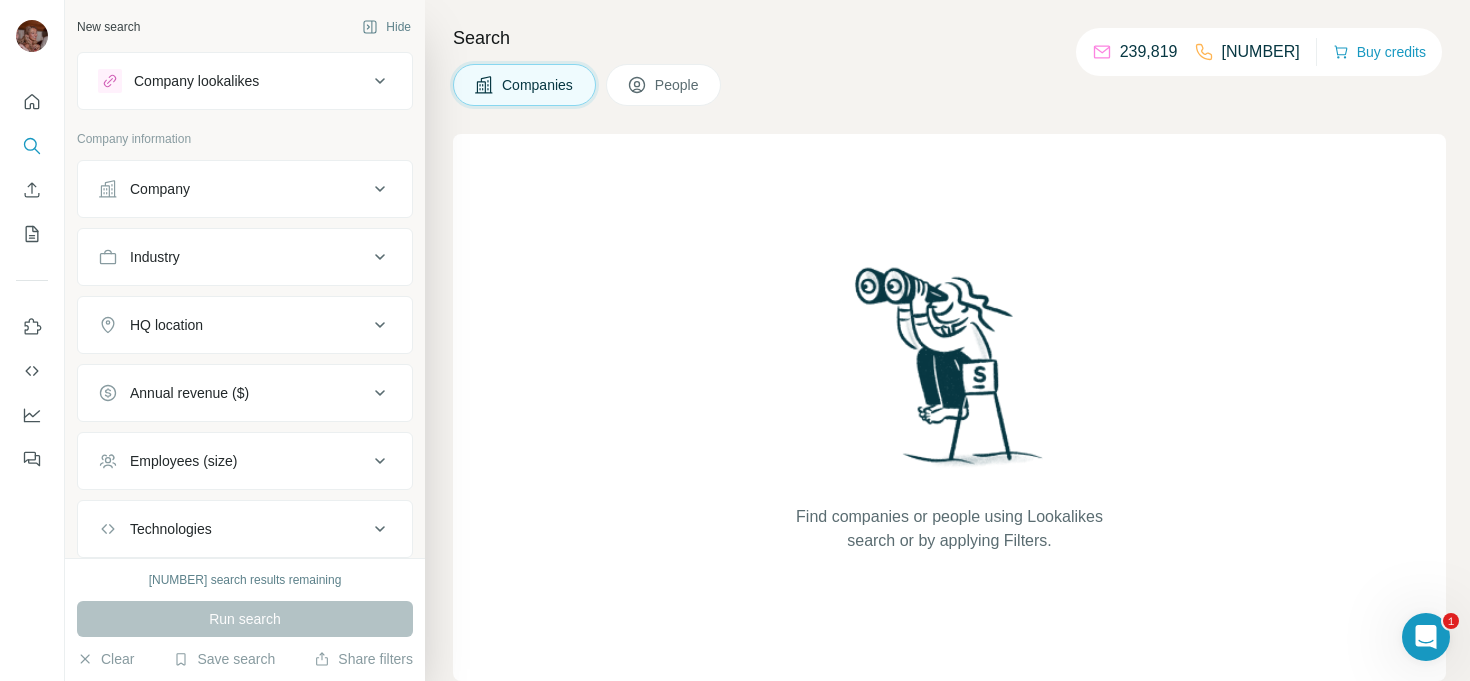 click on "Company" at bounding box center (245, 189) 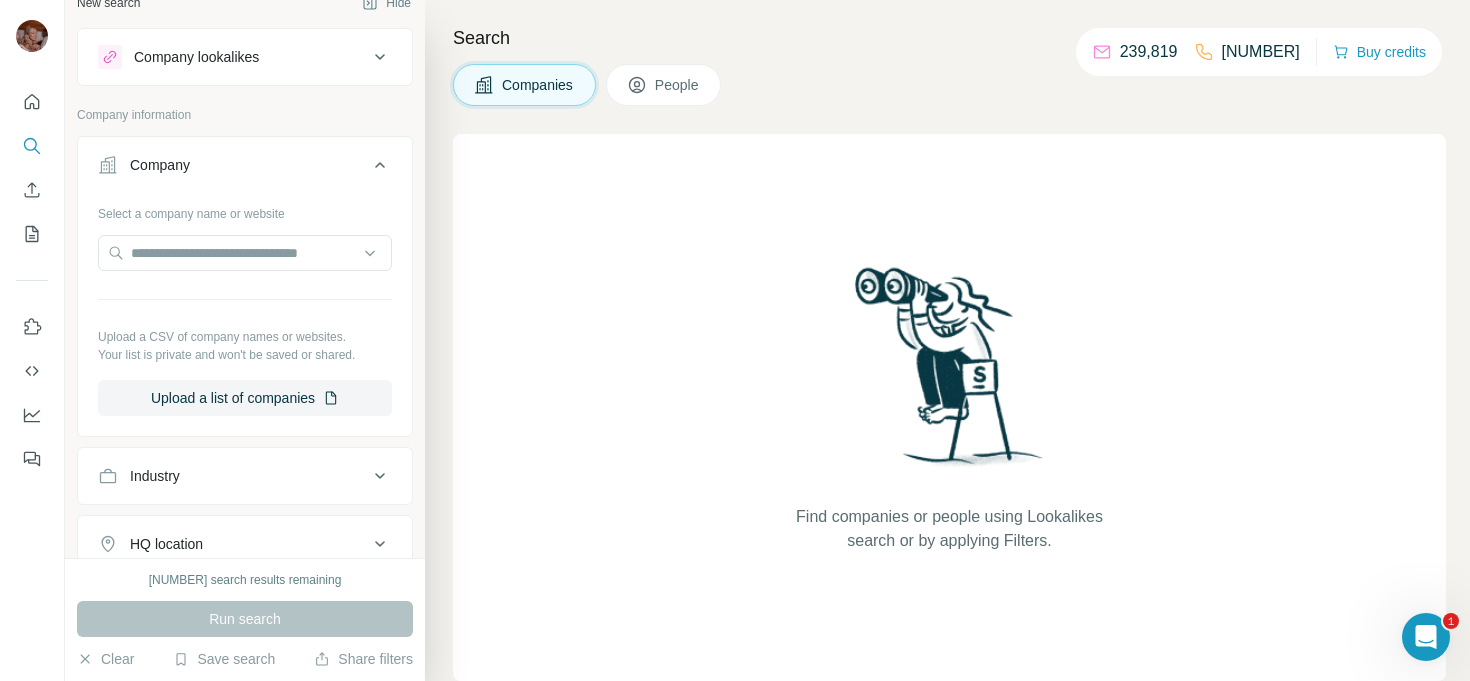 scroll, scrollTop: 19, scrollLeft: 0, axis: vertical 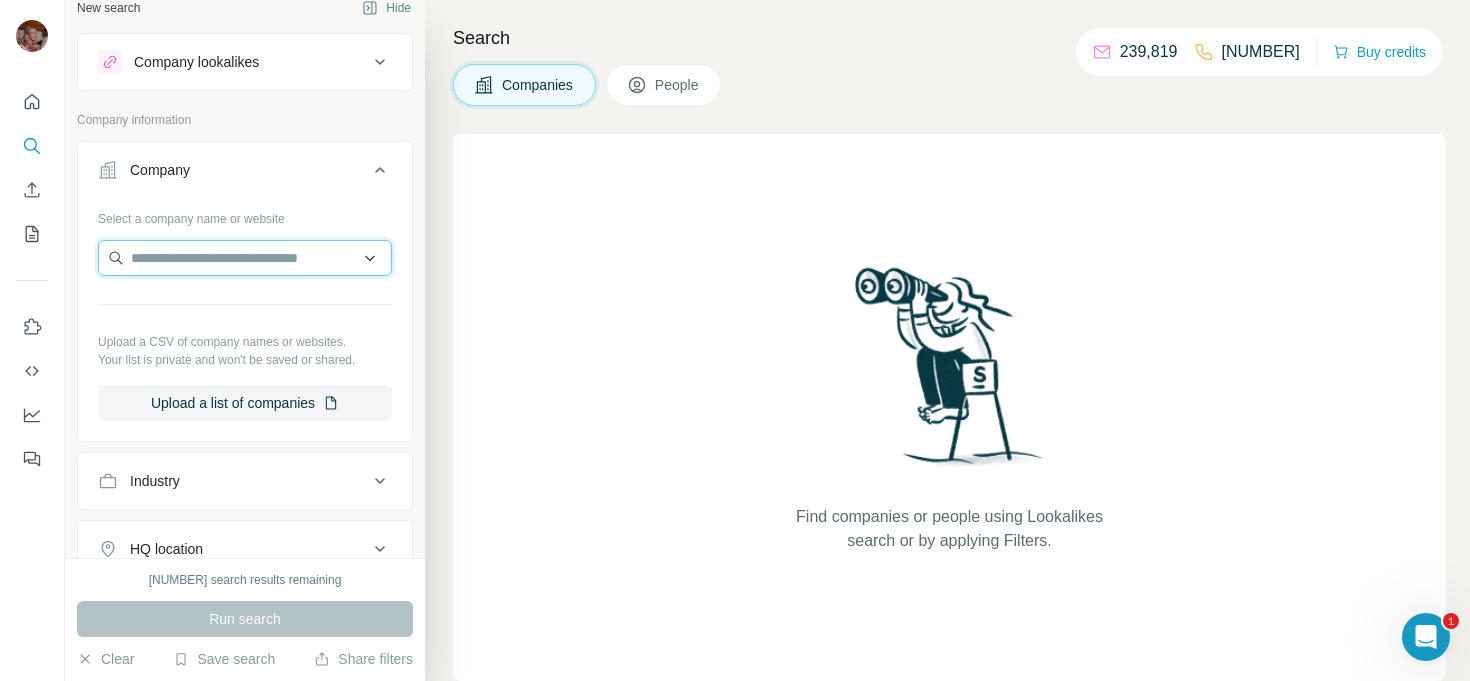 click at bounding box center [245, 258] 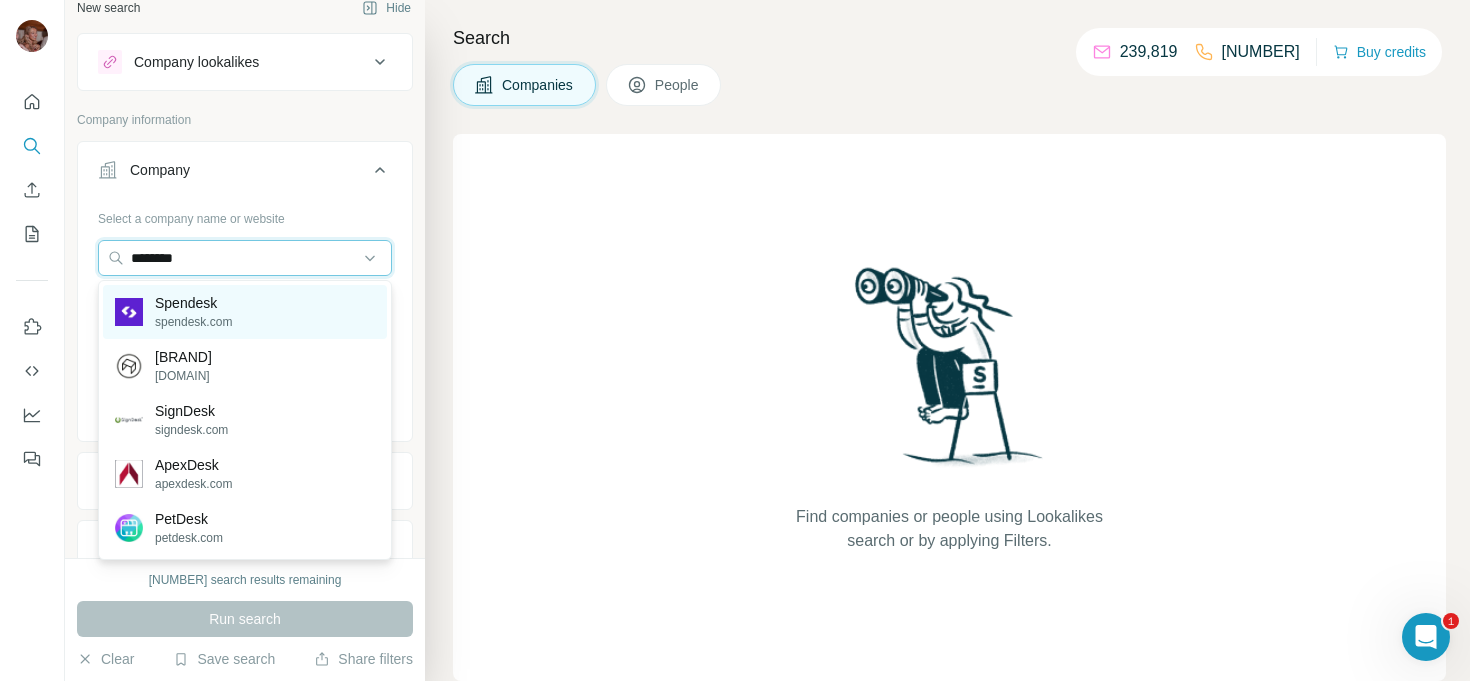 type on "********" 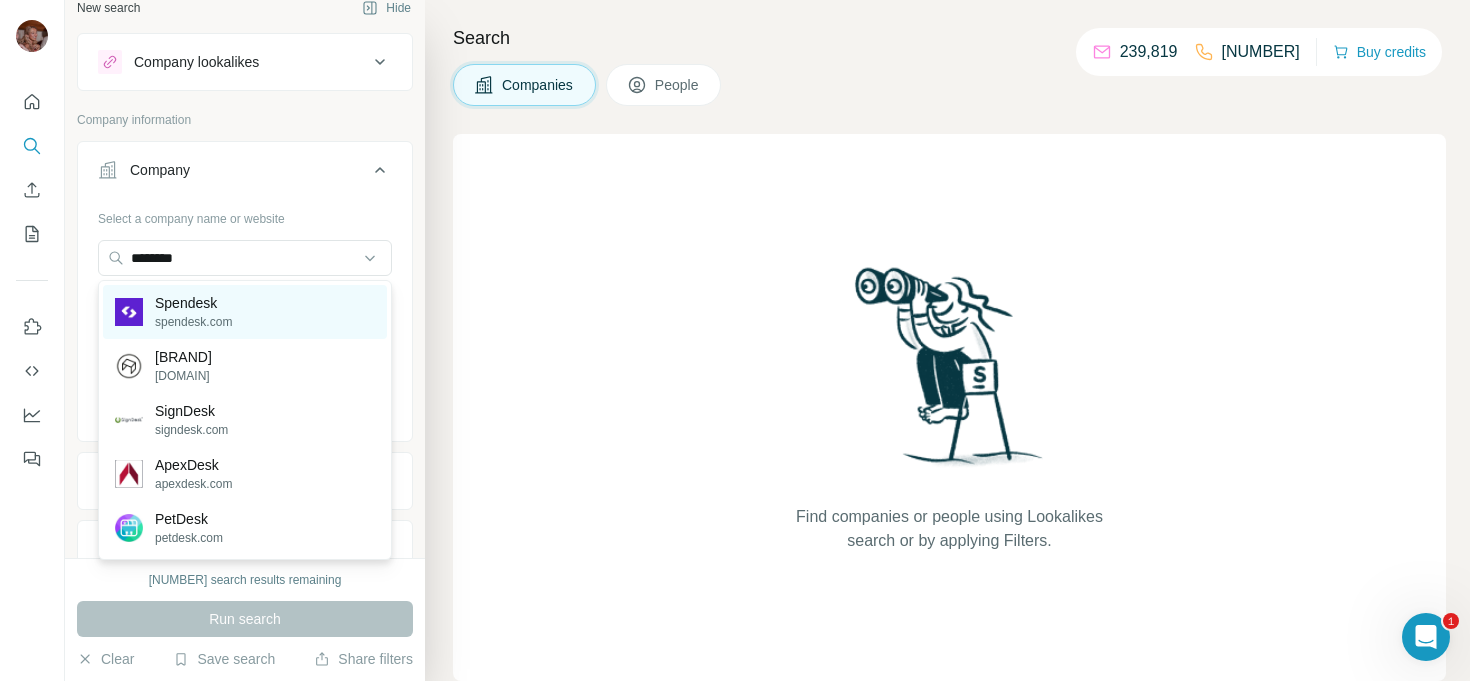 click on "[BRAND] [DOMAIN]" at bounding box center [245, 312] 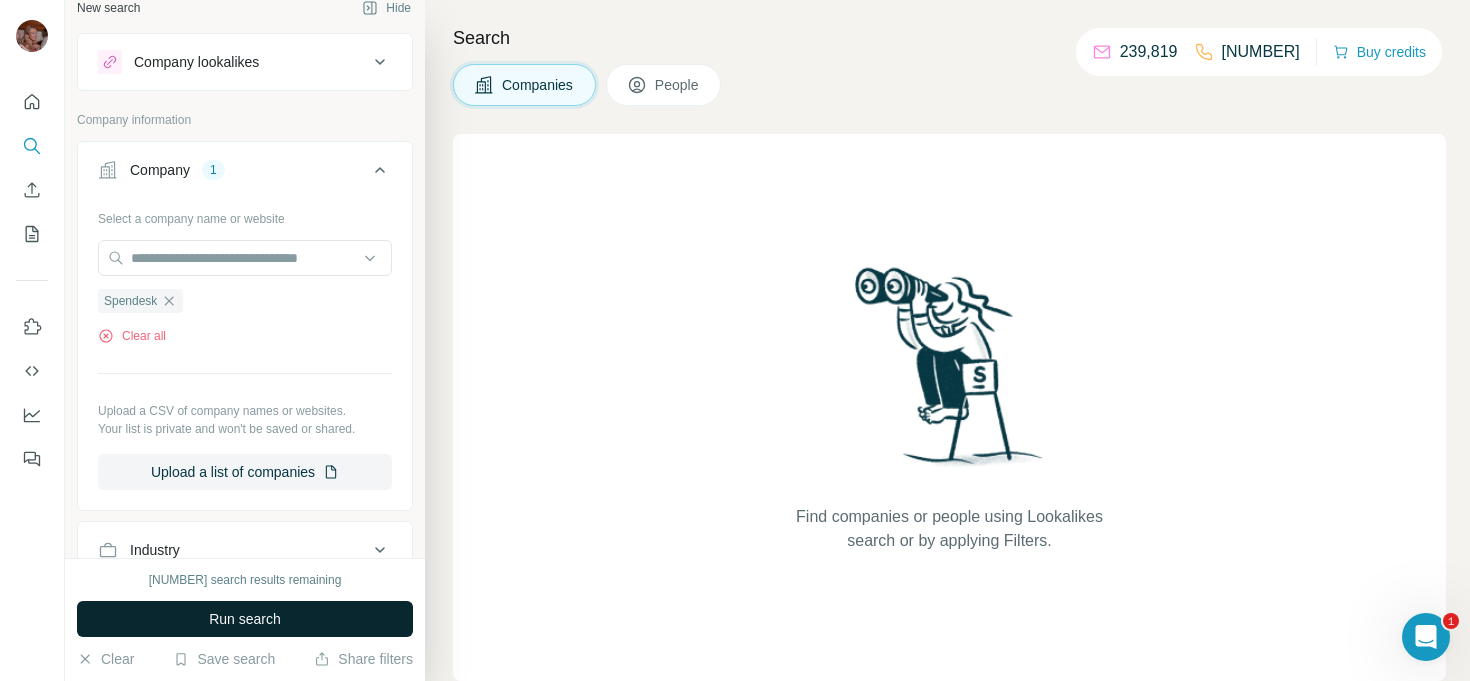 click on "Run search" at bounding box center (245, 619) 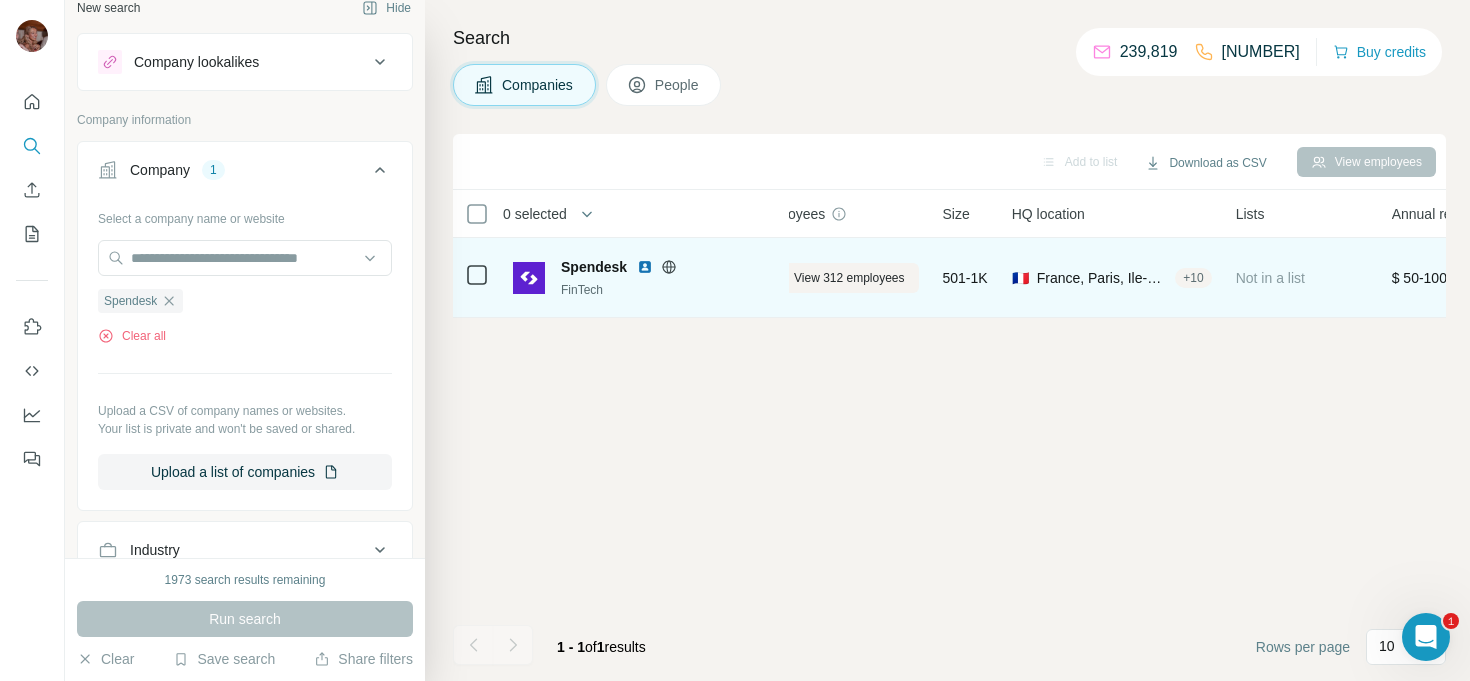 scroll, scrollTop: 0, scrollLeft: 0, axis: both 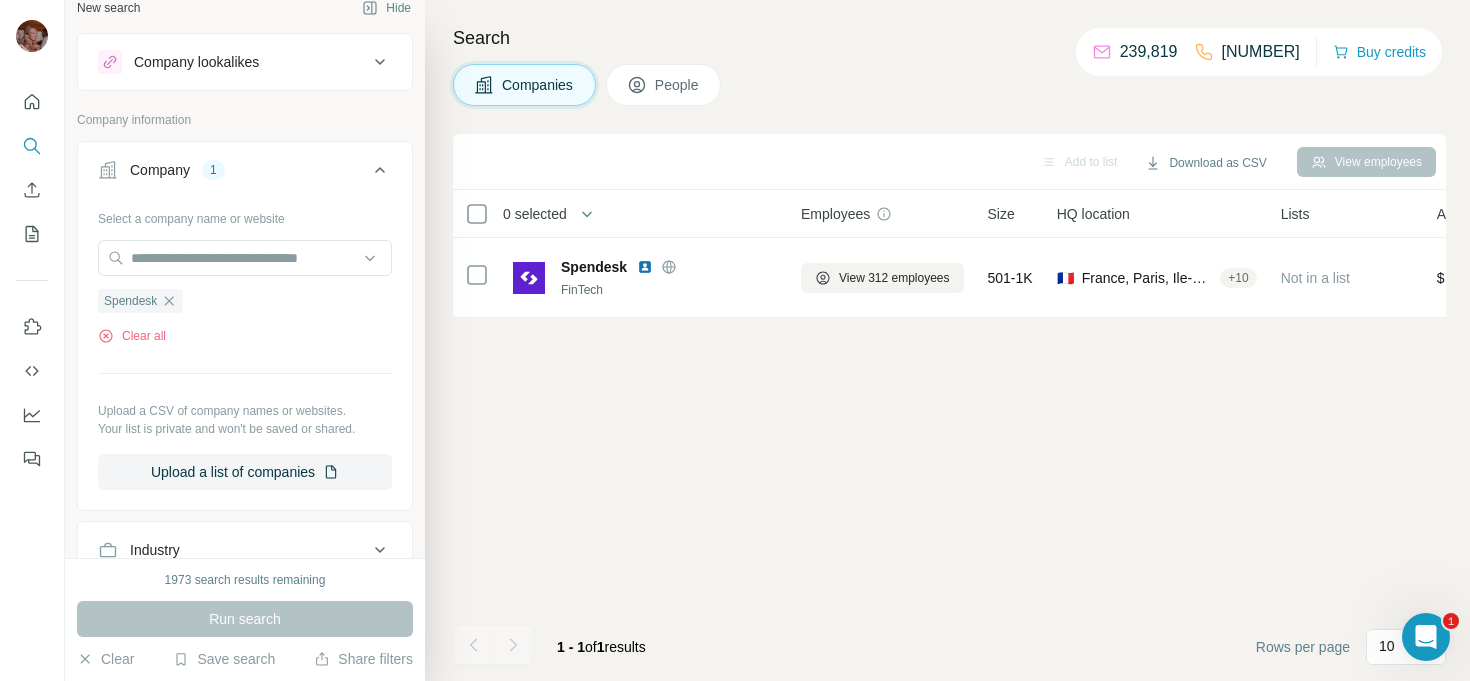 click on "People" at bounding box center (678, 85) 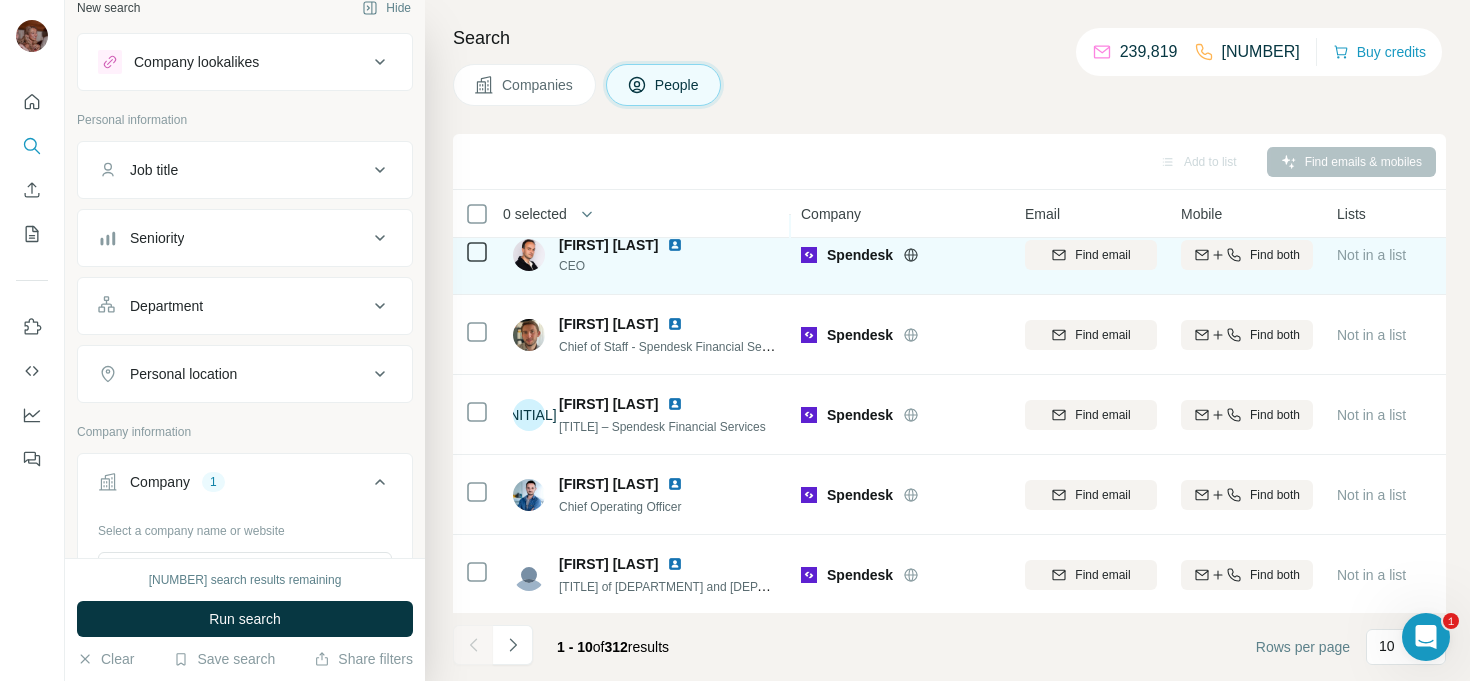 scroll, scrollTop: 0, scrollLeft: 0, axis: both 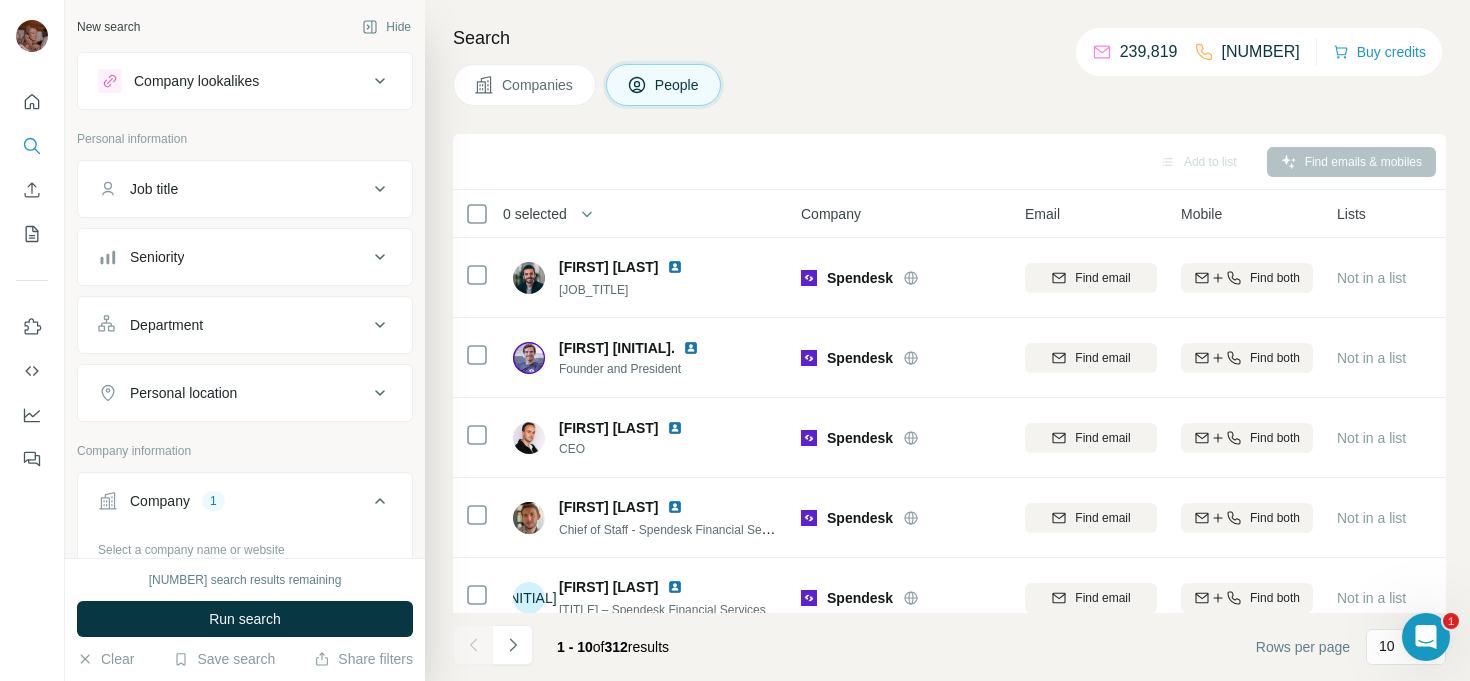 click on "Seniority" at bounding box center [233, 257] 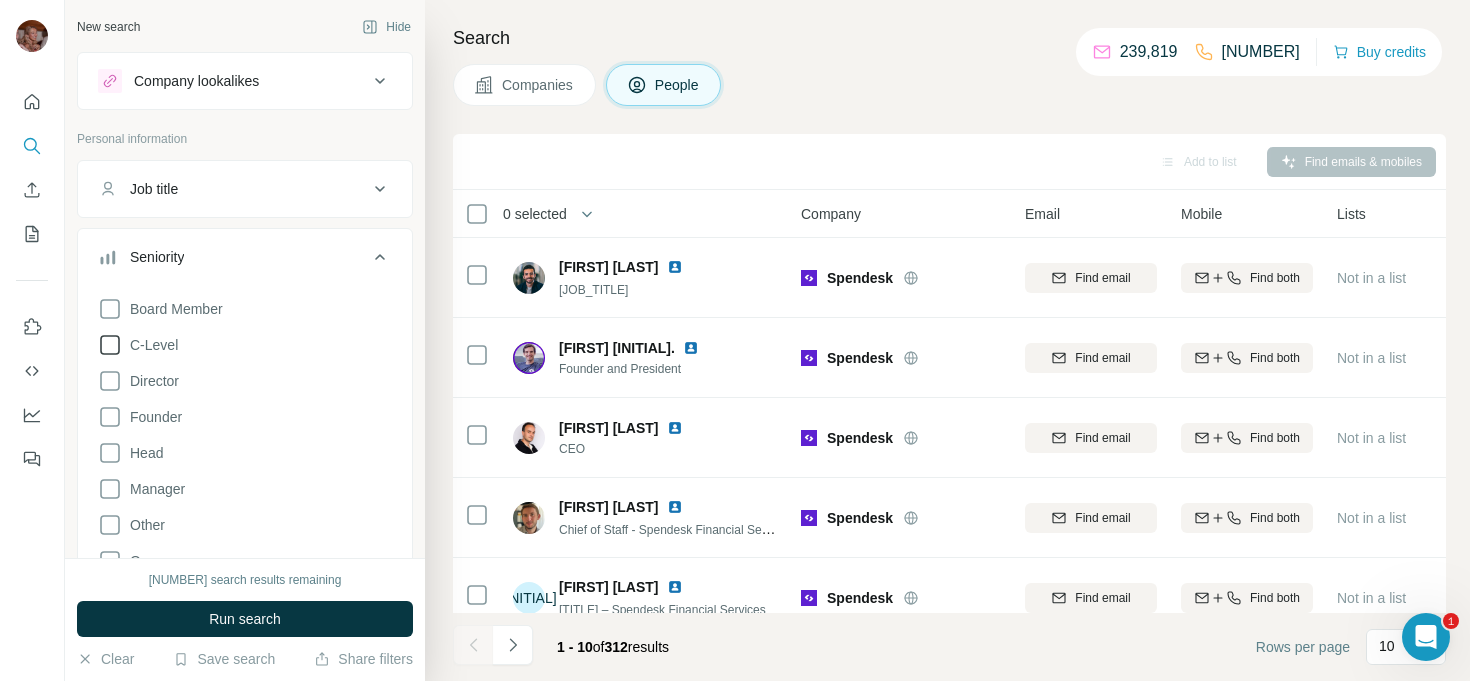 click 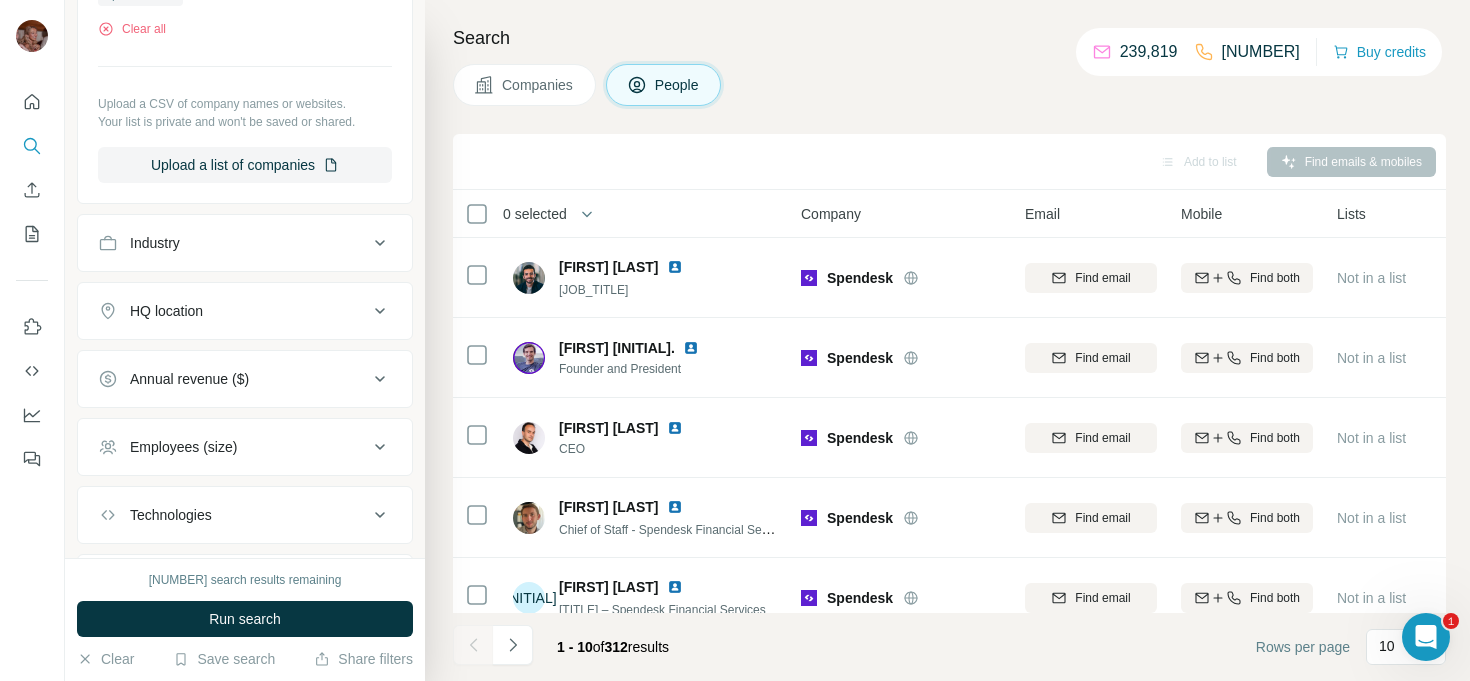 scroll, scrollTop: 876, scrollLeft: 0, axis: vertical 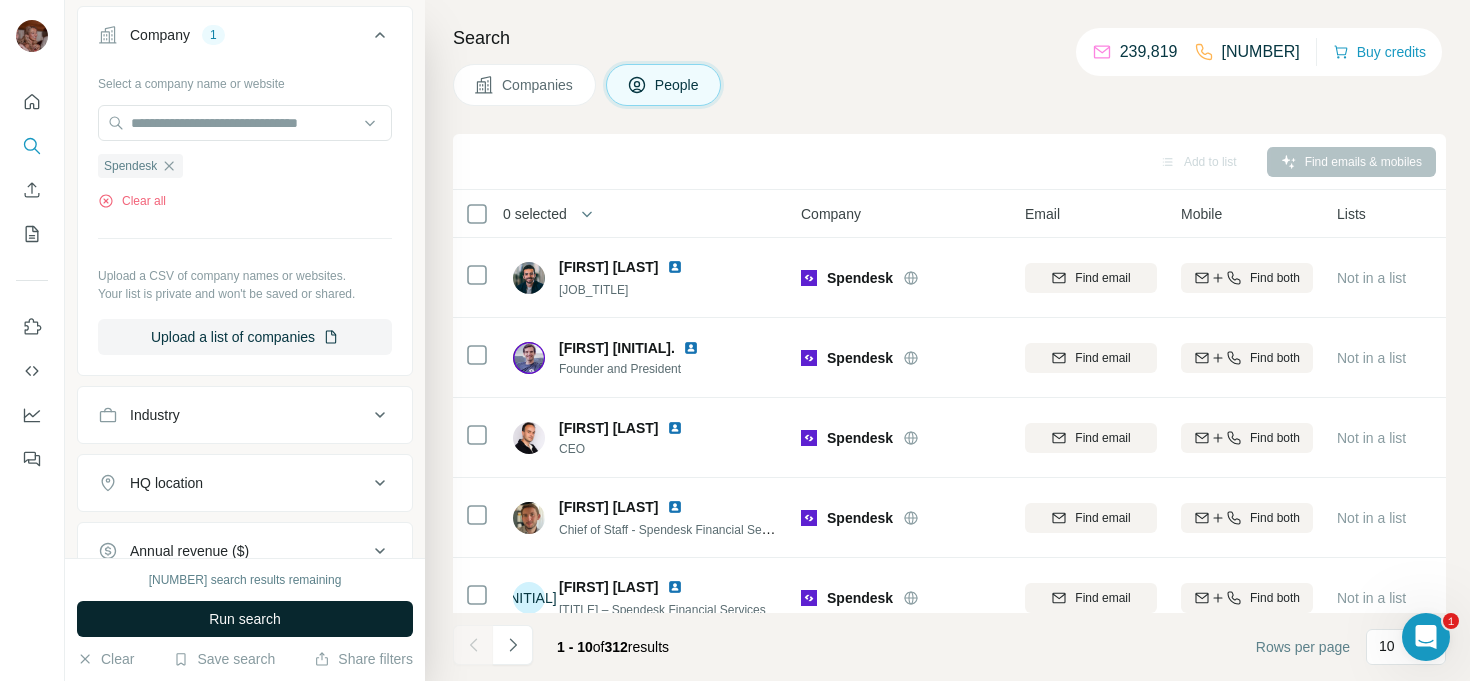 click on "Run search" at bounding box center [245, 619] 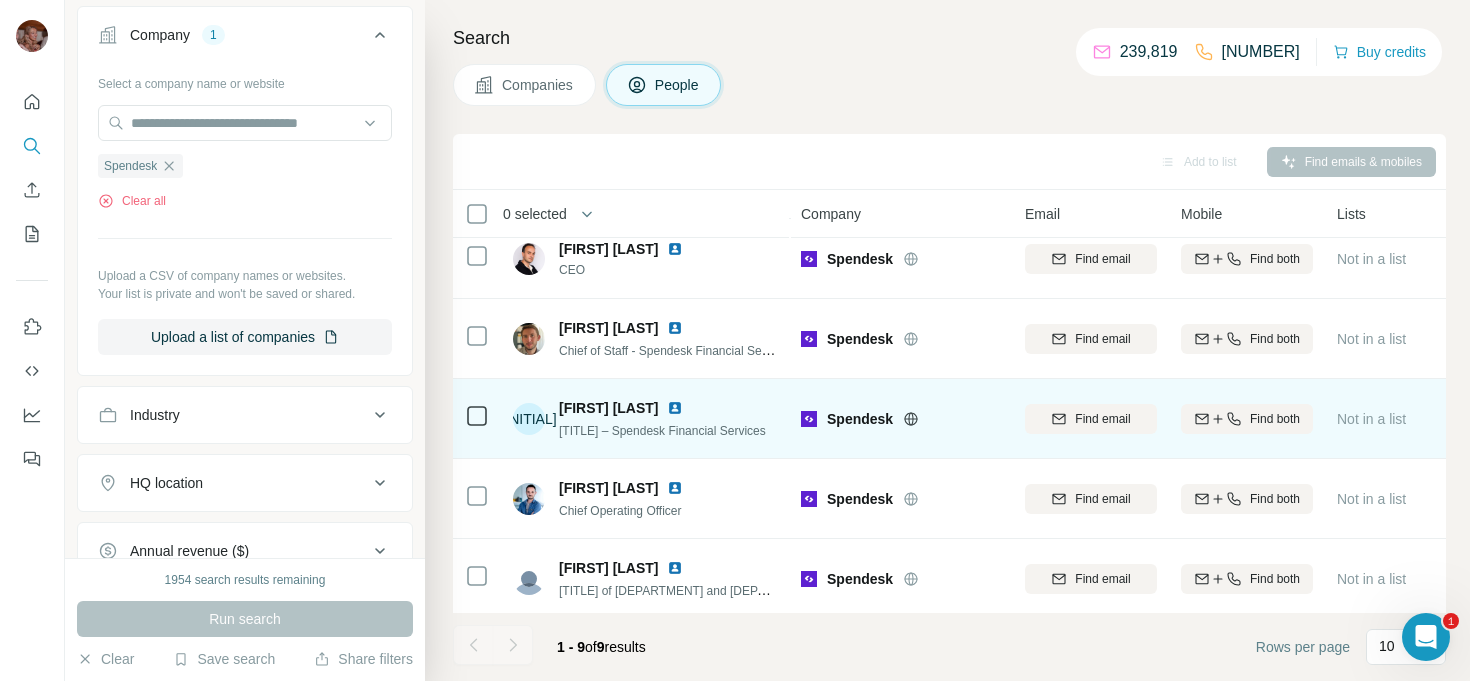 scroll, scrollTop: 0, scrollLeft: 0, axis: both 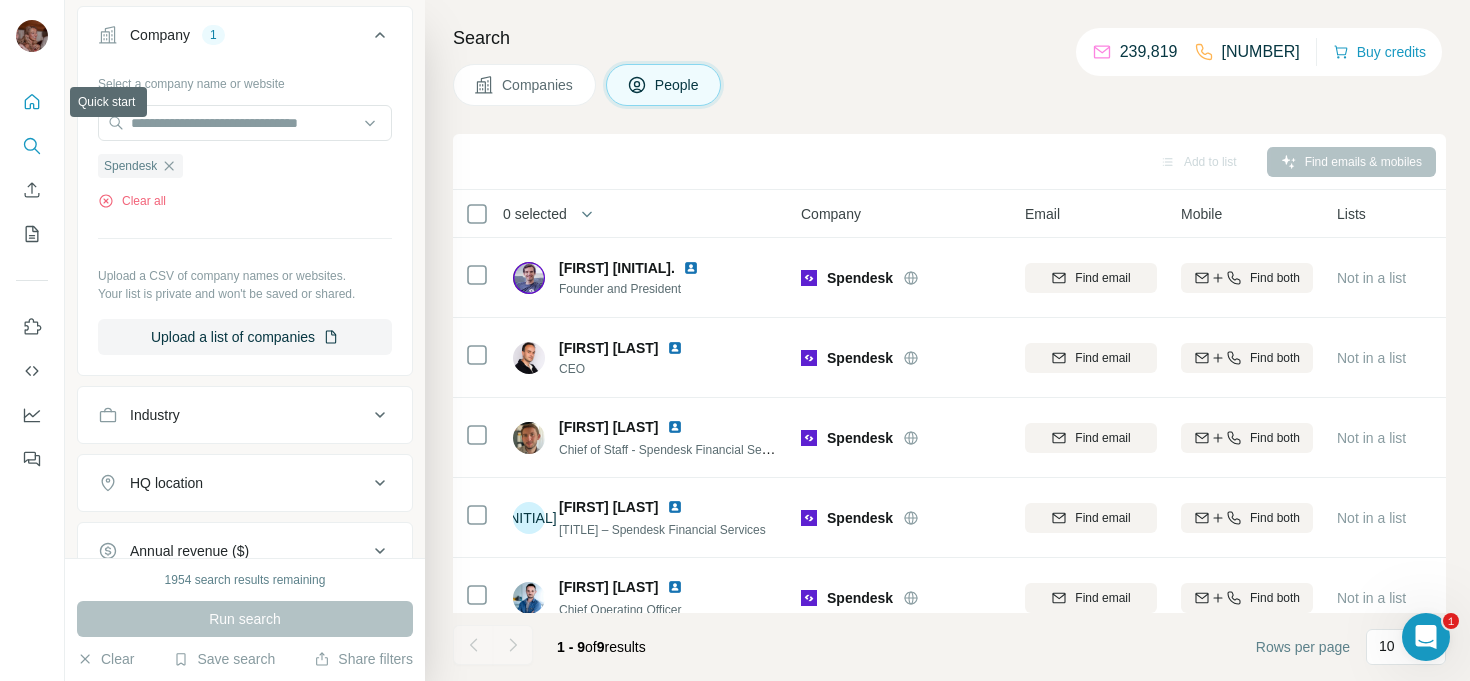 click 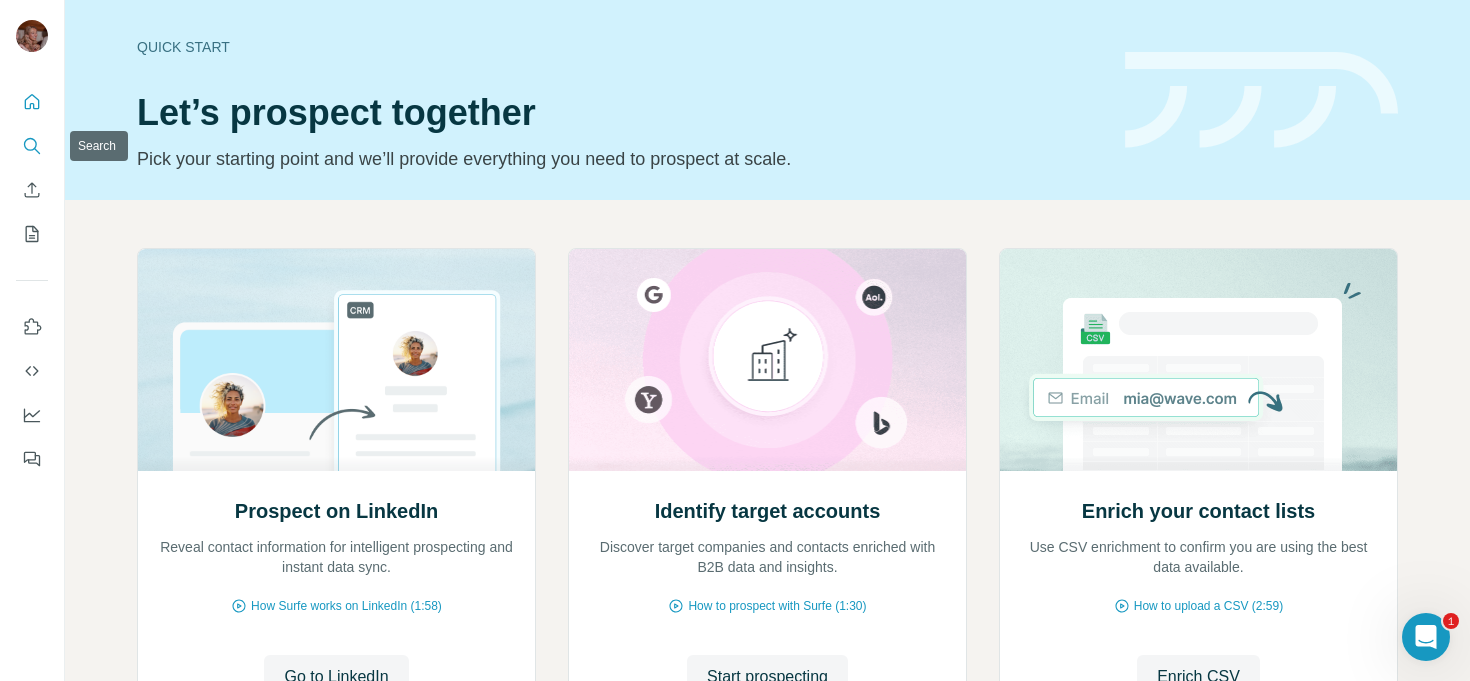 click 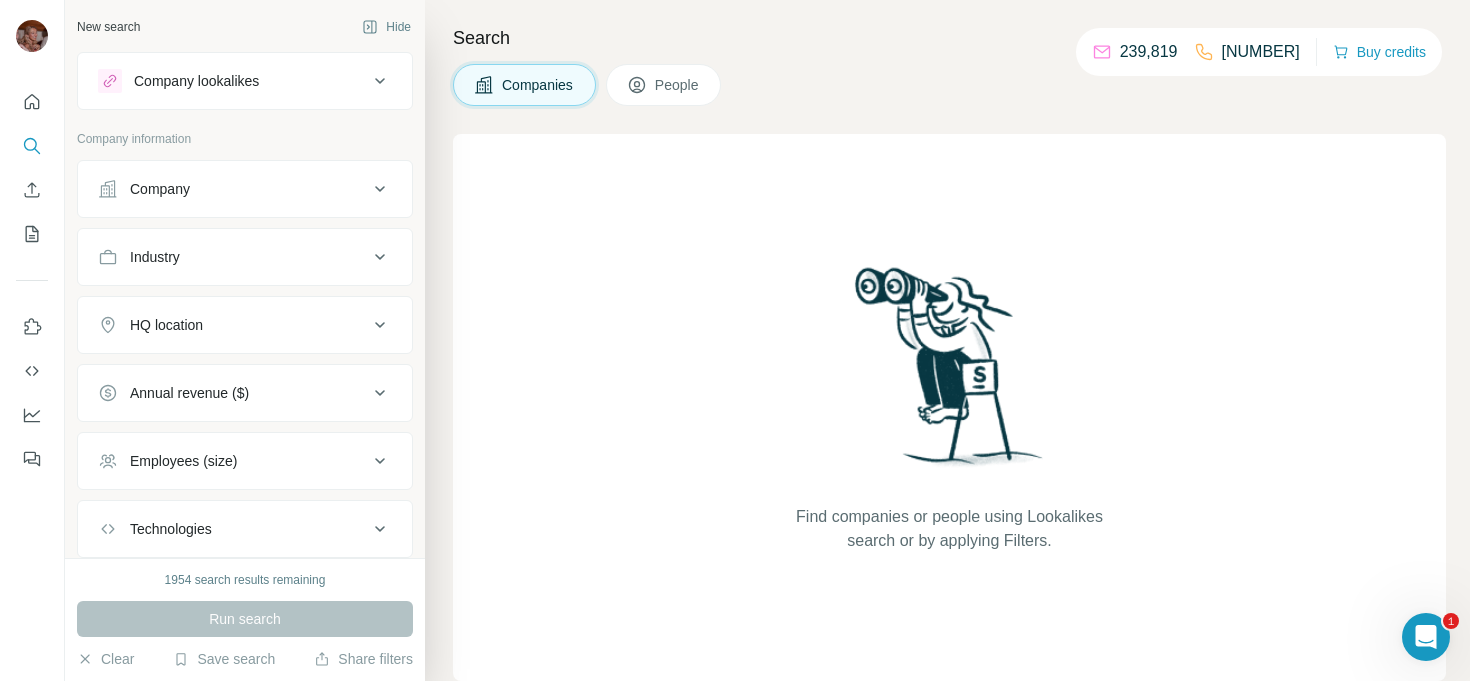click 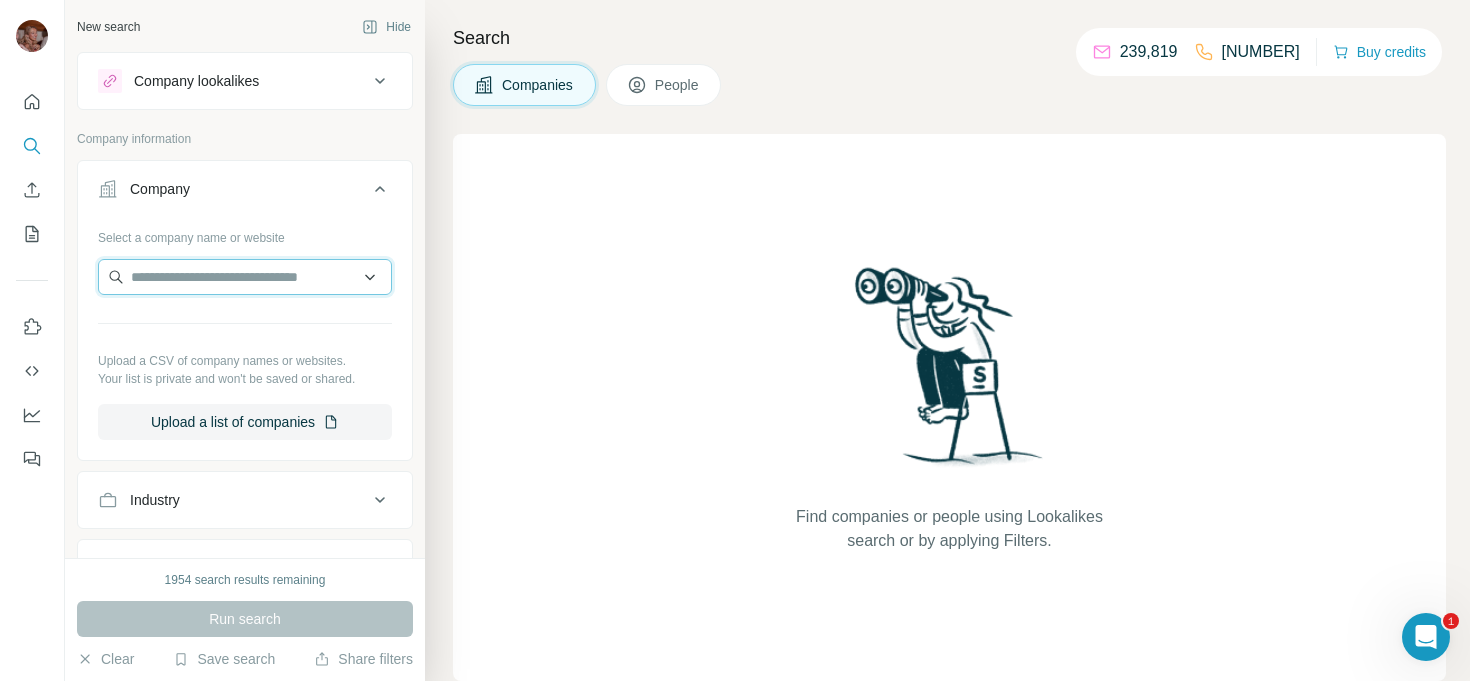 click at bounding box center (245, 277) 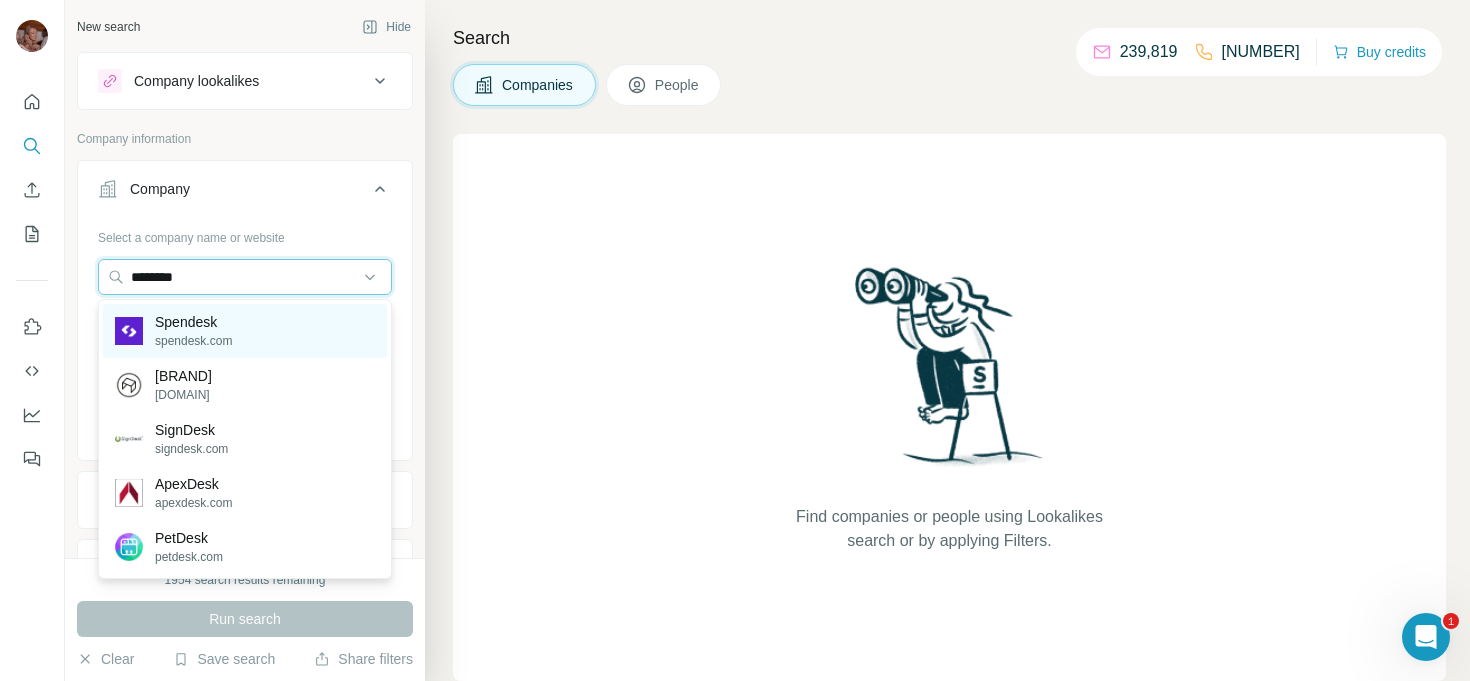 type on "********" 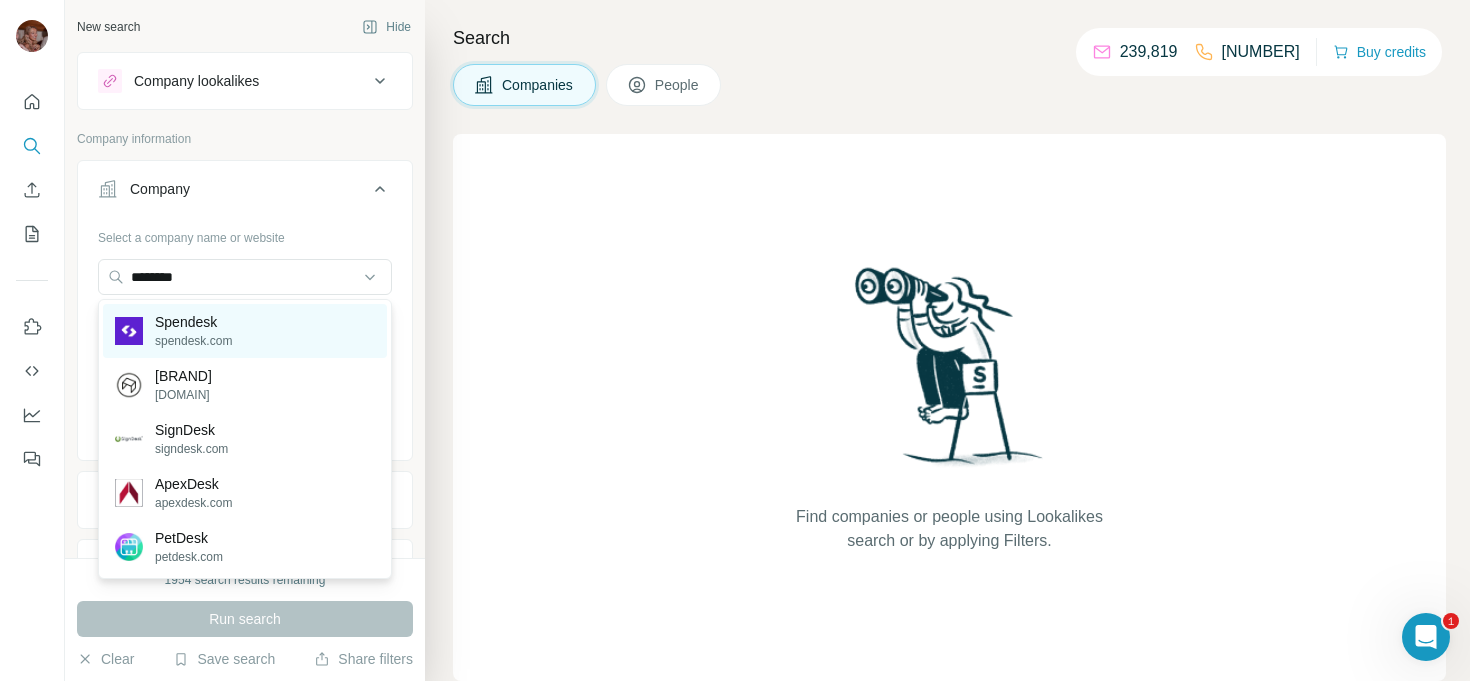 click on "[BRAND] [DOMAIN]" at bounding box center [245, 331] 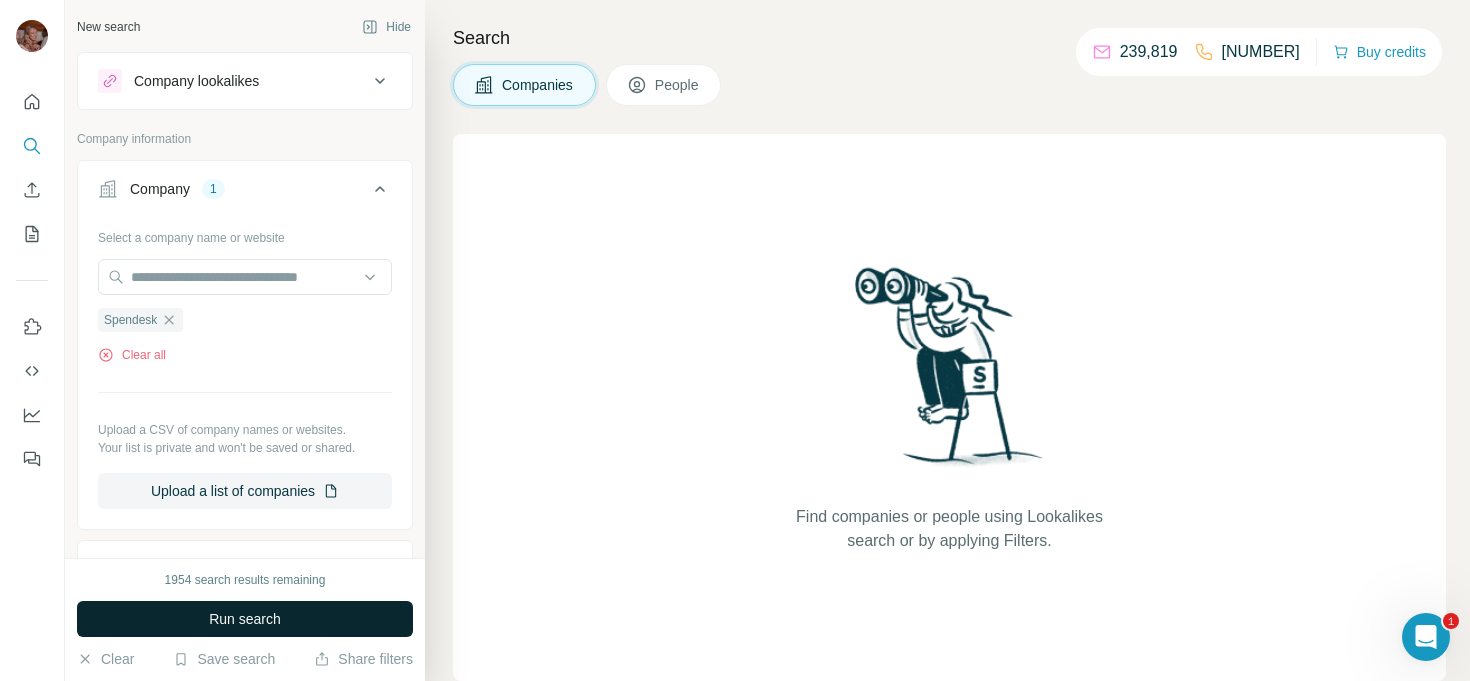 click on "Run search" at bounding box center [245, 619] 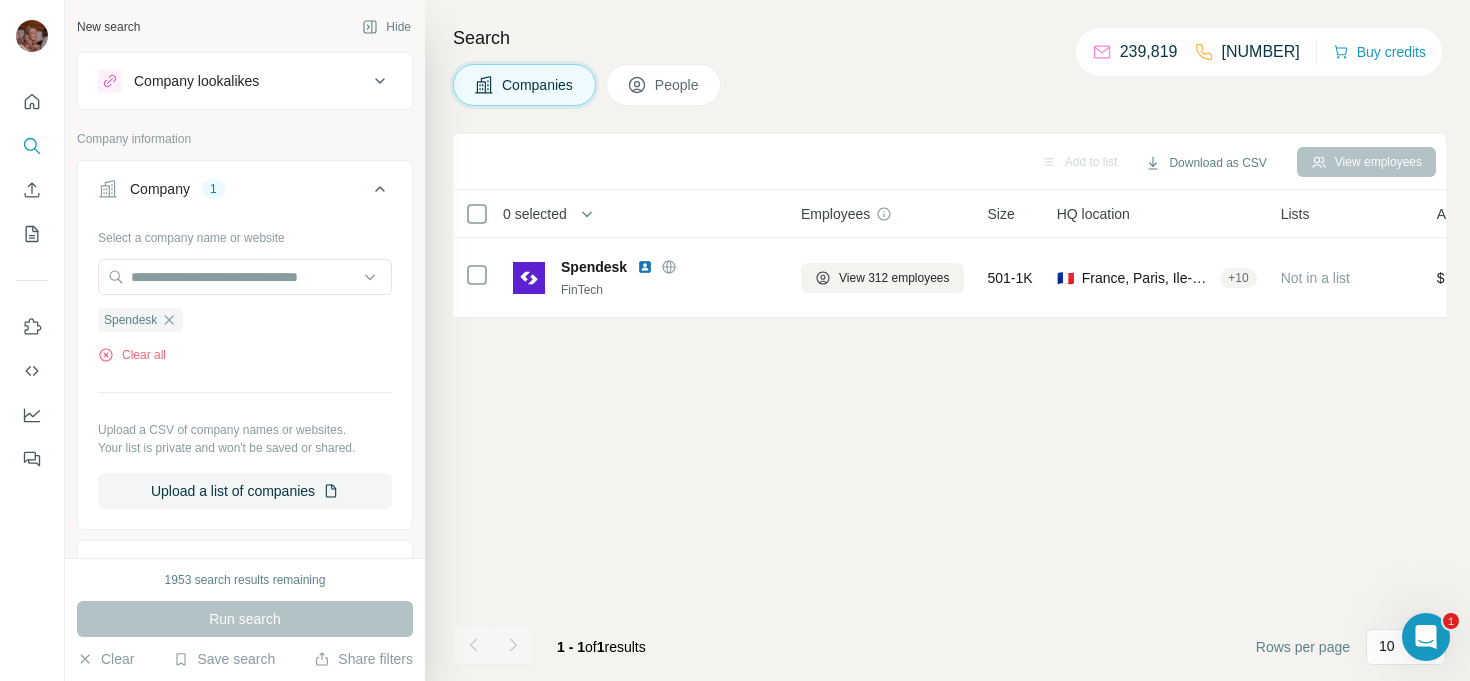 click 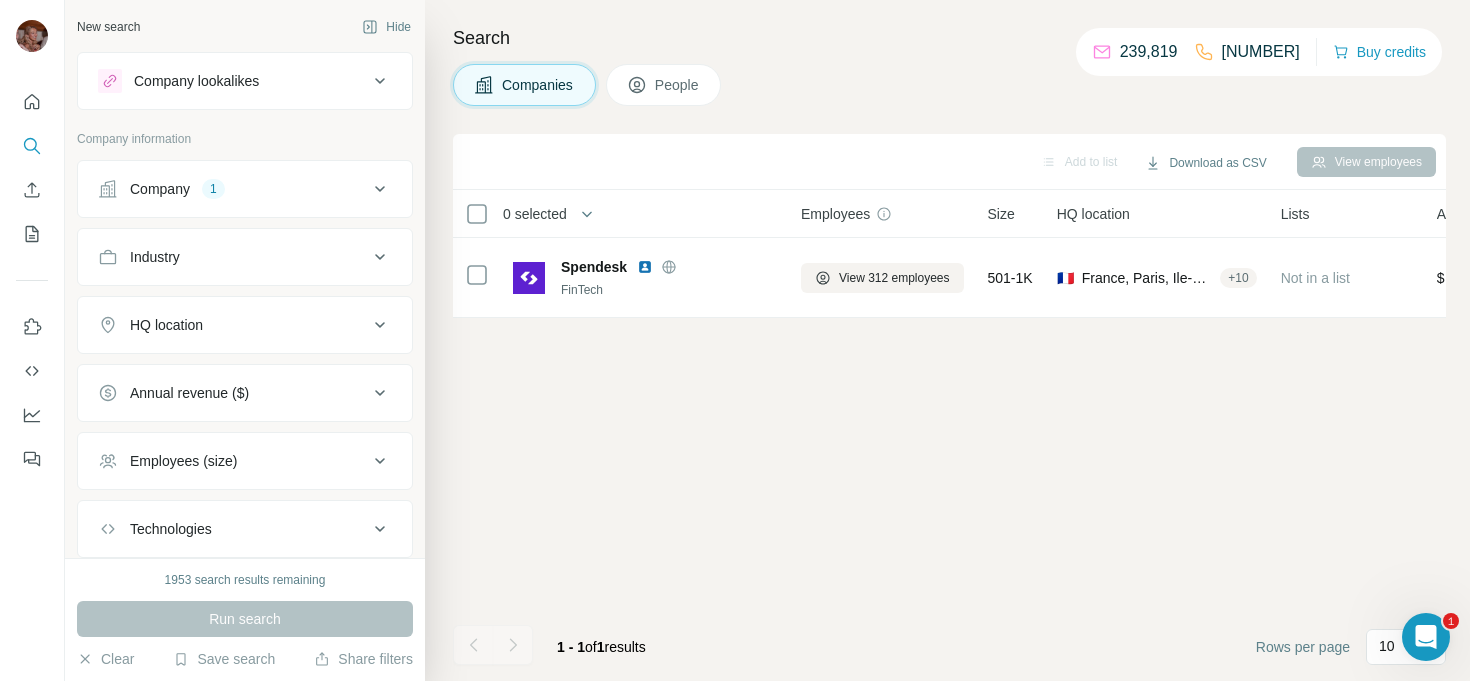 click 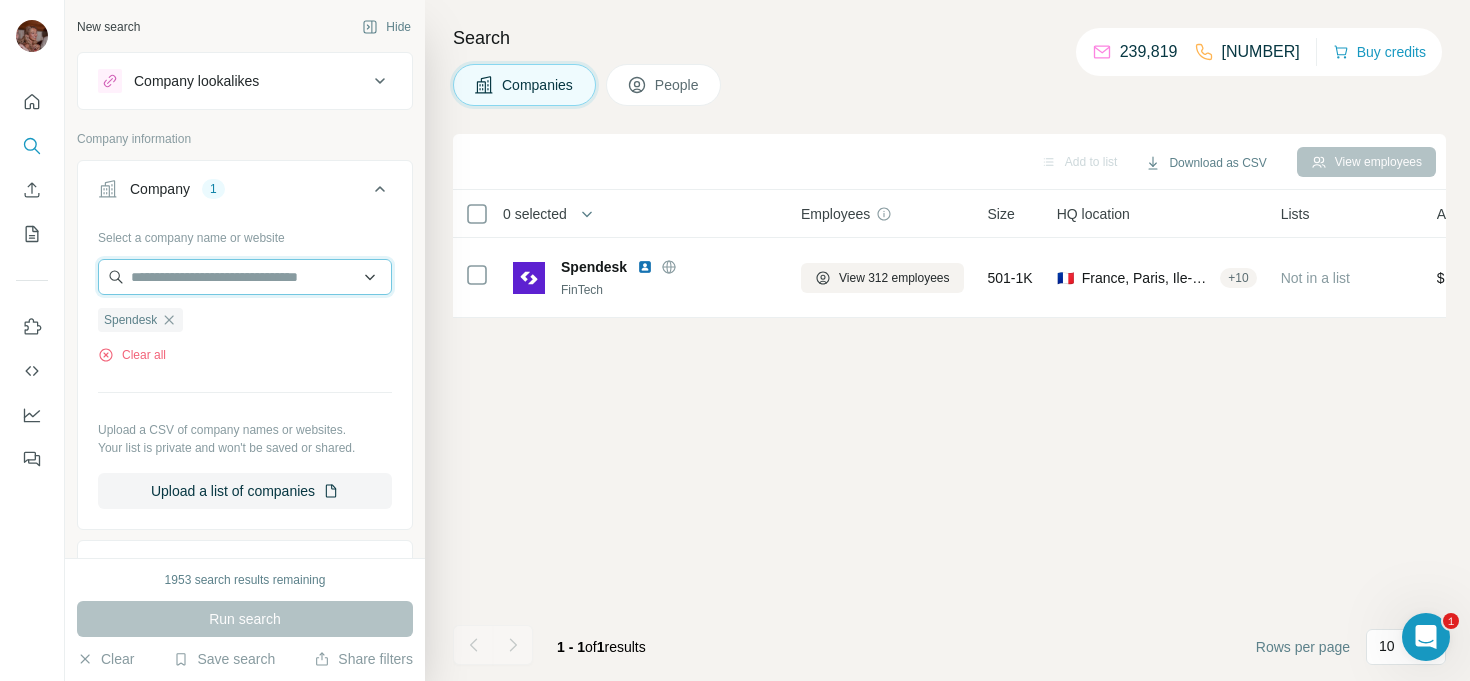 click at bounding box center (245, 277) 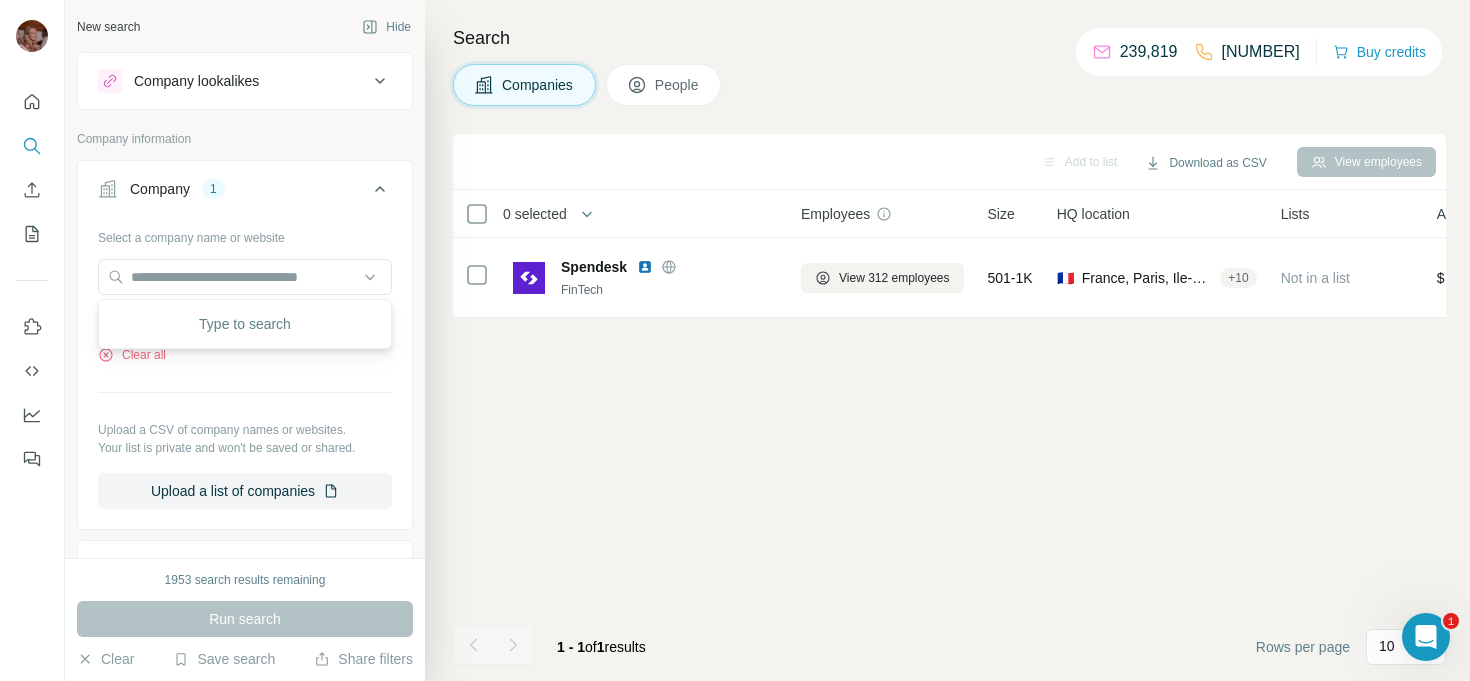 click on "Select a company name or website Spendesk Clear all Upload a CSV of company names or websites. Your list is private and won't be saved or shared. Upload a list of companies" at bounding box center [245, 365] 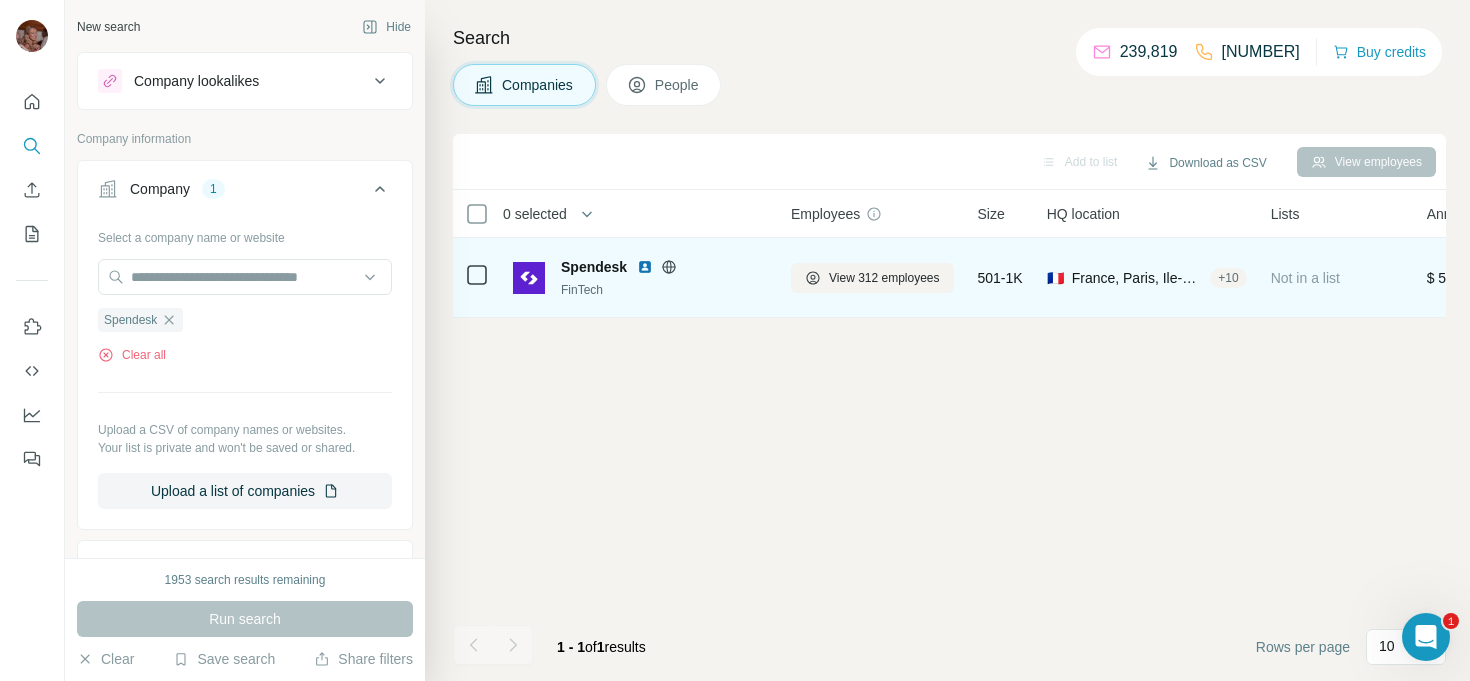 scroll, scrollTop: 0, scrollLeft: 0, axis: both 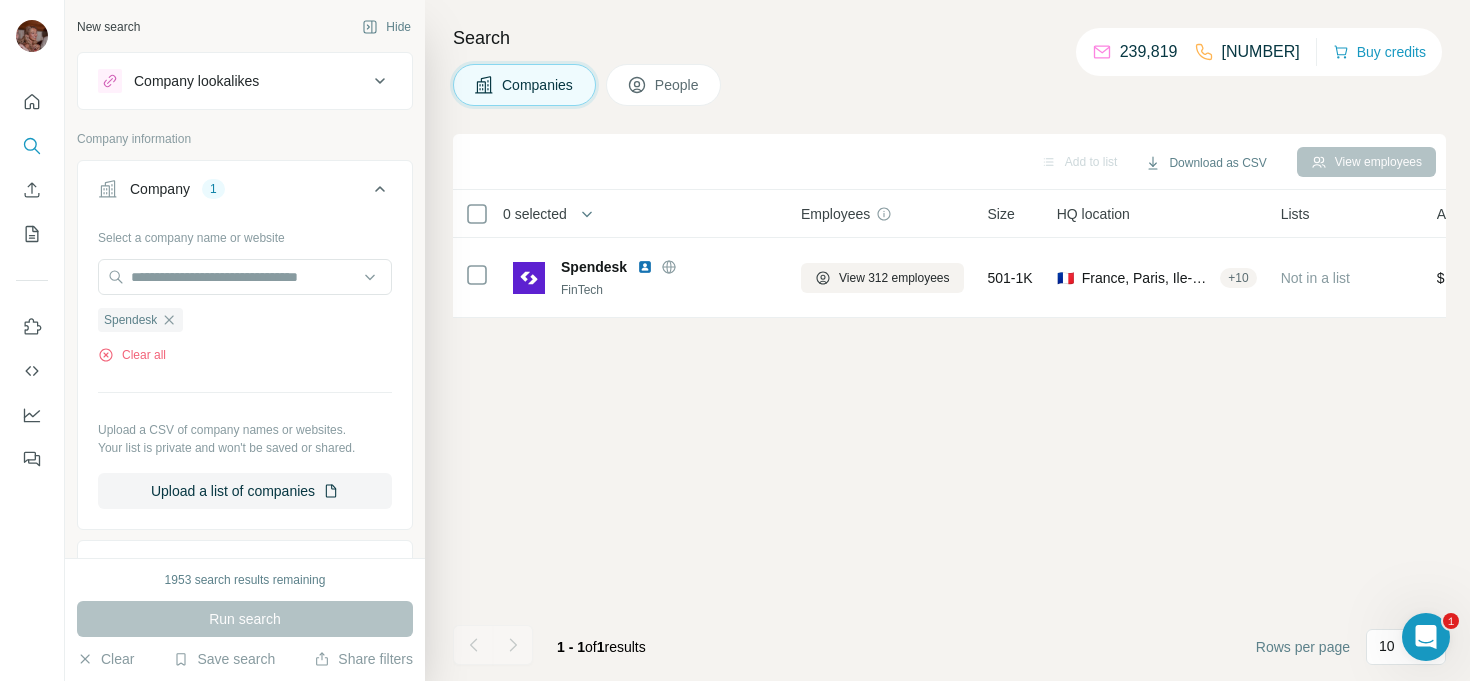click on "People" at bounding box center (678, 85) 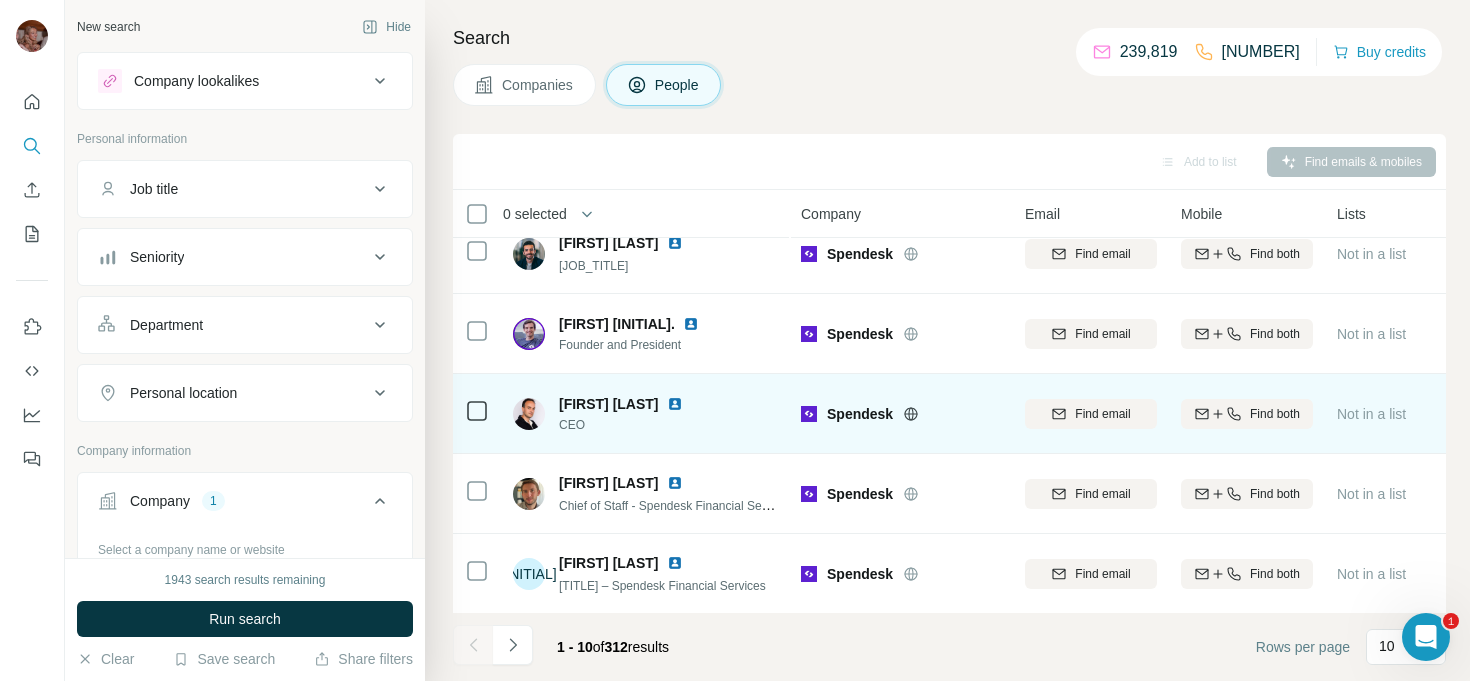 scroll, scrollTop: 0, scrollLeft: 0, axis: both 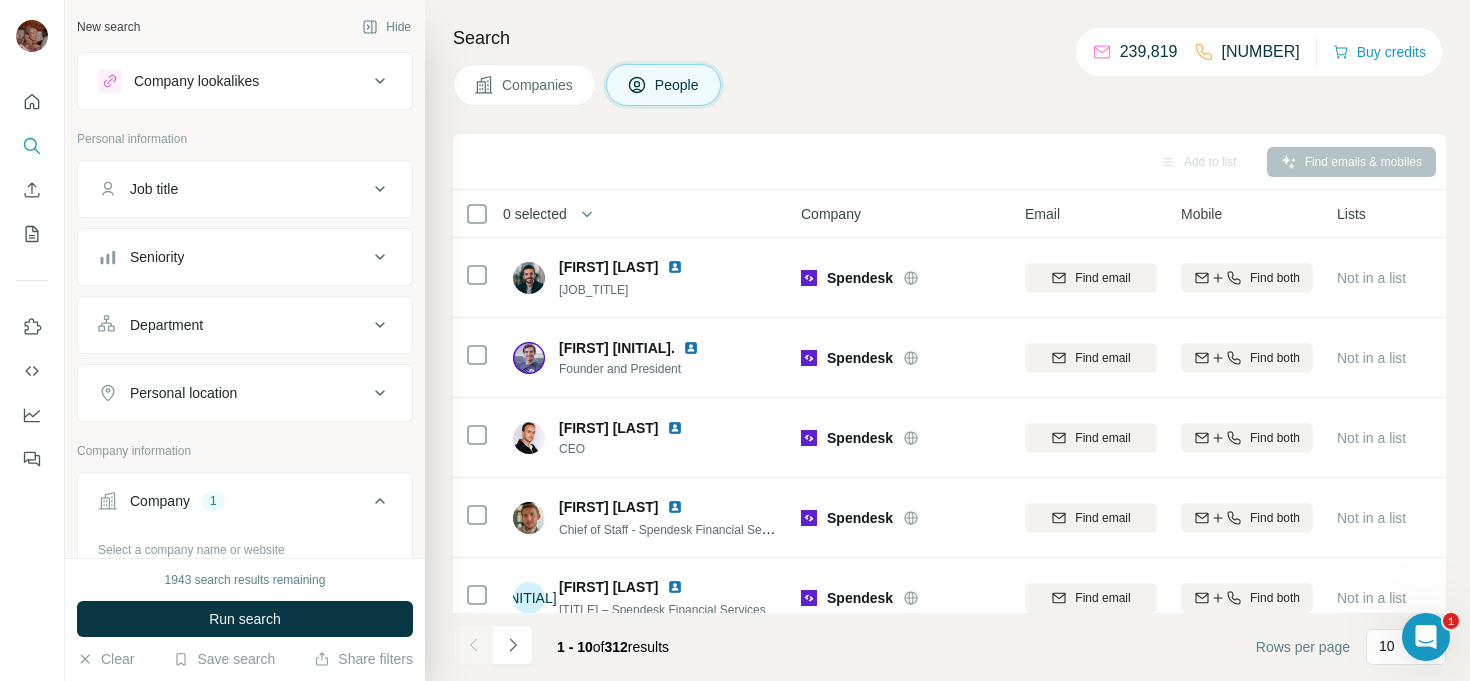 click 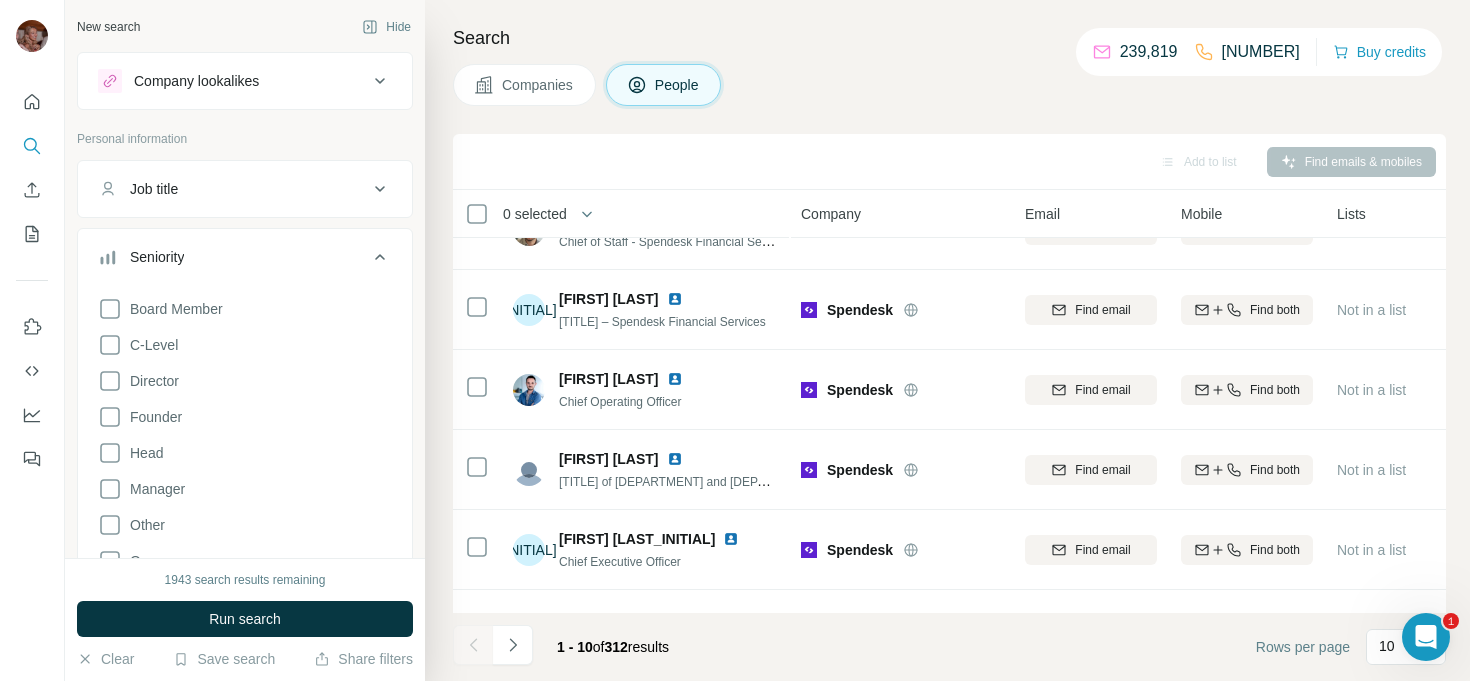 scroll, scrollTop: 0, scrollLeft: 0, axis: both 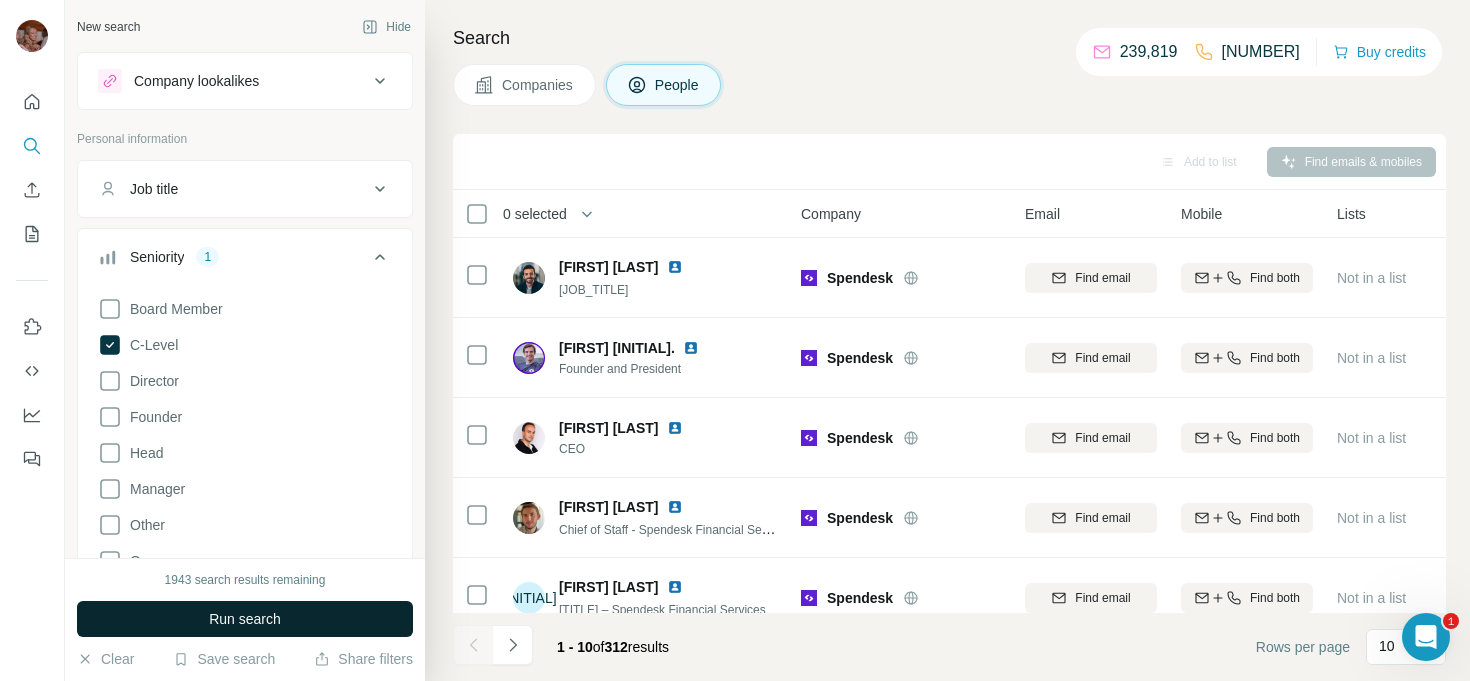 click on "Run search" at bounding box center (245, 619) 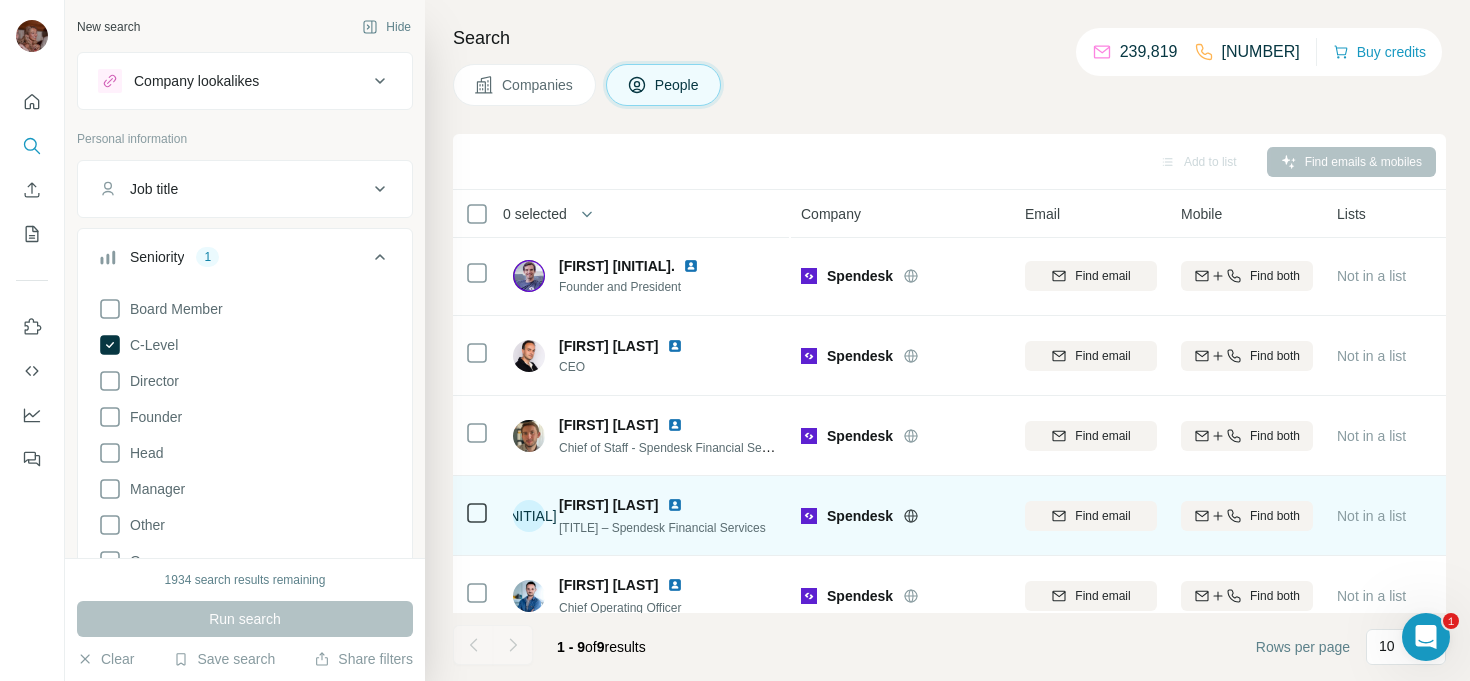 scroll, scrollTop: 0, scrollLeft: 0, axis: both 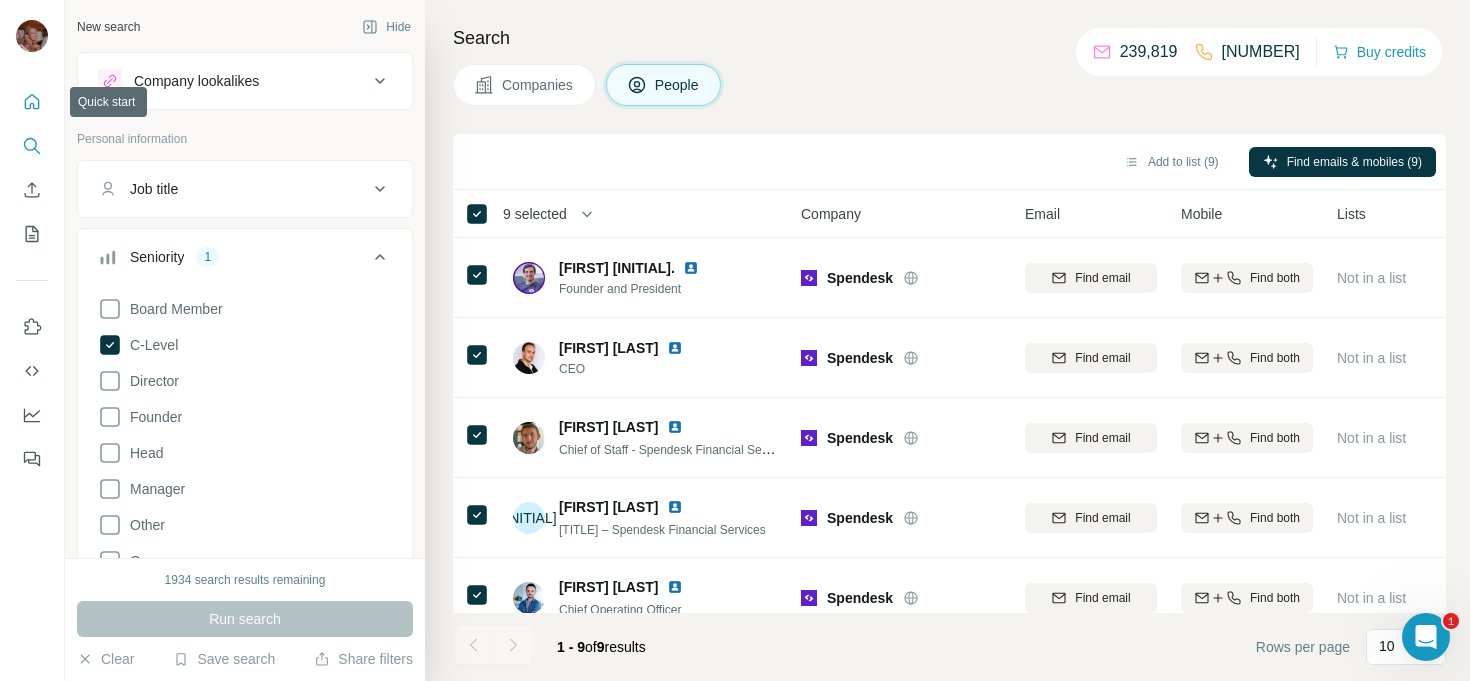click 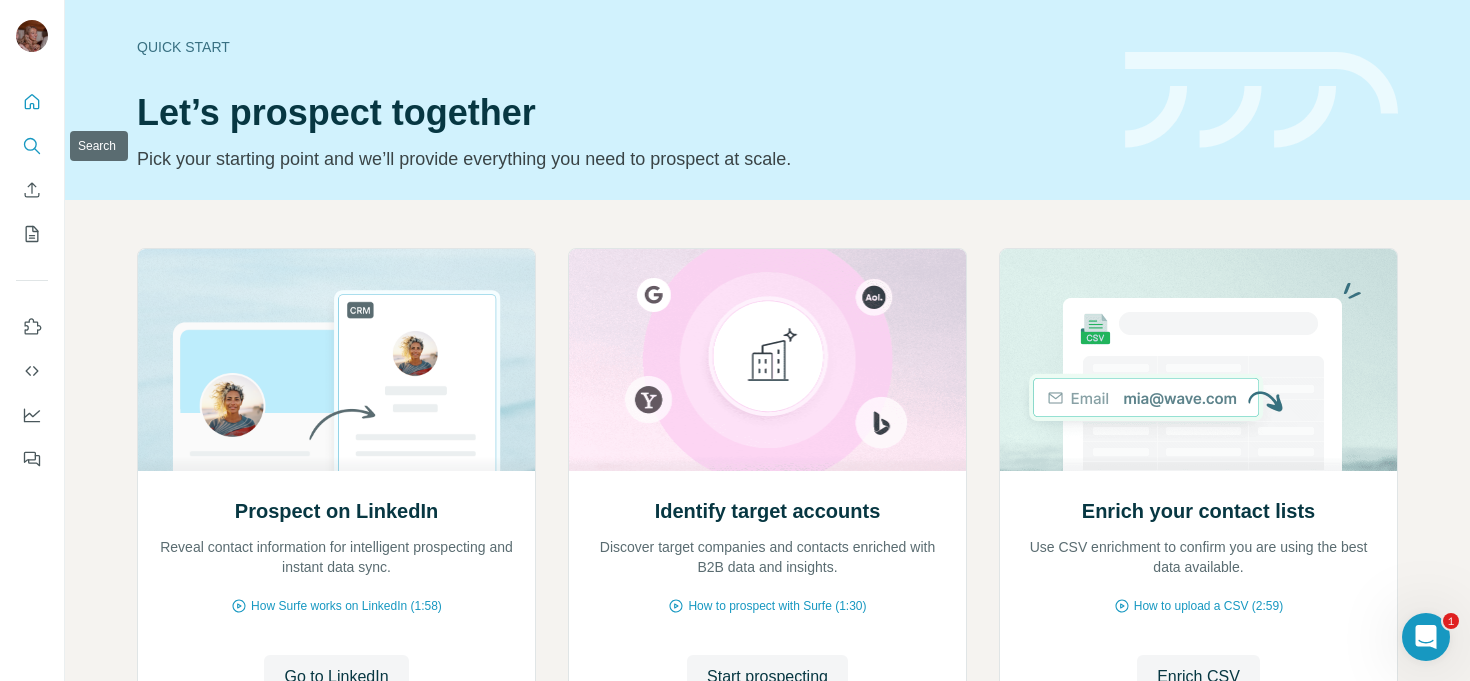 click at bounding box center [32, 146] 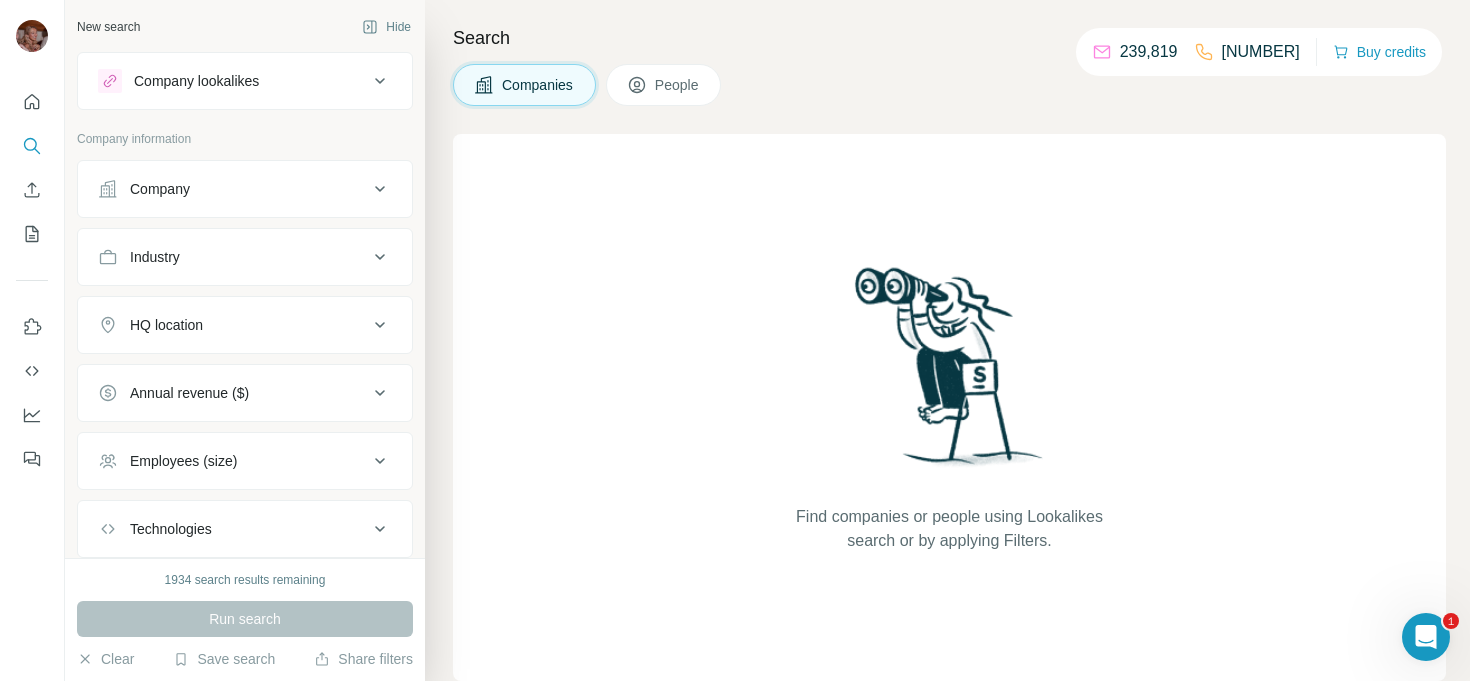 click 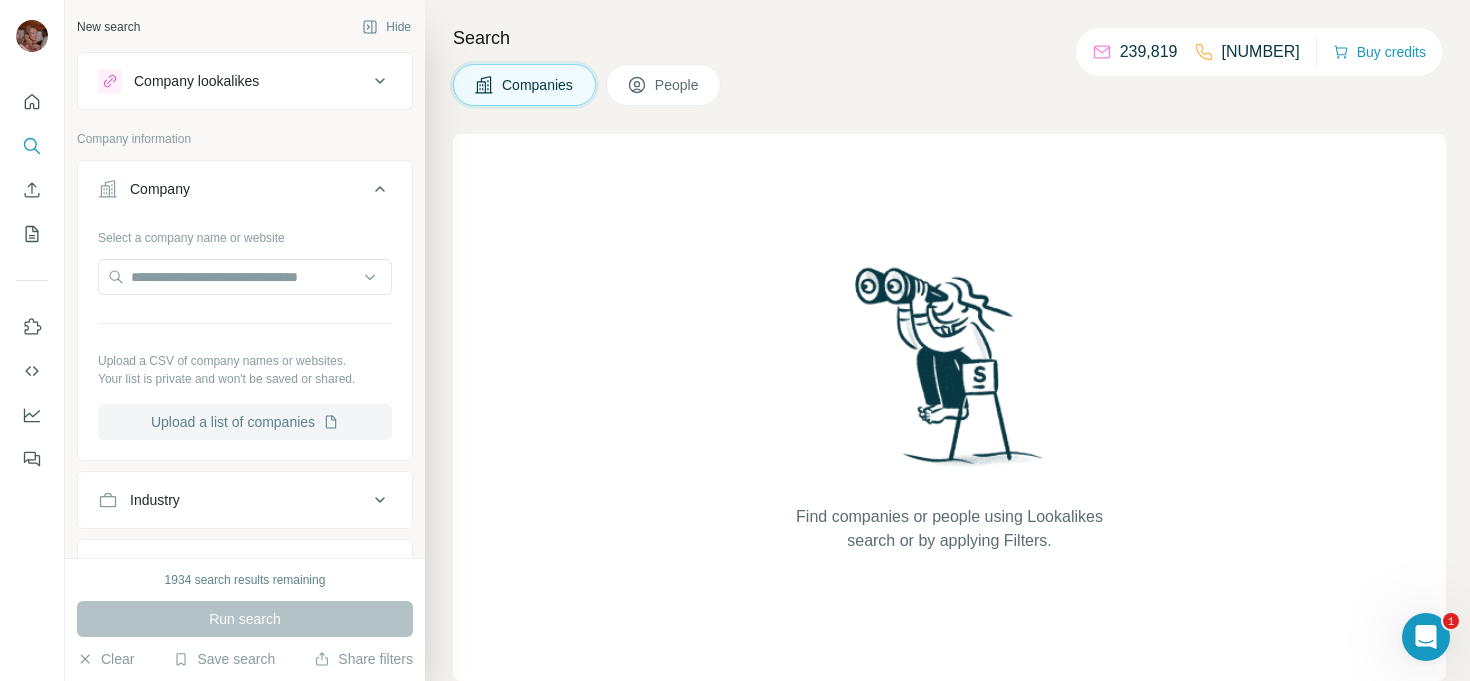 click on "Upload a list of companies" at bounding box center (245, 422) 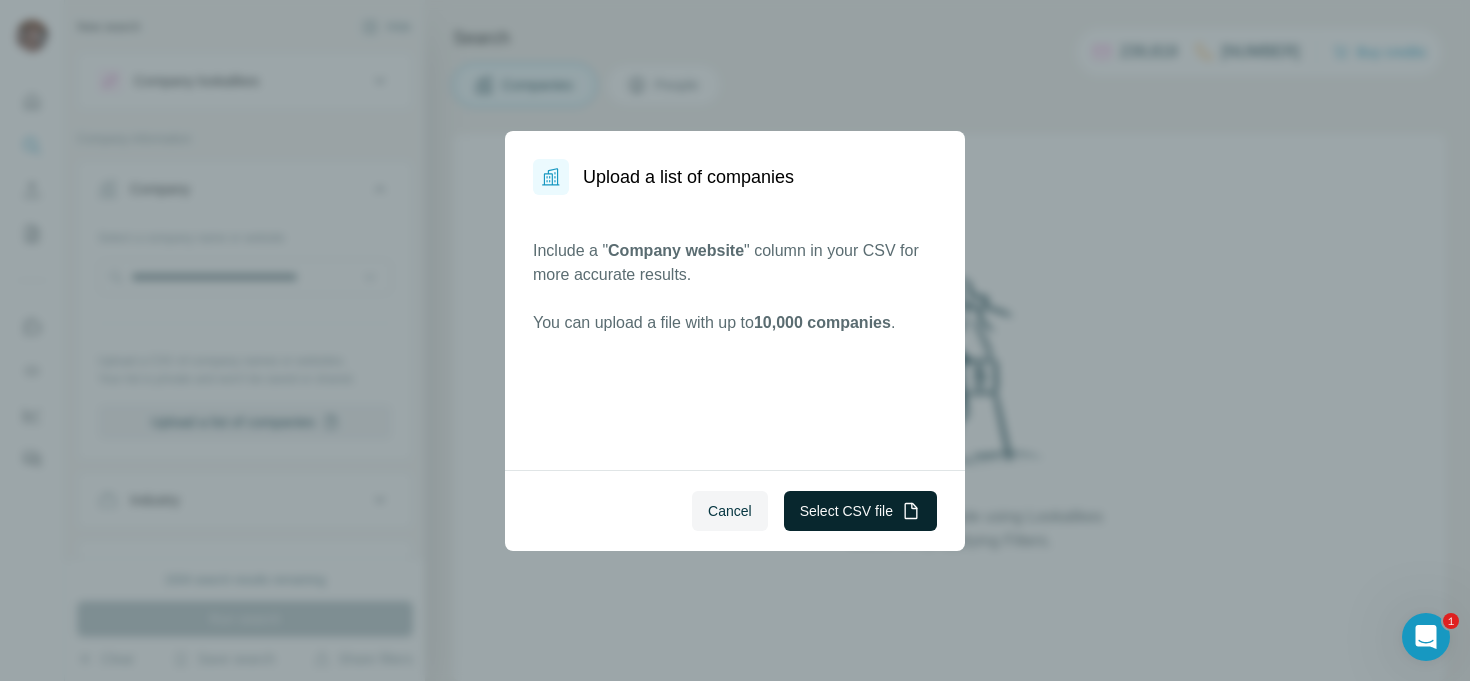 click on "Select CSV file" at bounding box center (860, 511) 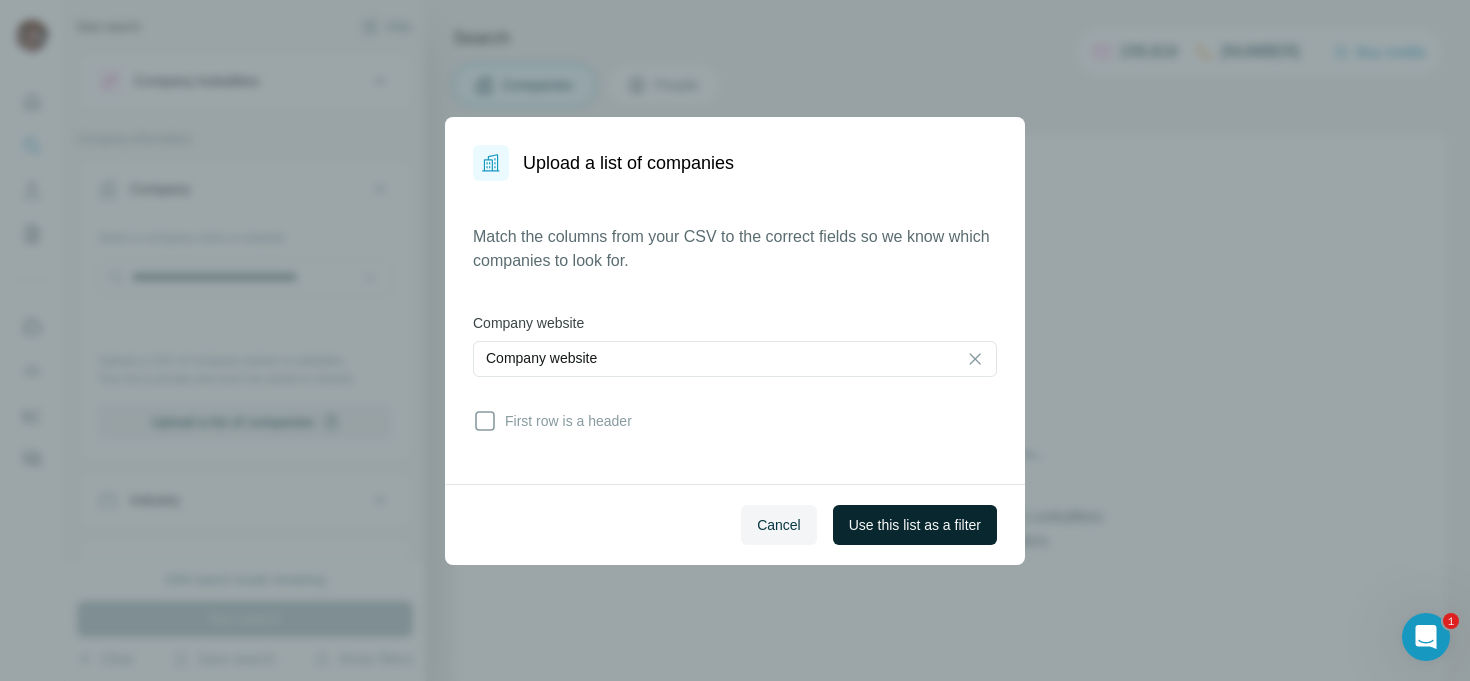 click on "Use this list as a filter" at bounding box center (915, 525) 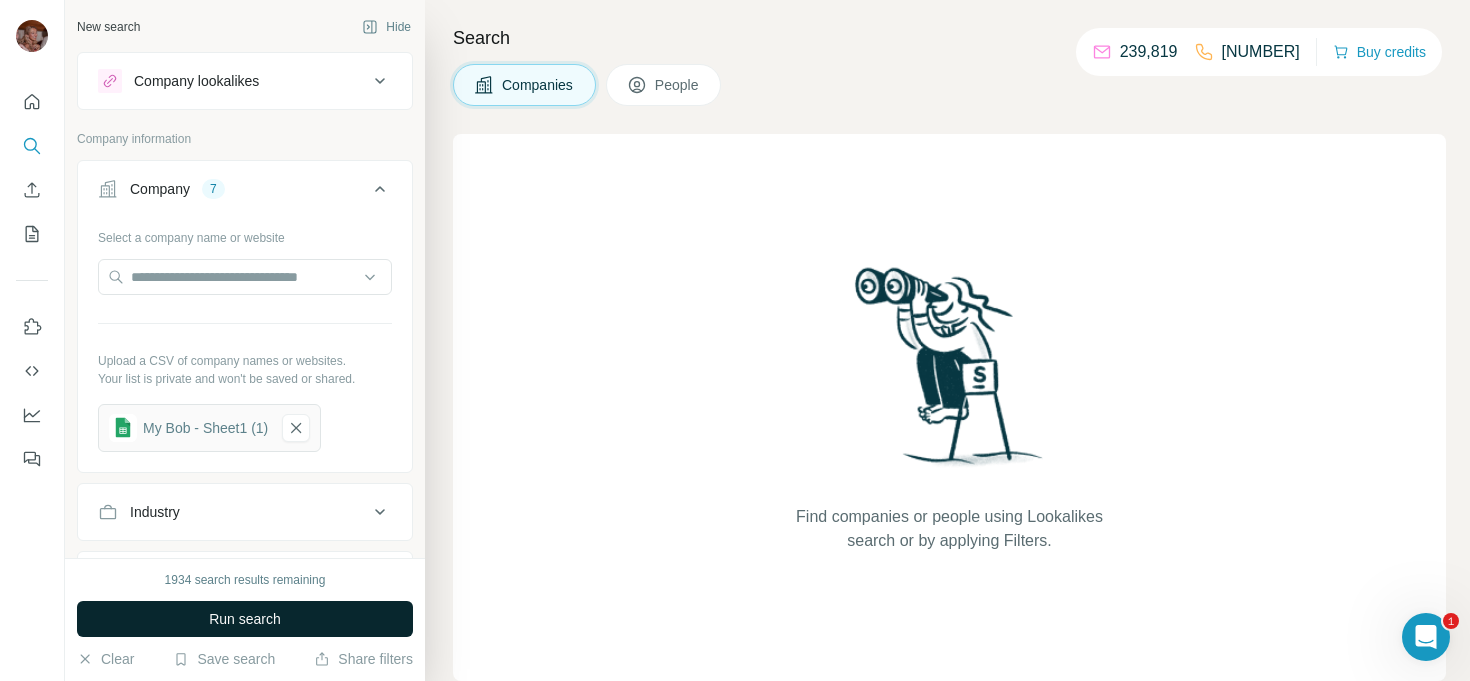 click on "Run search" at bounding box center [245, 619] 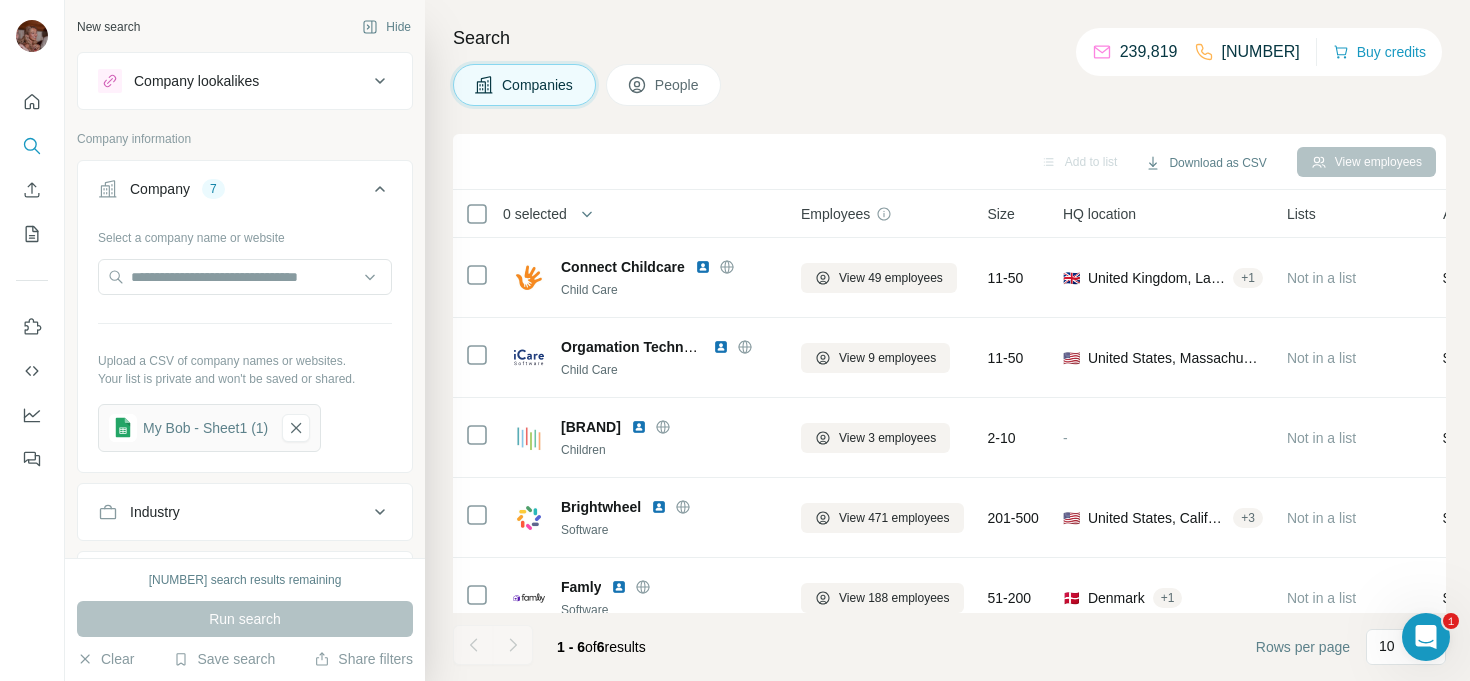 click on "Add to list Download as CSV View employees" at bounding box center (949, 161) 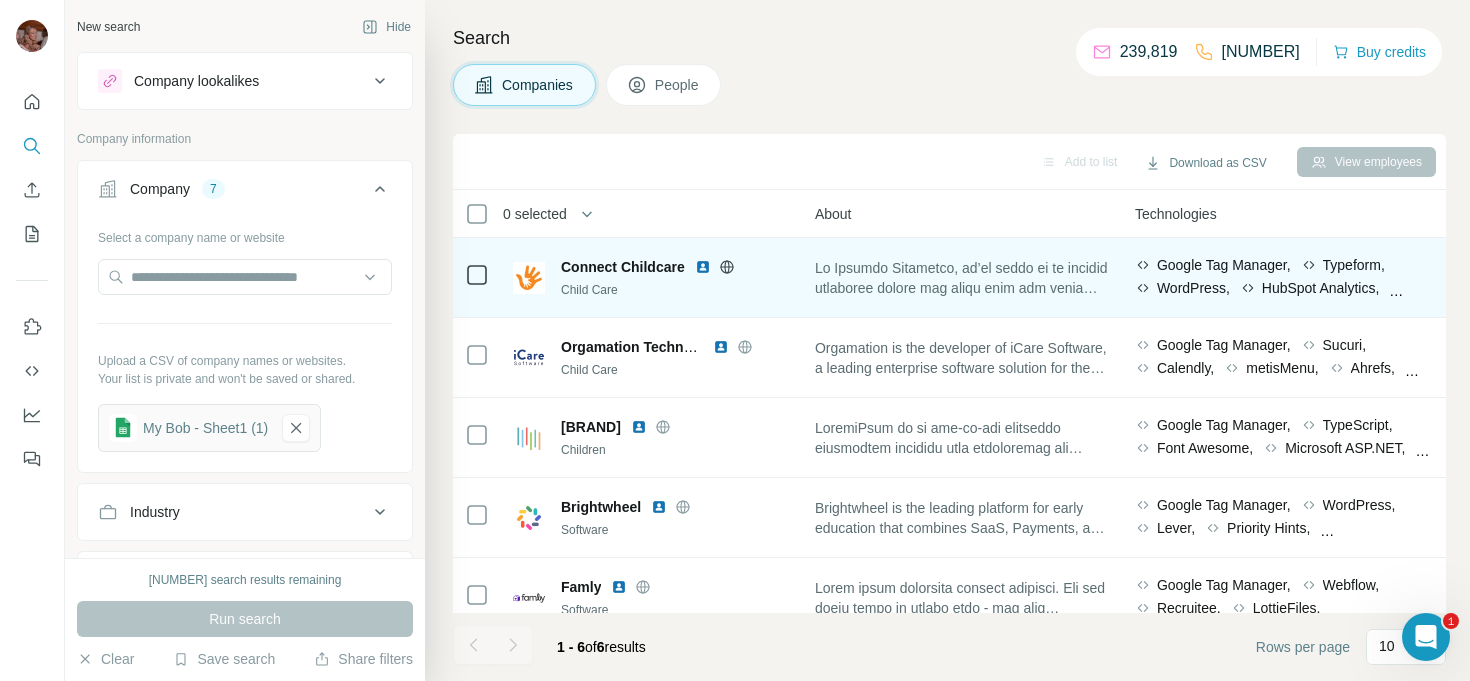 scroll, scrollTop: 0, scrollLeft: 796, axis: horizontal 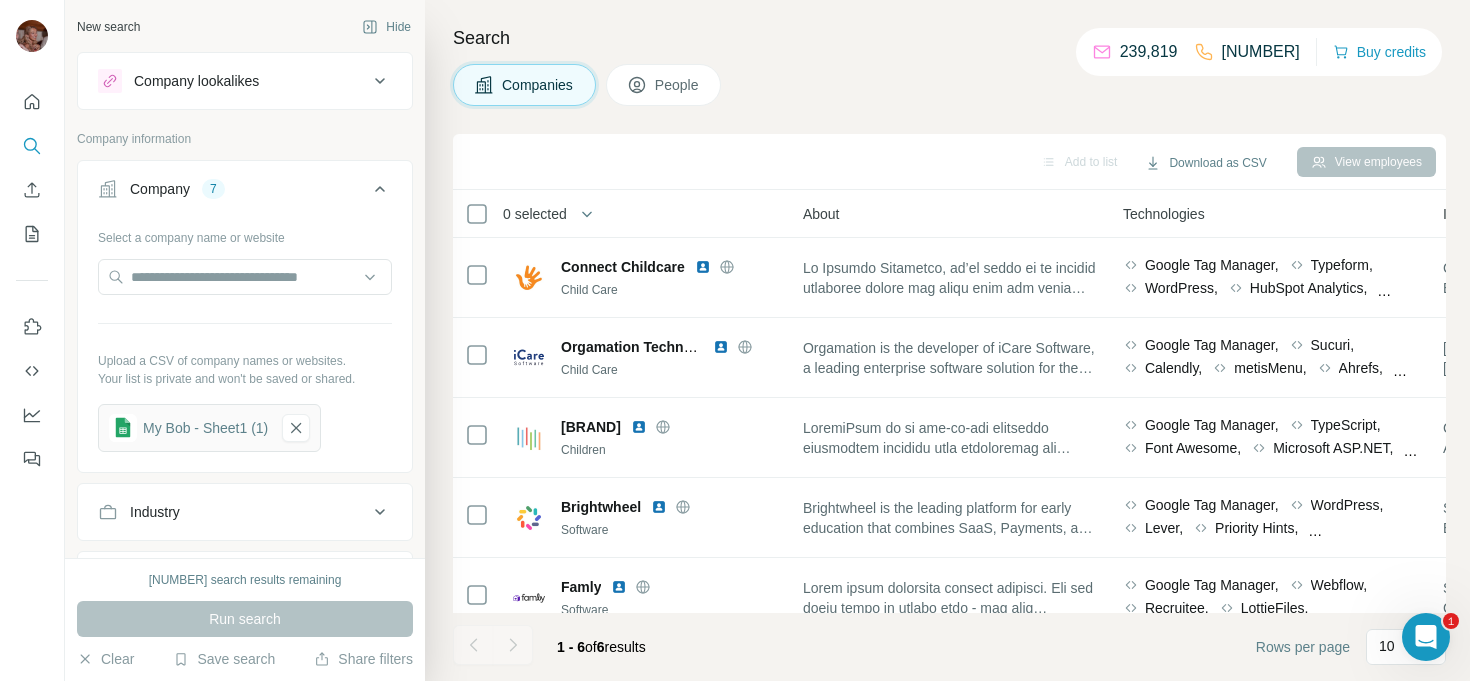 click on "People" at bounding box center (678, 85) 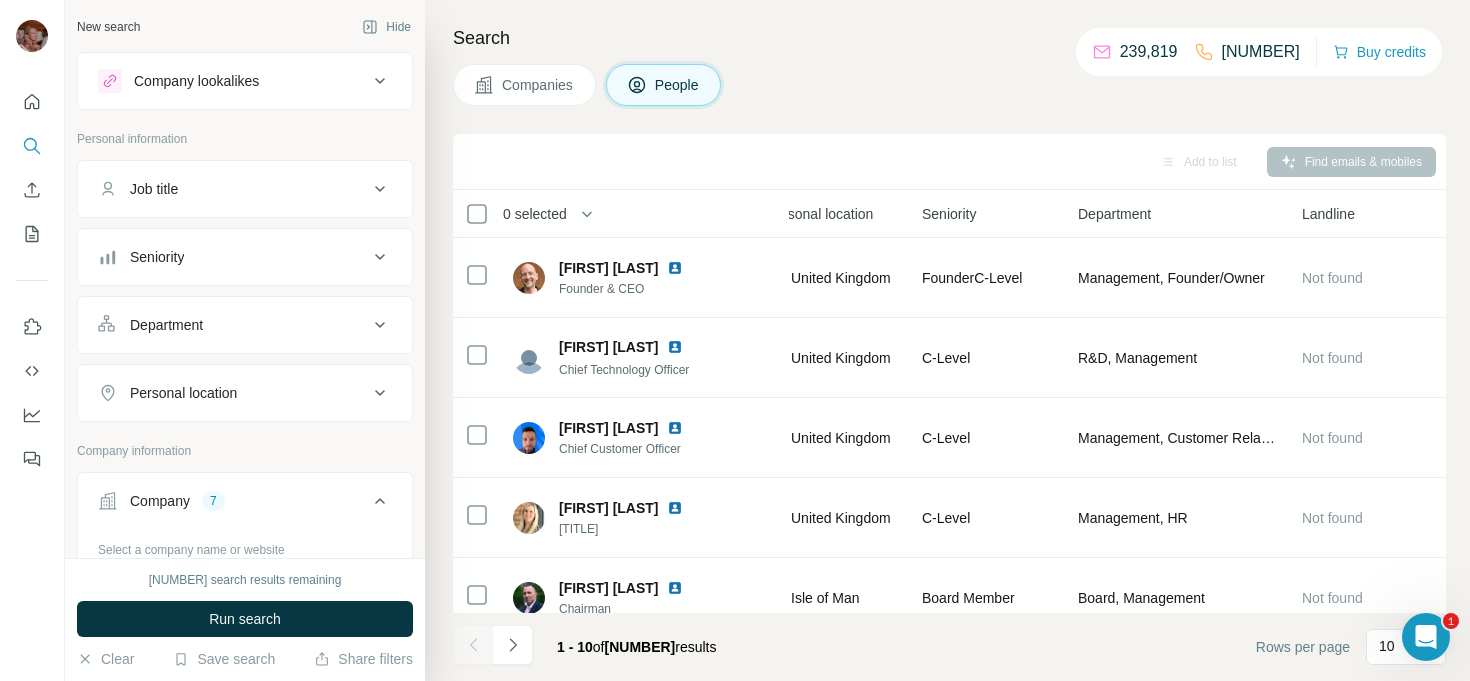 scroll, scrollTop: 0, scrollLeft: 727, axis: horizontal 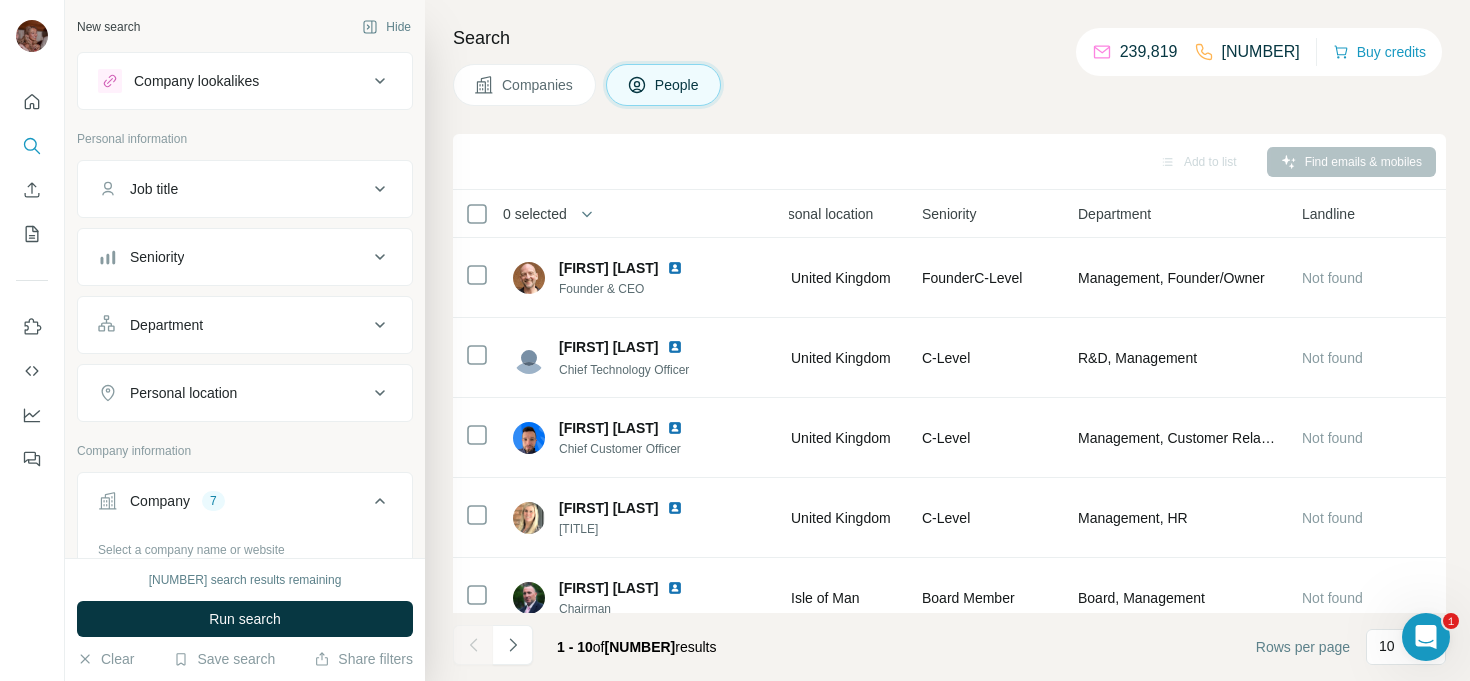 click on "Companies People" at bounding box center (949, 85) 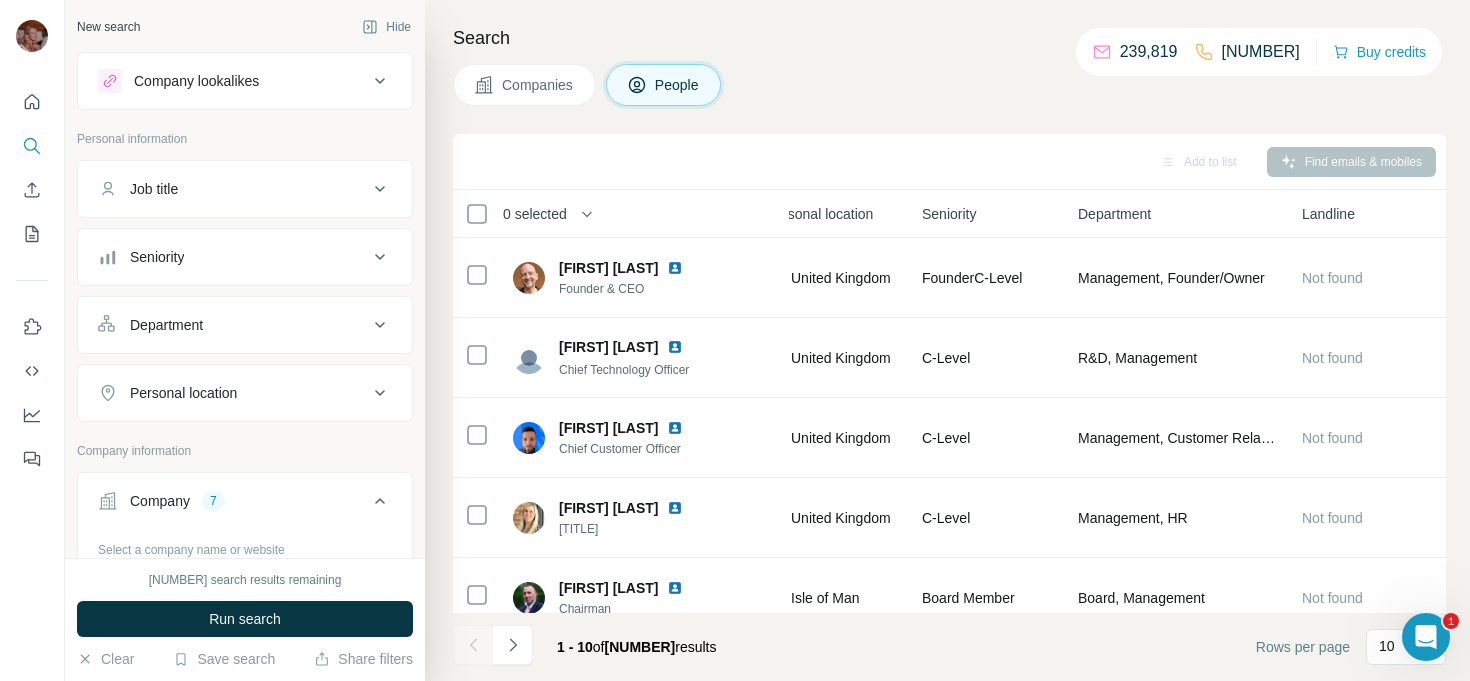 click 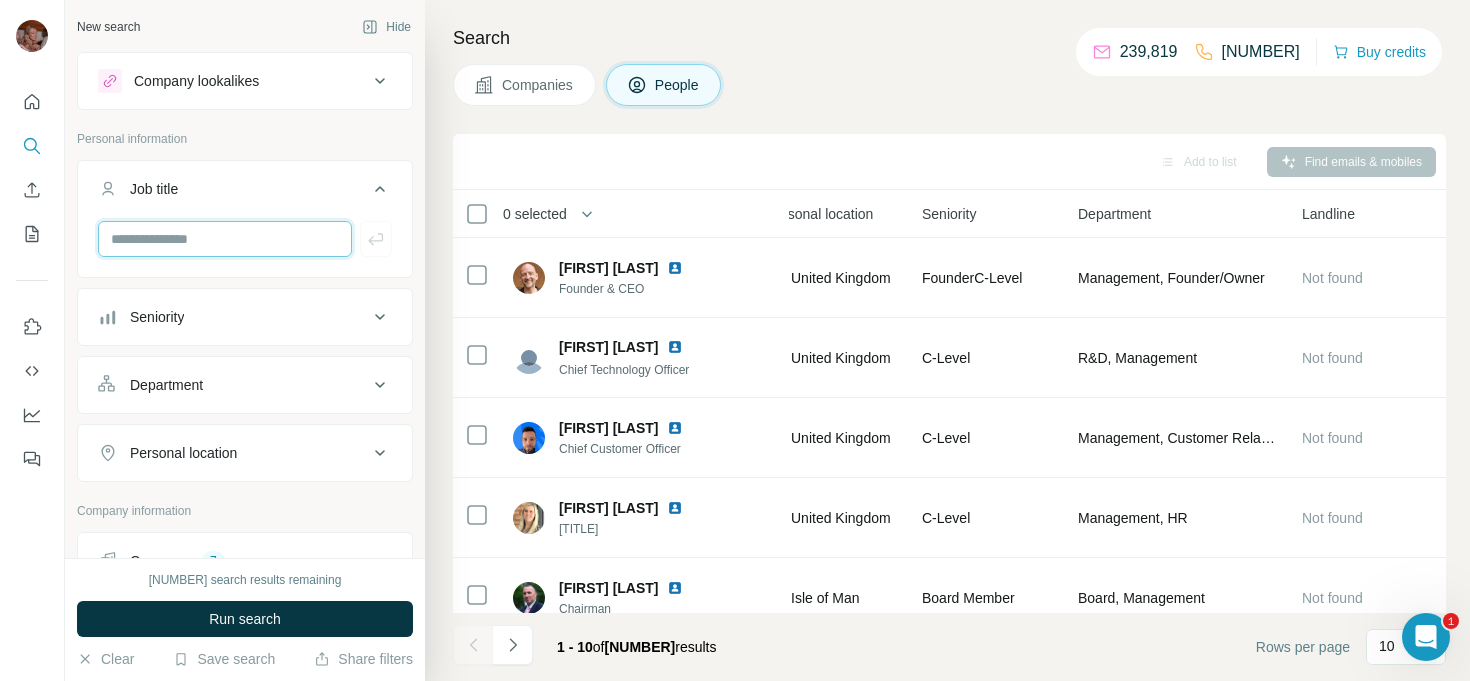 click at bounding box center (225, 239) 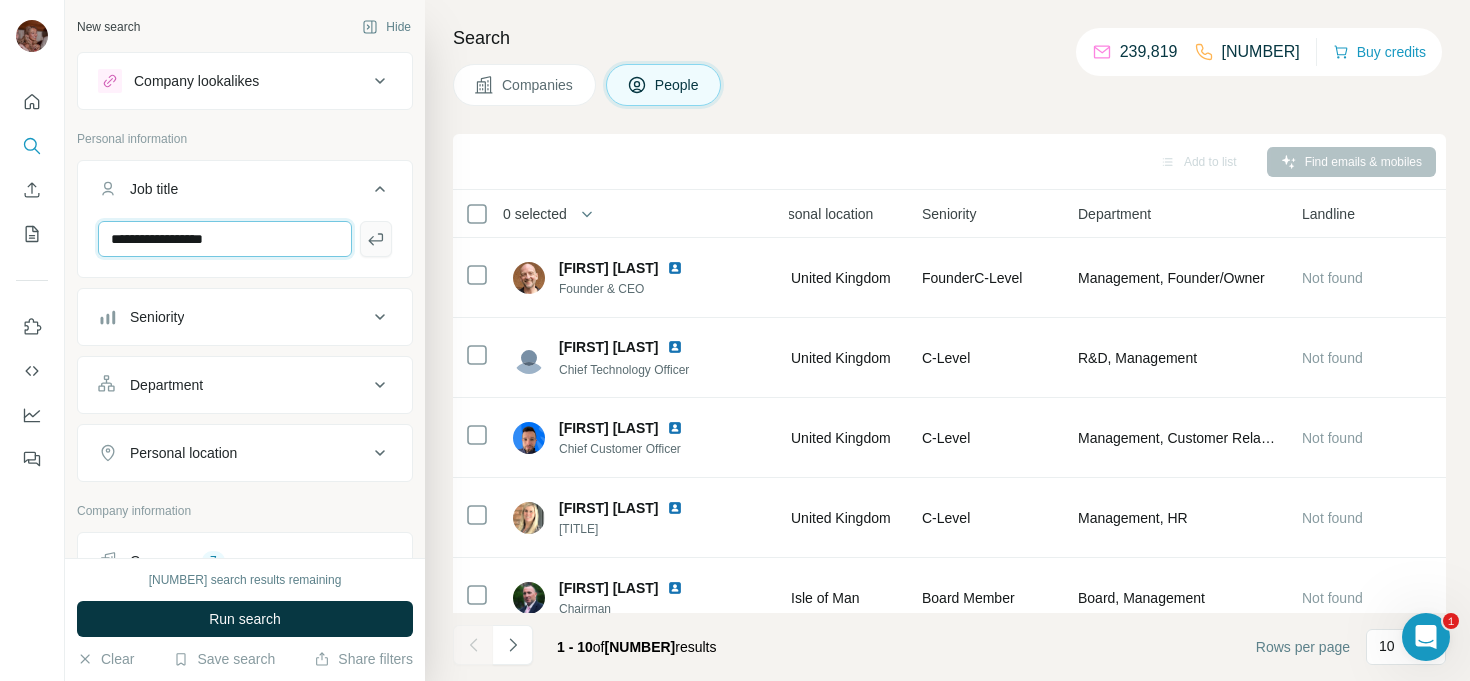 type on "**********" 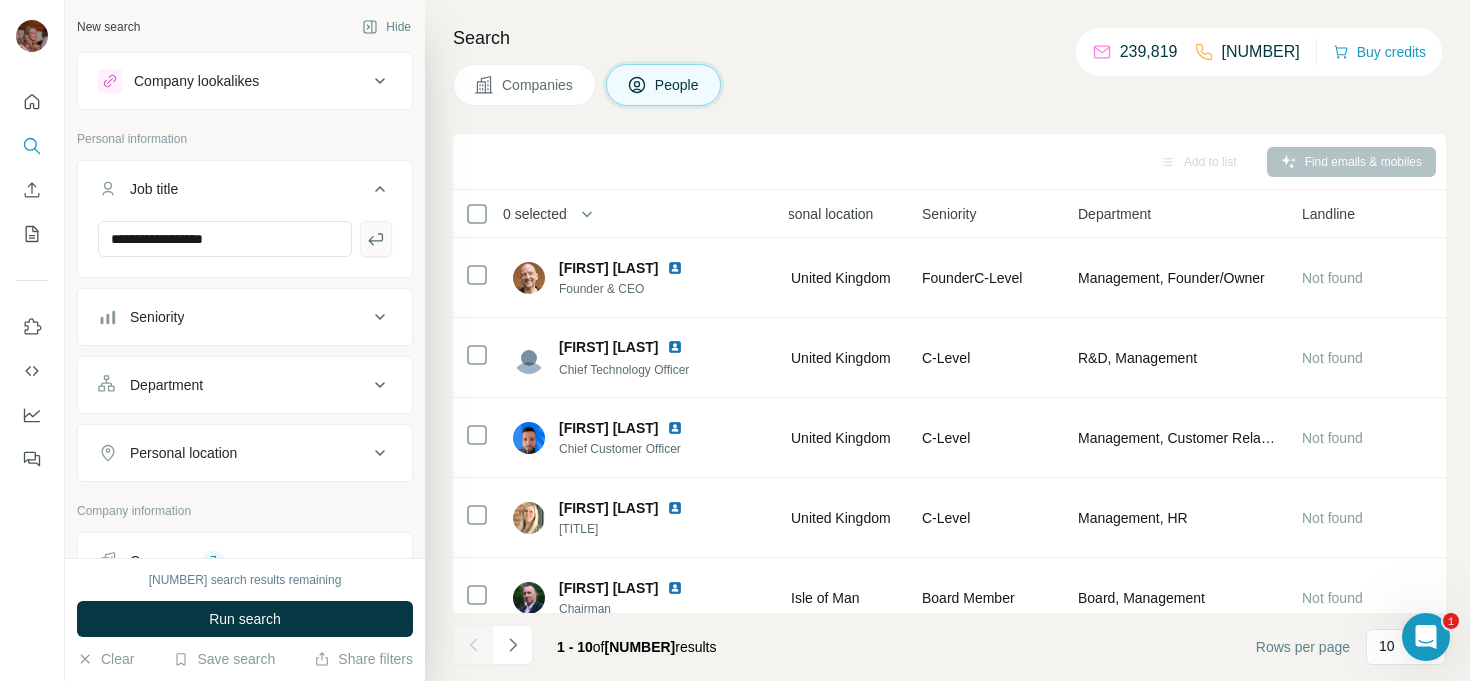 click 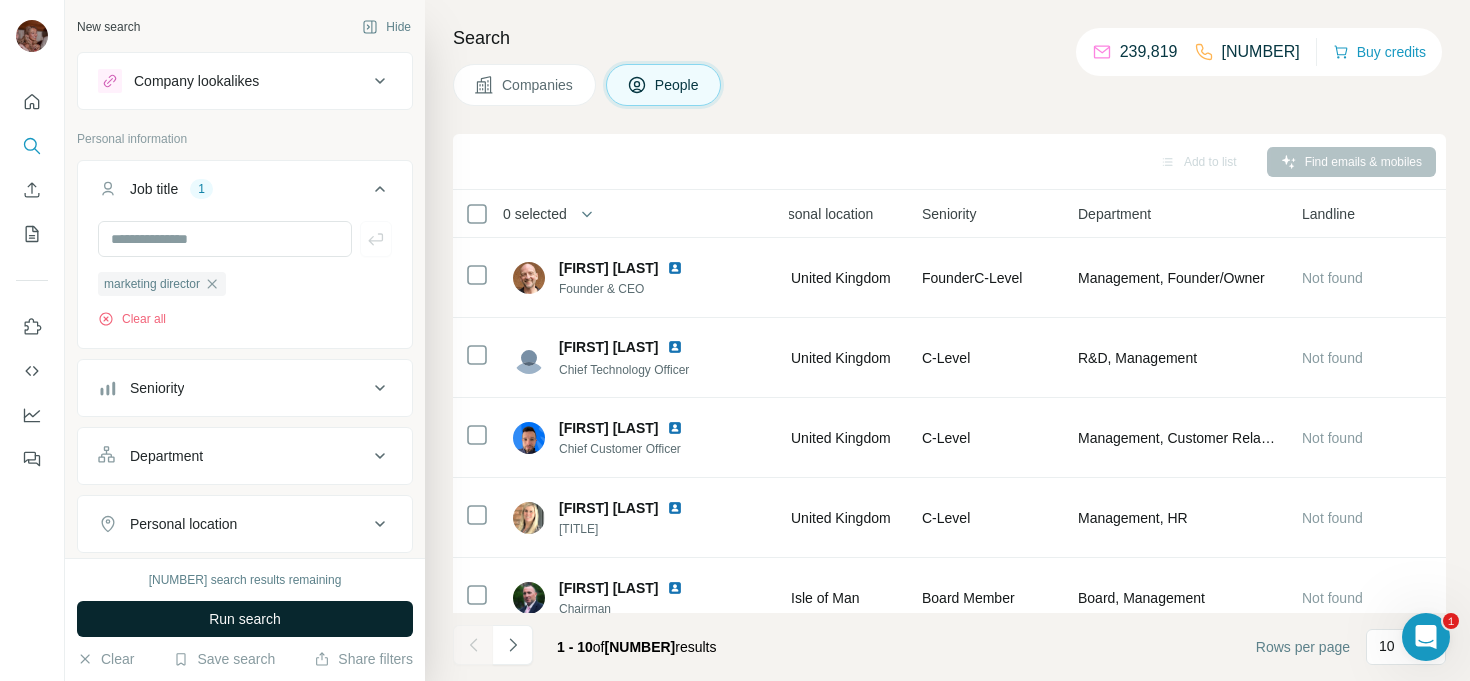 click on "Run search" at bounding box center (245, 619) 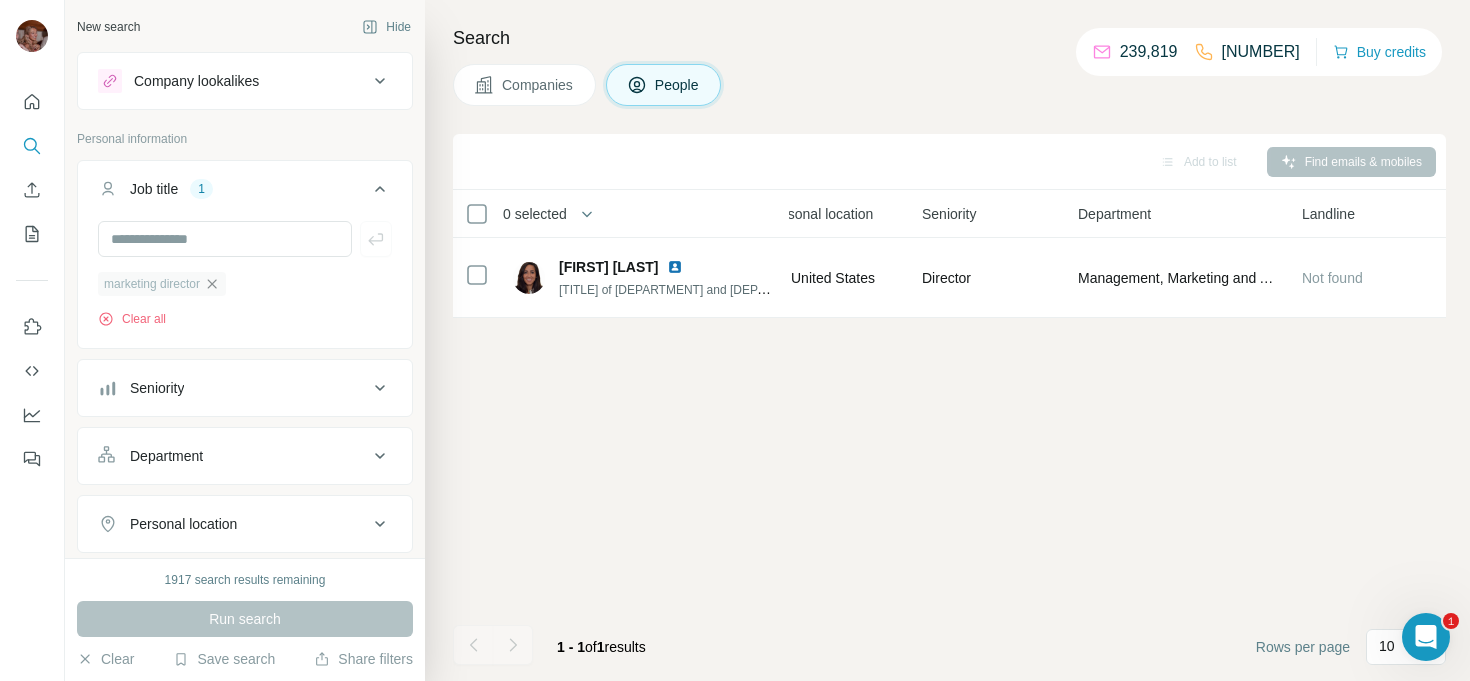click 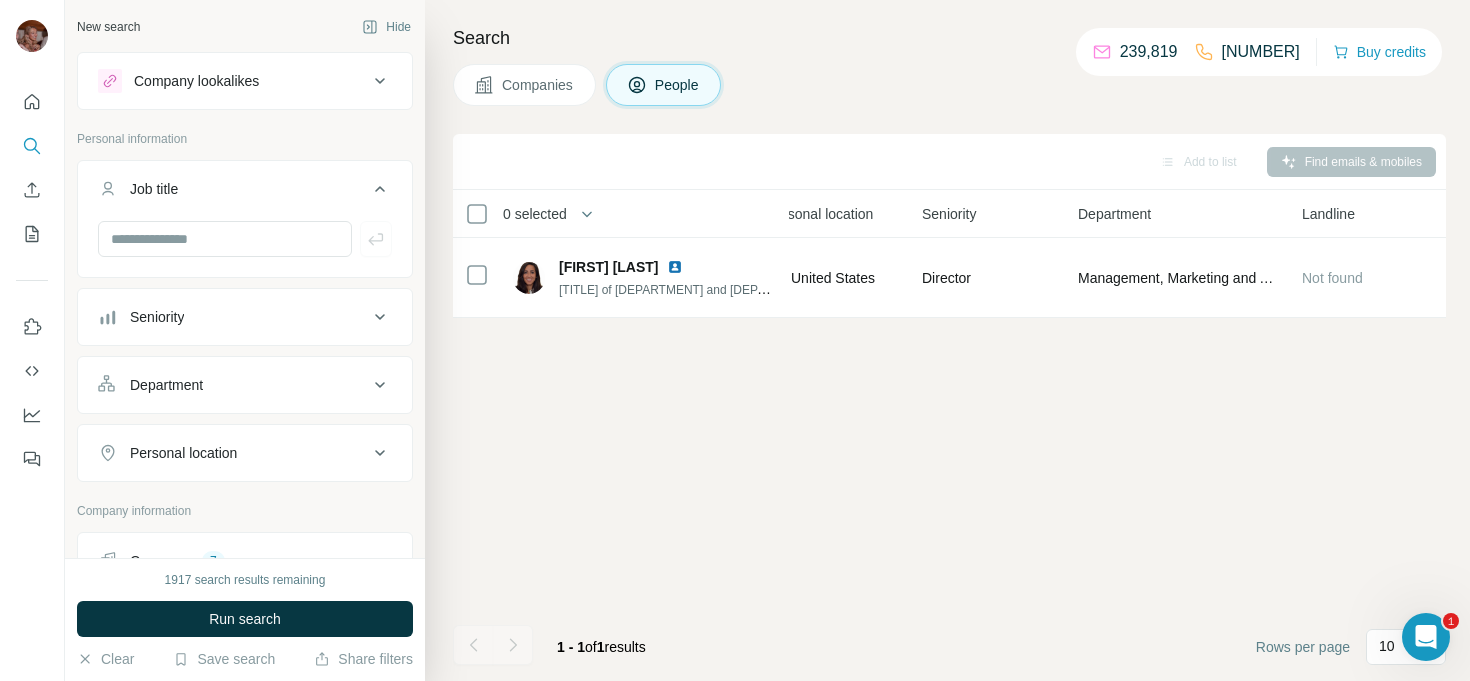click on "Seniority" at bounding box center [233, 317] 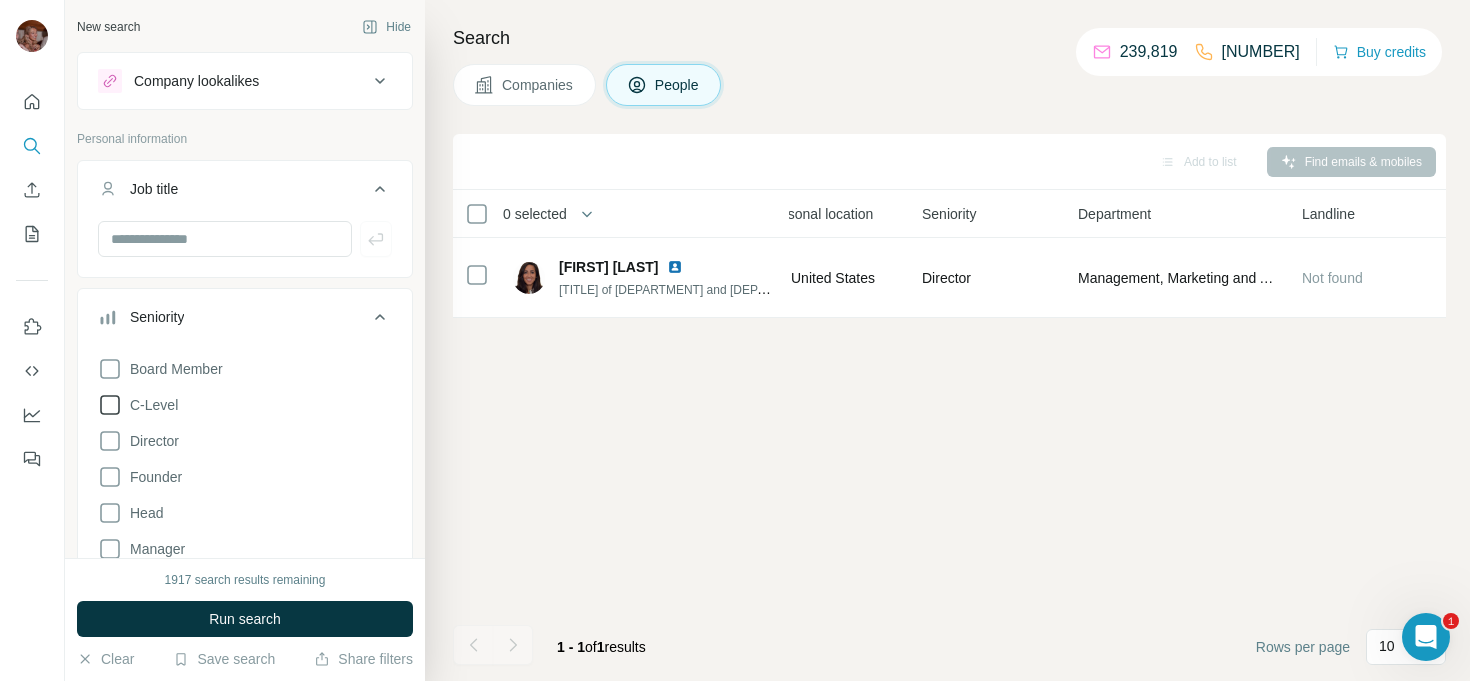 click on "C-Level" at bounding box center [150, 405] 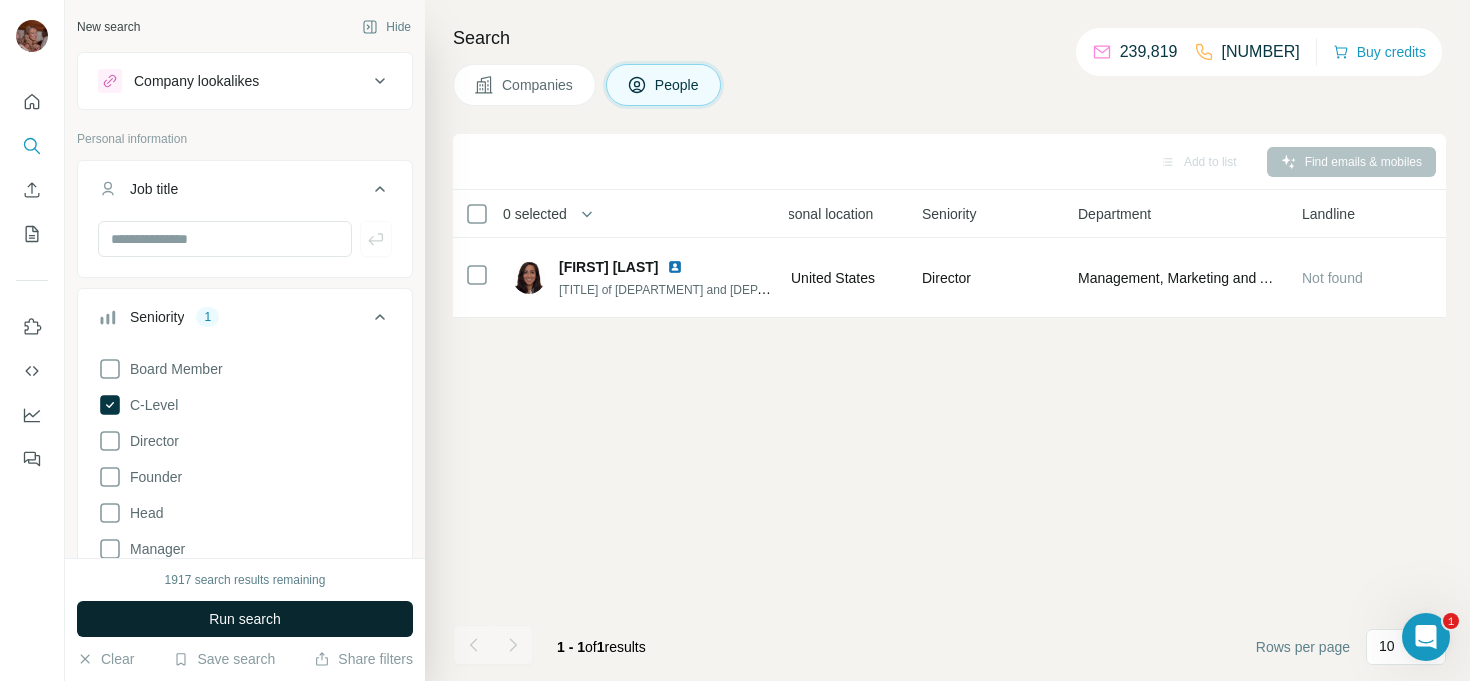 click on "Run search" at bounding box center [245, 619] 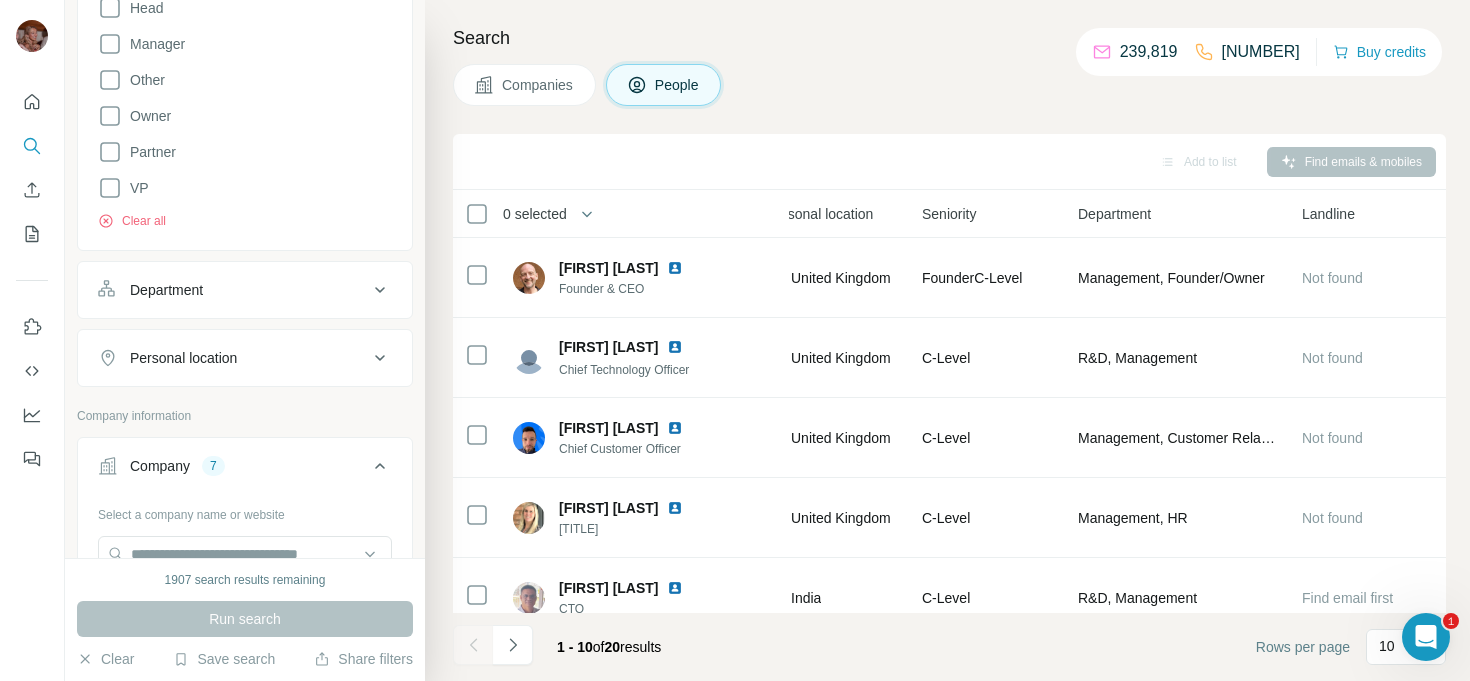 scroll, scrollTop: 640, scrollLeft: 0, axis: vertical 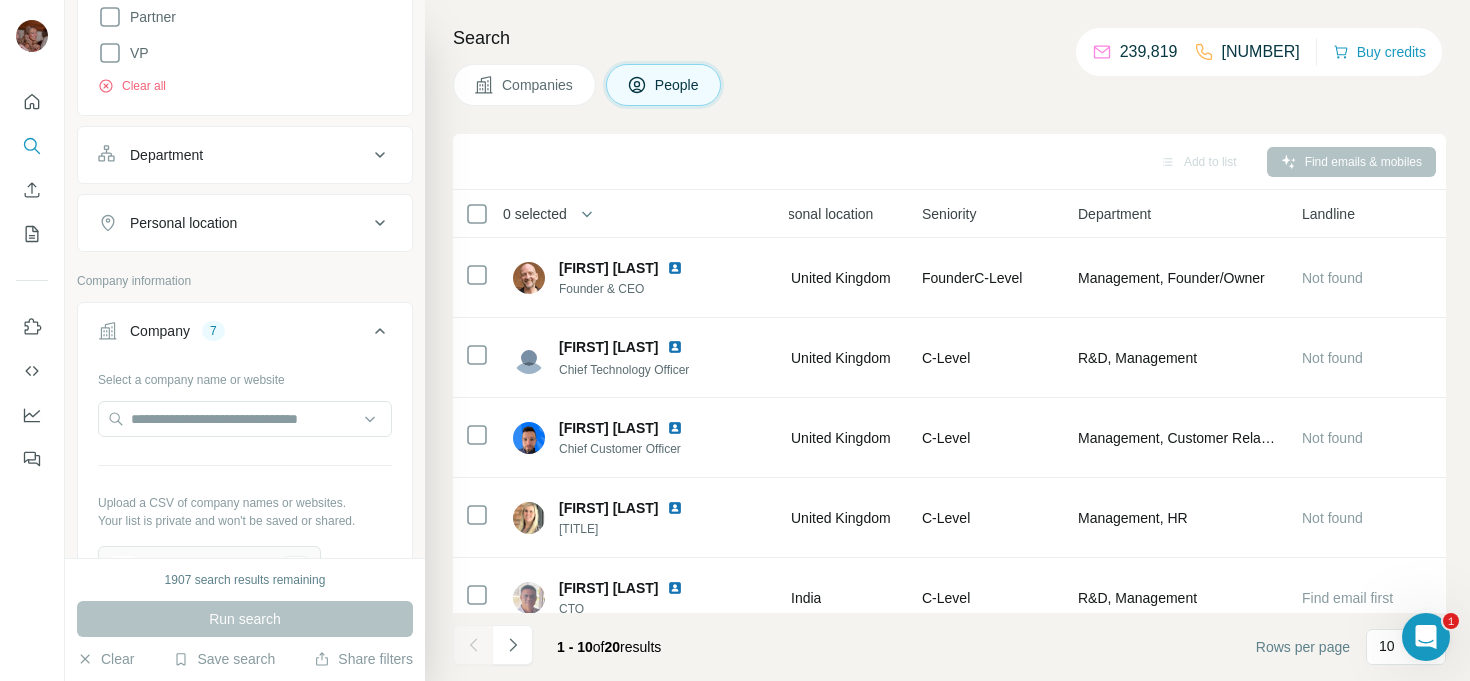 click 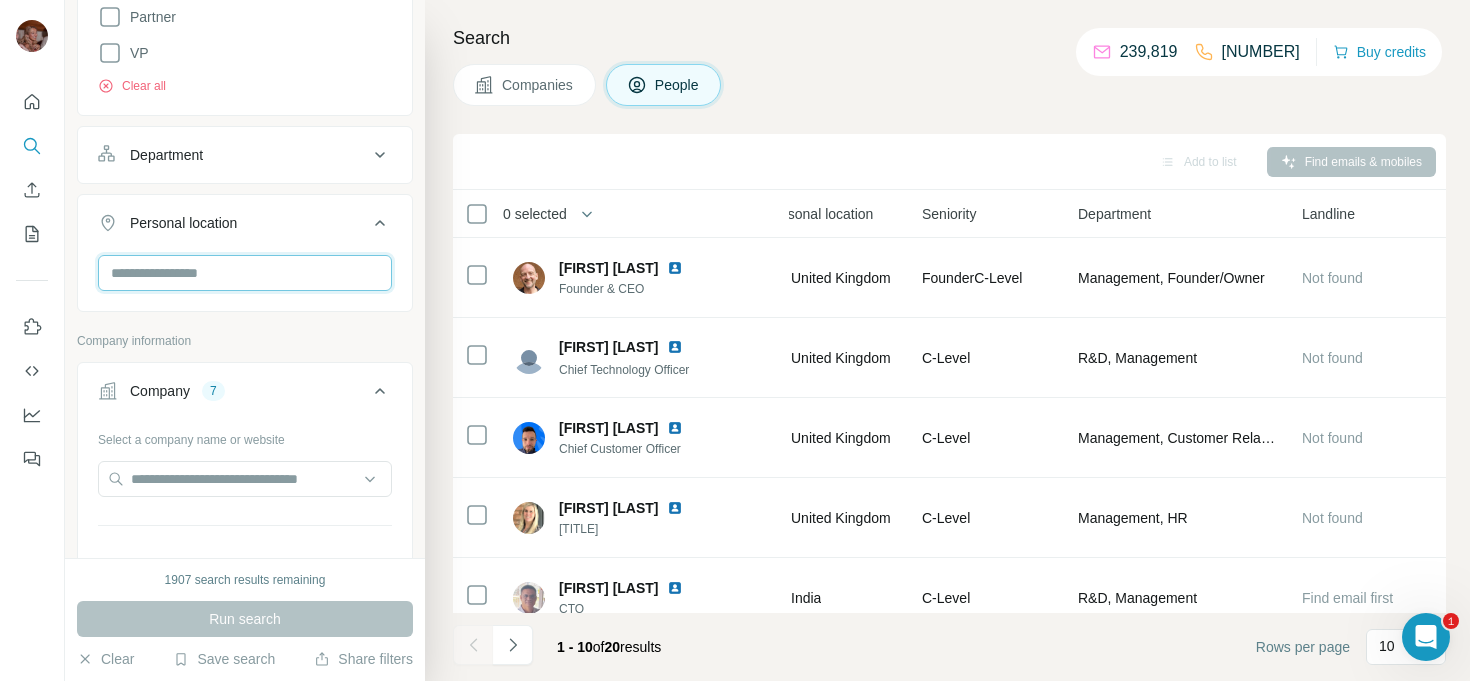 click at bounding box center [245, 273] 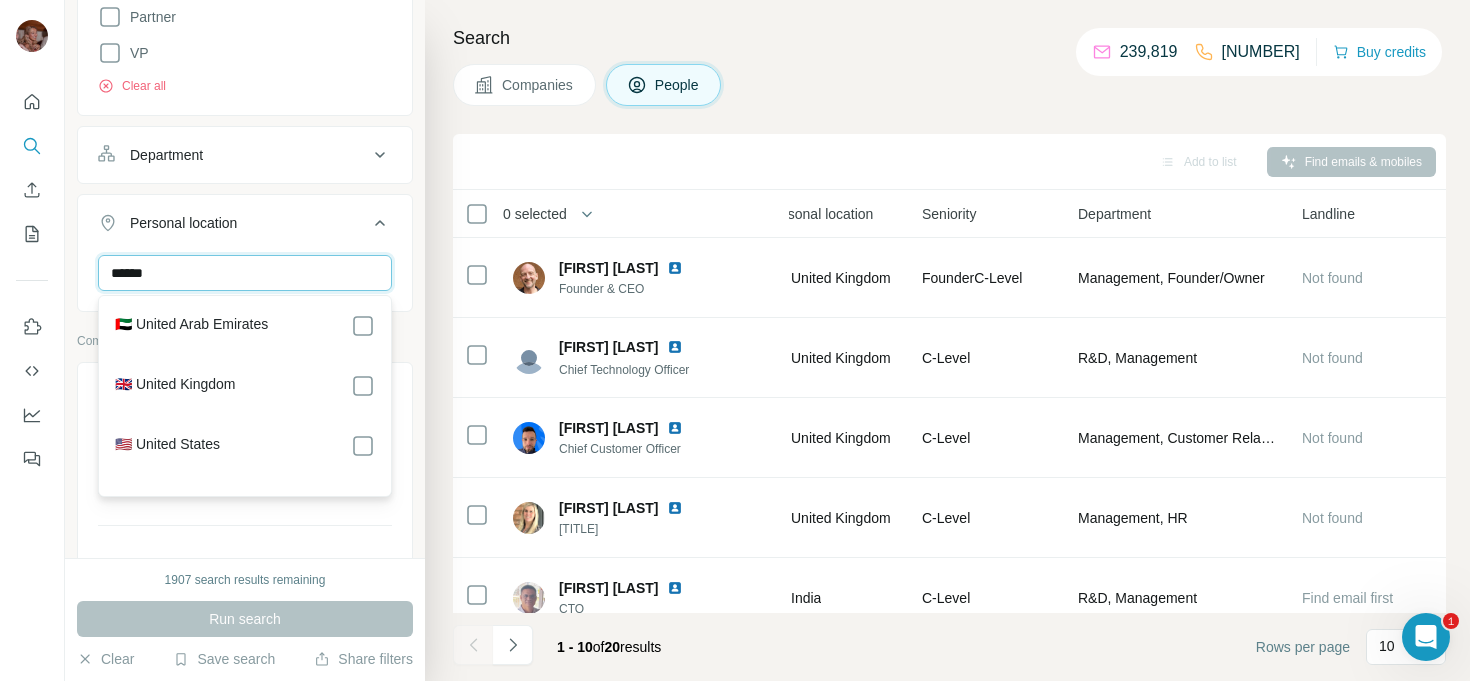 type on "******" 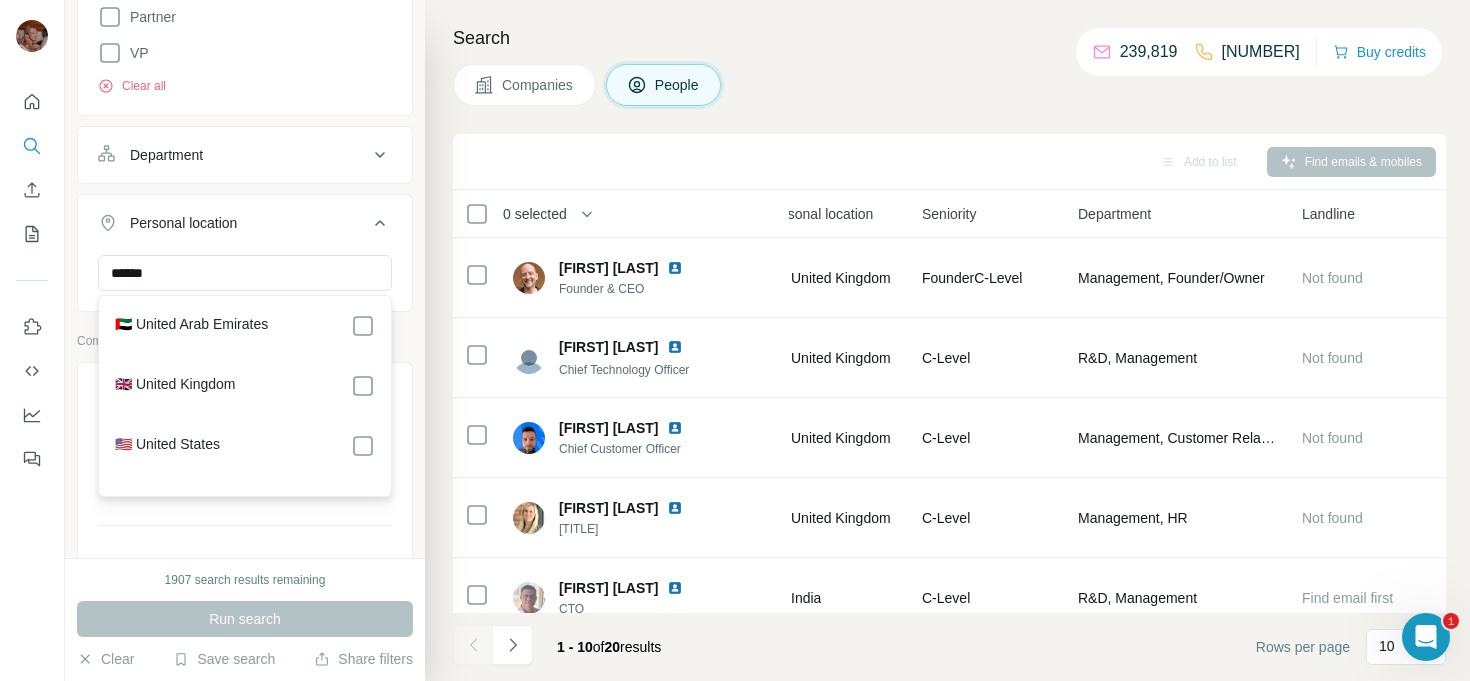 type 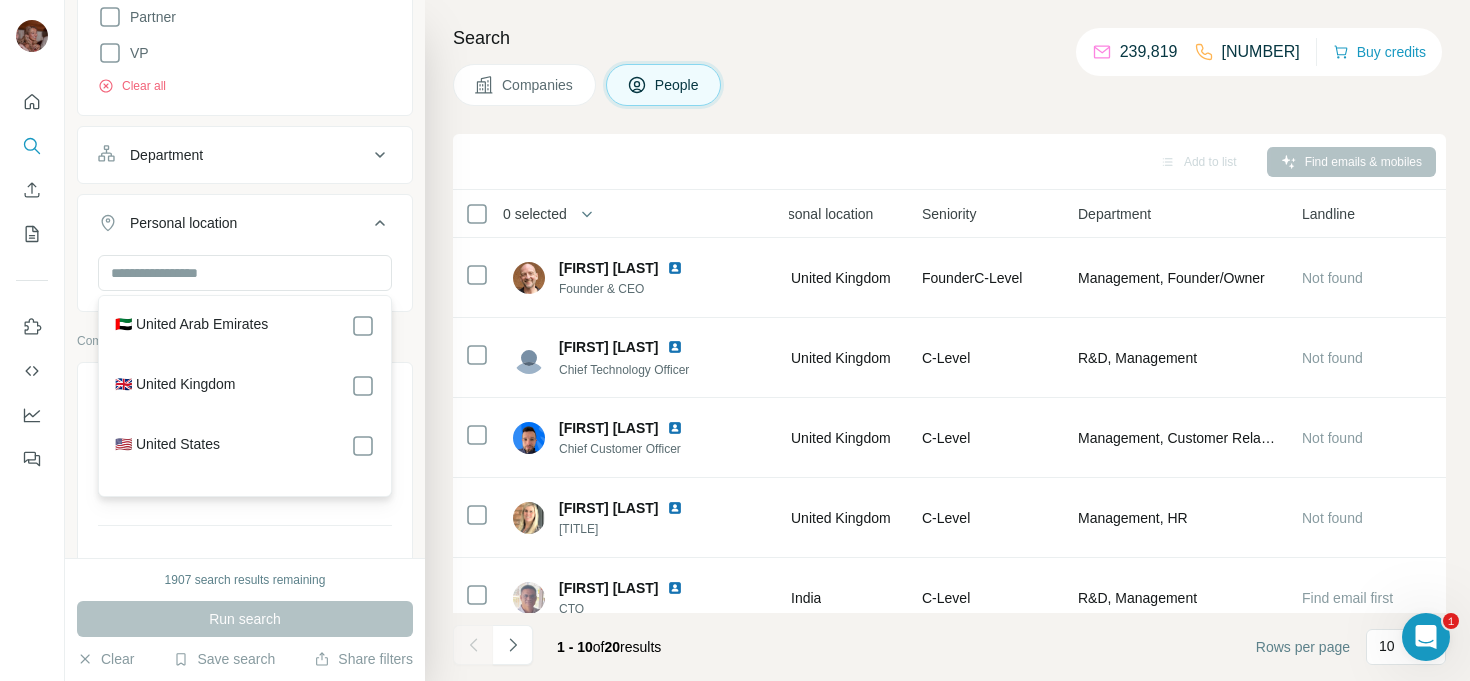 click on "Search Companies People Add to list Find emails & mobiles 0 selected People Company Email Mobile Lists Personal location Seniority Department Landline Chris Reid Founder & CEO Connect Childcare chris.reid@connectchildcare.com Mobile not found 2 lists 🇬🇧 United Kingdom Founder C-Level Management, Founder/Owner Not found Ed Leonard Chief Technology Officer Connect Childcare ed.leonard@connectchildcare.com +18602434334 2 lists 🇬🇧 United Kingdom C-Level R&D, Management Not found John Pickup Chief Customer Officer Connect Childcare john.pickup@connectchildcare.com +447811509519 2 lists 🇬🇧 United Kingdom C-Level Management, Customer Relations Not found Sonia Hardy Chief People Officer Connect Childcare sonia.hardy@connectchildcare.com +447783062002 2 lists 🇬🇧 United Kingdom C-Level Management, HR Not found Vijay Sharma CTO Orgamation Technologies Find email Find both Not in a list 🇮🇳 India C-Level R&D, Management Find email first Dave Vasen Founder & CEO Brightwheel +14152168495 1 list" at bounding box center [947, 340] 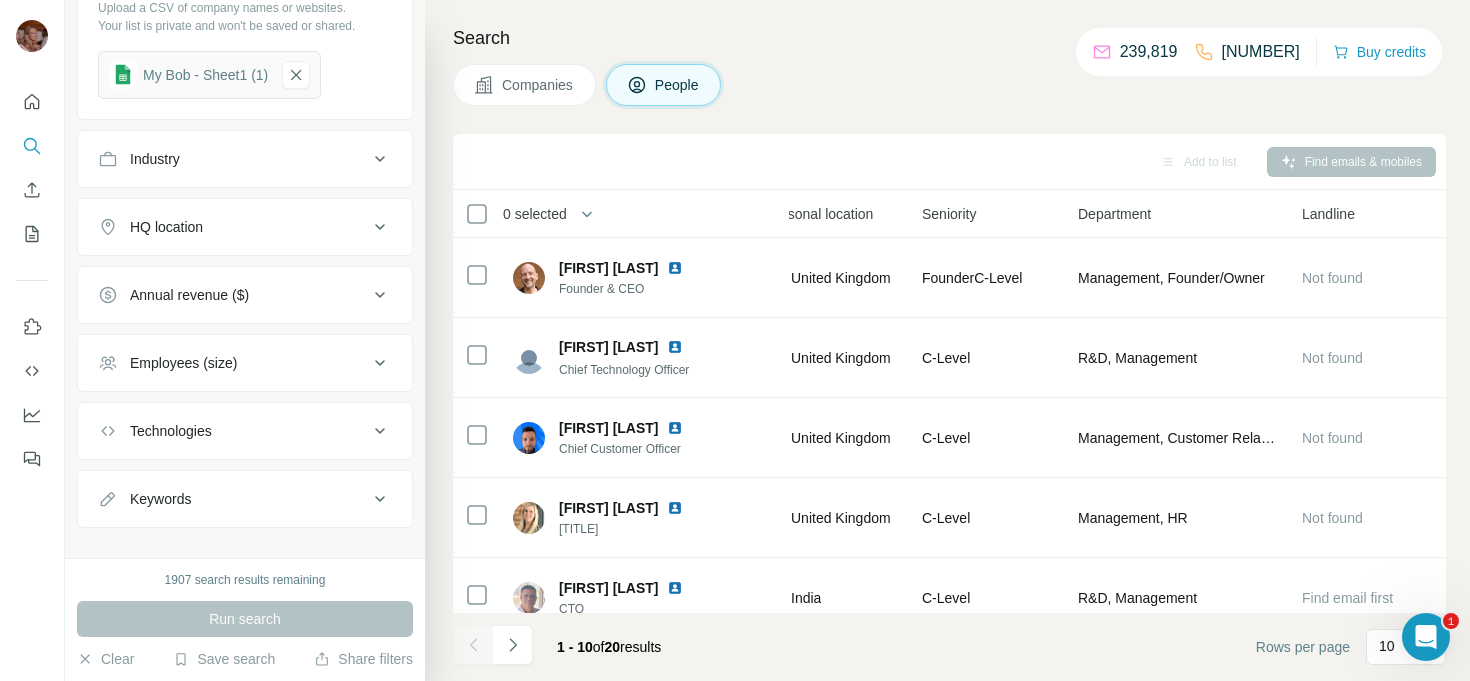 scroll, scrollTop: 1197, scrollLeft: 0, axis: vertical 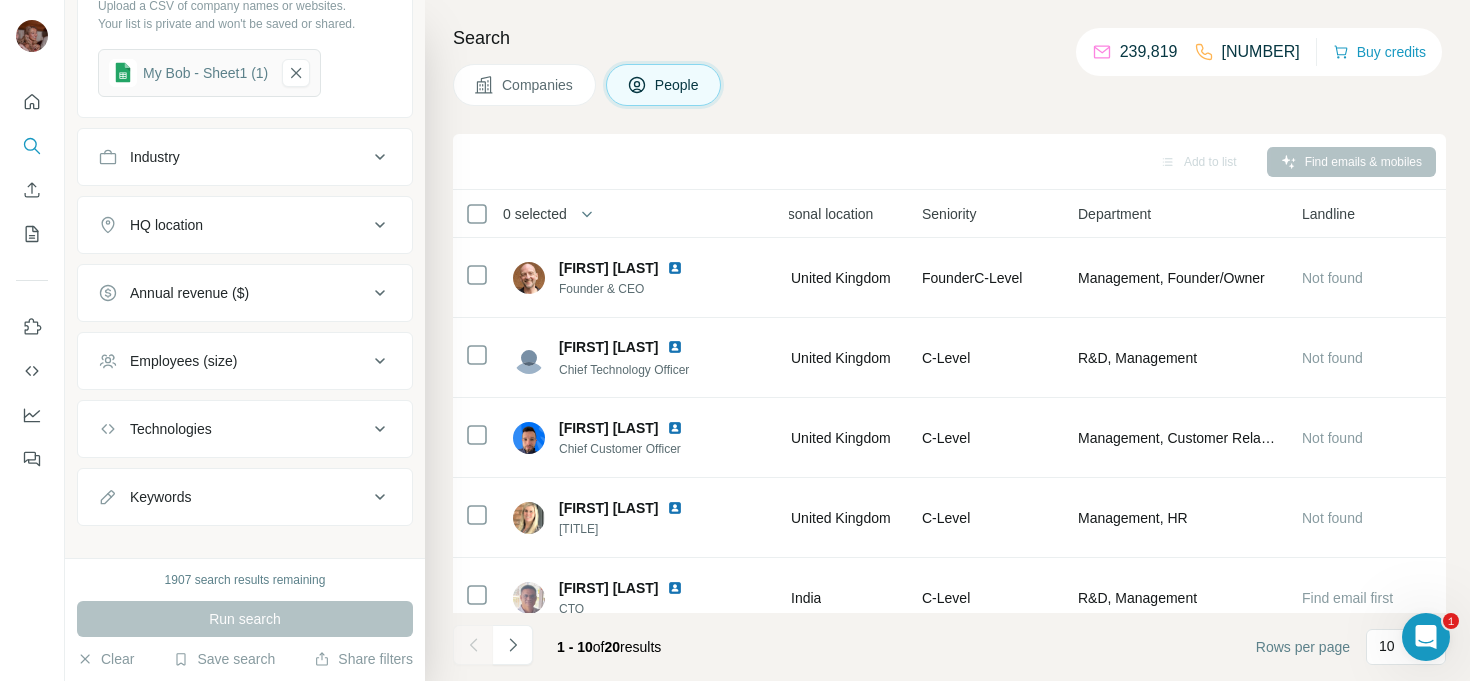 click 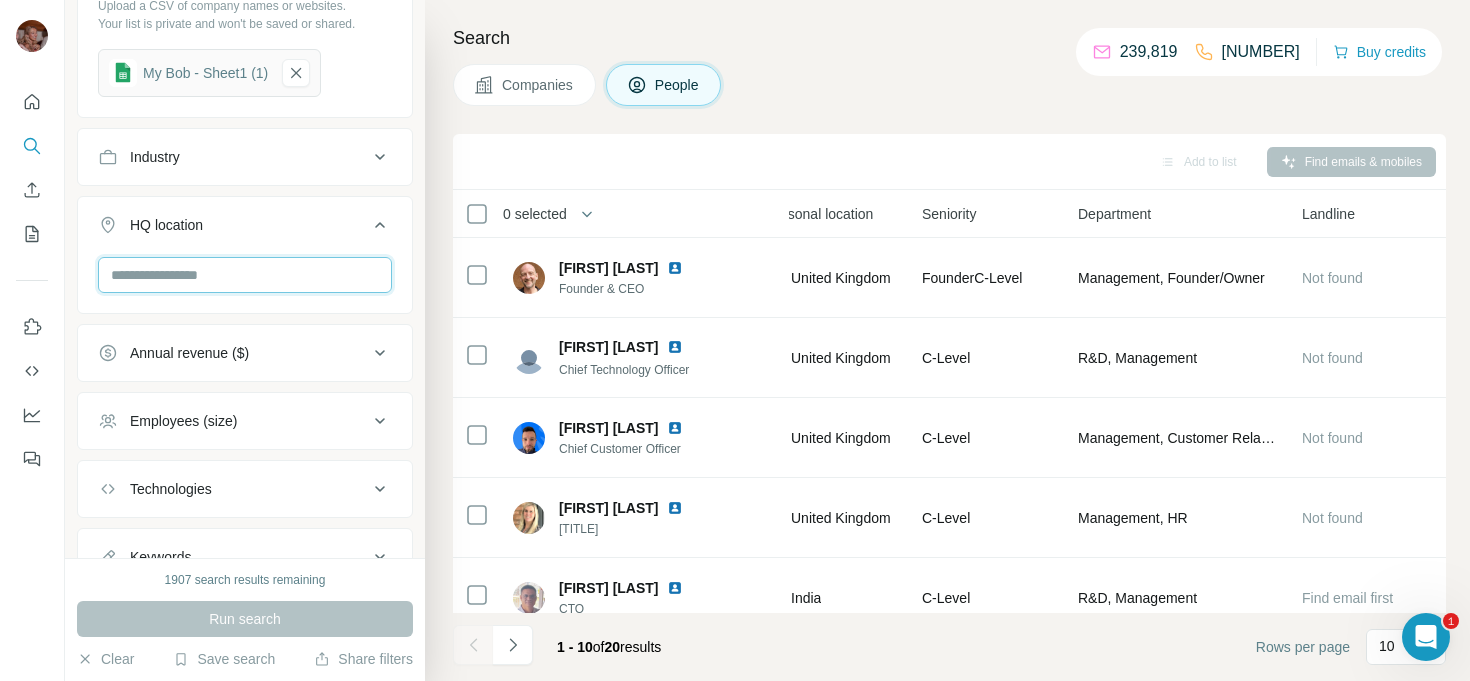 click at bounding box center [245, 275] 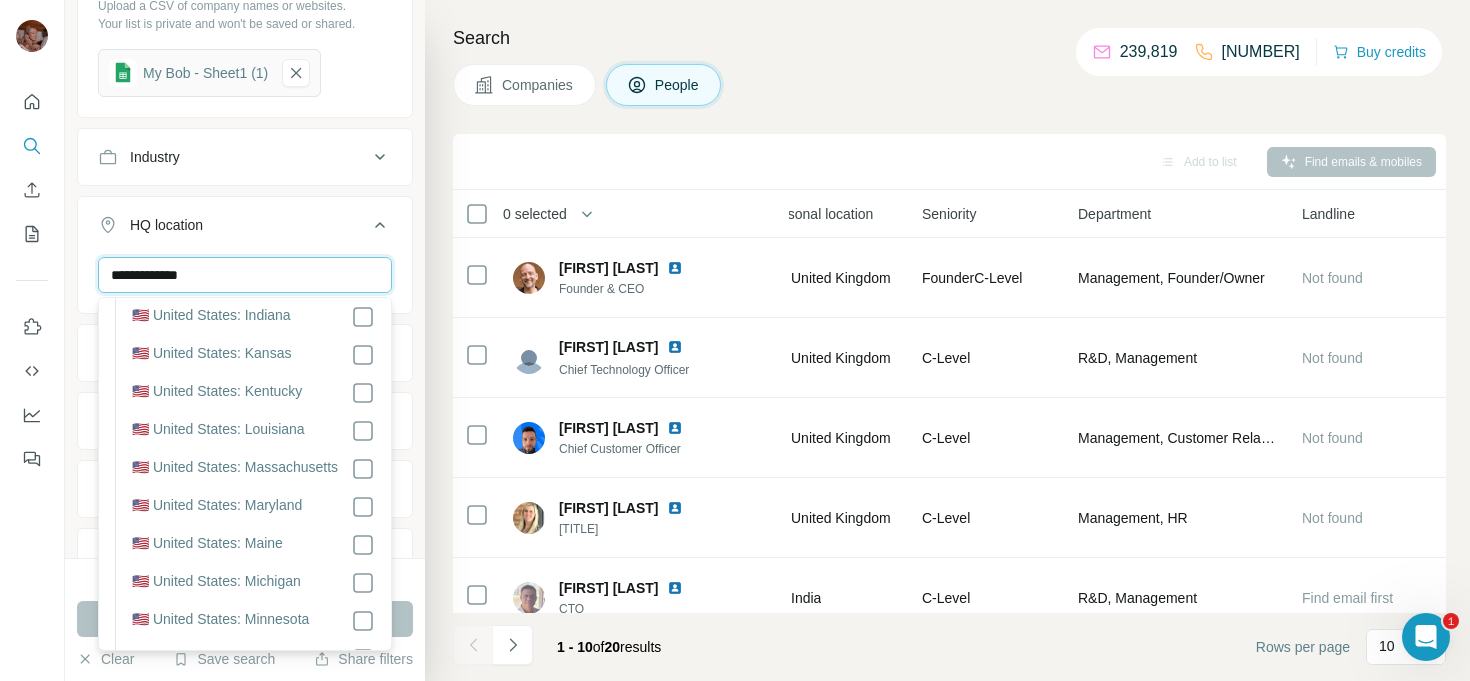 scroll, scrollTop: 738, scrollLeft: 0, axis: vertical 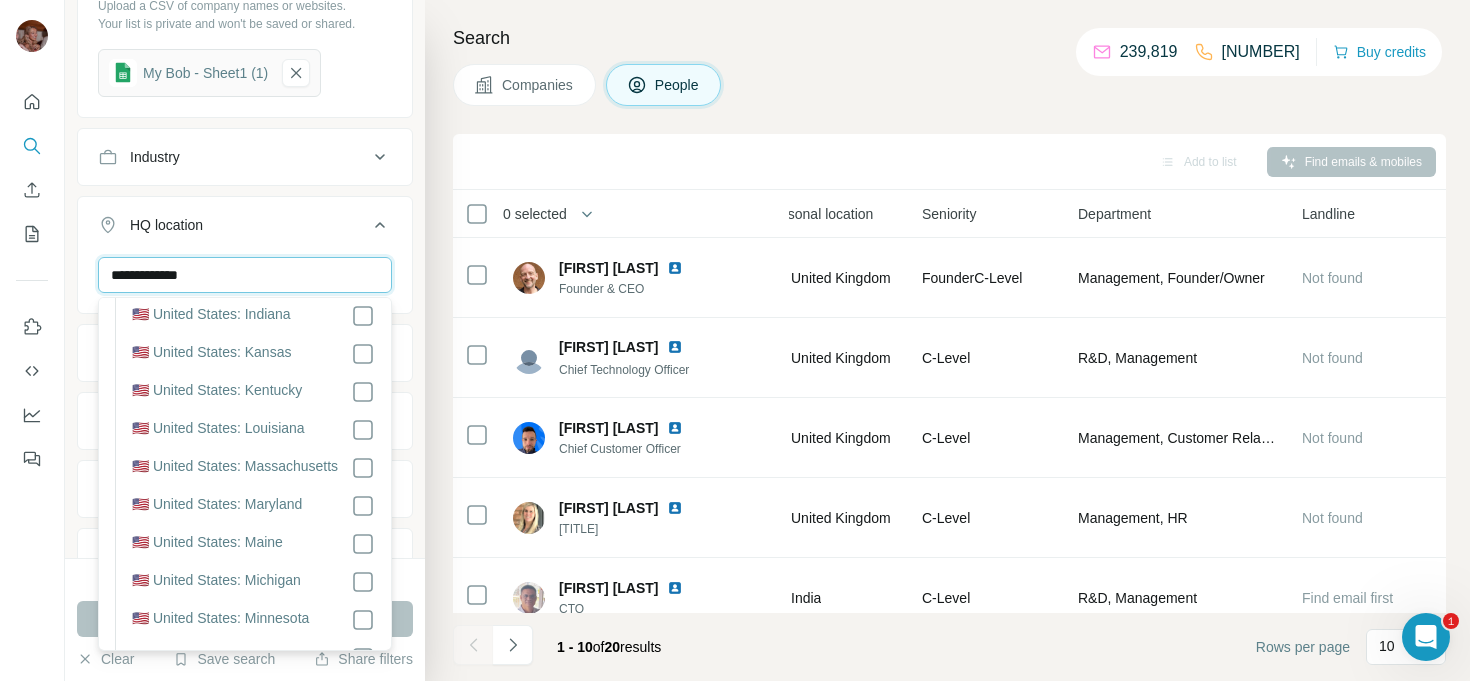 type on "**********" 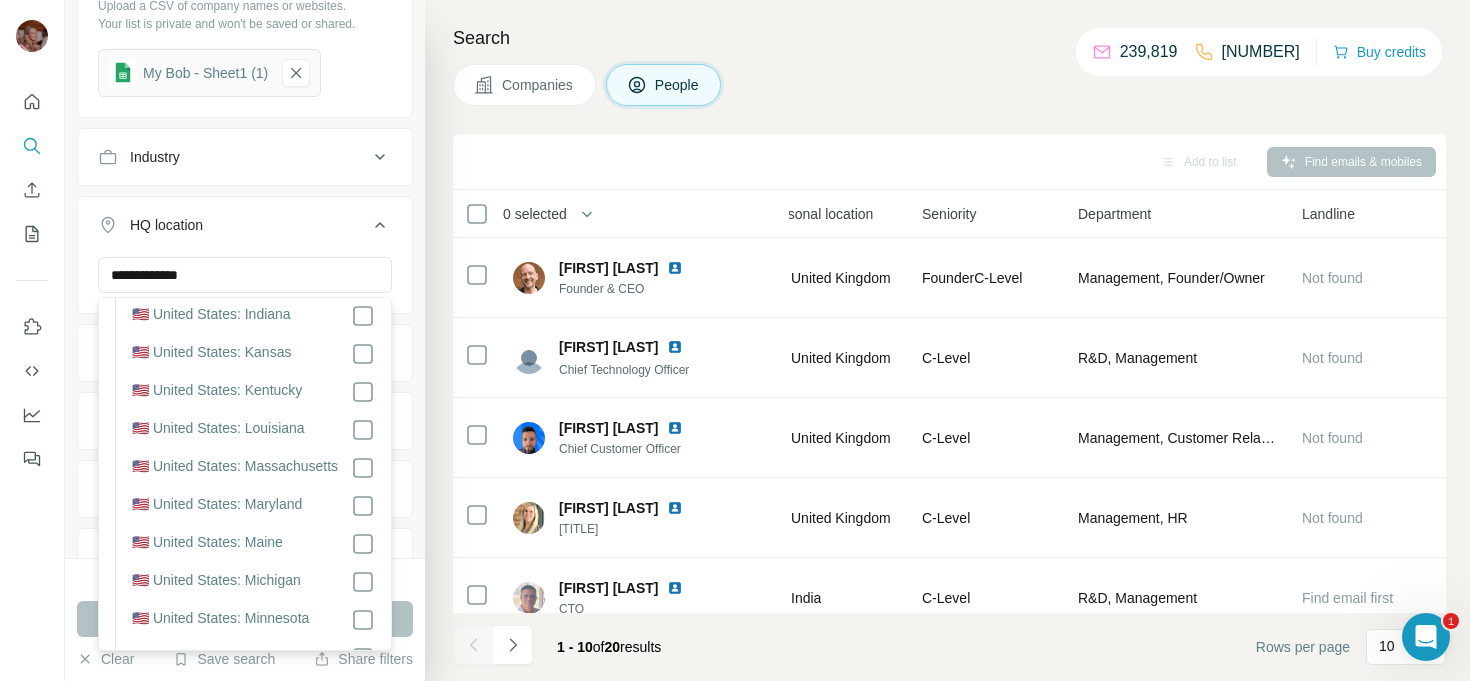 click on "Search Companies People Add to list Find emails & mobiles 0 selected People Company Email Mobile Lists Personal location Seniority Department Landline Chris Reid Founder & CEO Connect Childcare chris.reid@connectchildcare.com Mobile not found 2 lists 🇬🇧 United Kingdom Founder C-Level Management, Founder/Owner Not found Ed Leonard Chief Technology Officer Connect Childcare ed.leonard@connectchildcare.com +18602434334 2 lists 🇬🇧 United Kingdom C-Level R&D, Management Not found John Pickup Chief Customer Officer Connect Childcare john.pickup@connectchildcare.com +447811509519 2 lists 🇬🇧 United Kingdom C-Level Management, Customer Relations Not found Sonia Hardy Chief People Officer Connect Childcare sonia.hardy@connectchildcare.com +447783062002 2 lists 🇬🇧 United Kingdom C-Level Management, HR Not found Vijay Sharma CTO Orgamation Technologies Find email Find both Not in a list 🇮🇳 India C-Level R&D, Management Find email first Dave Vasen Founder & CEO Brightwheel +14152168495 1 list" at bounding box center (947, 340) 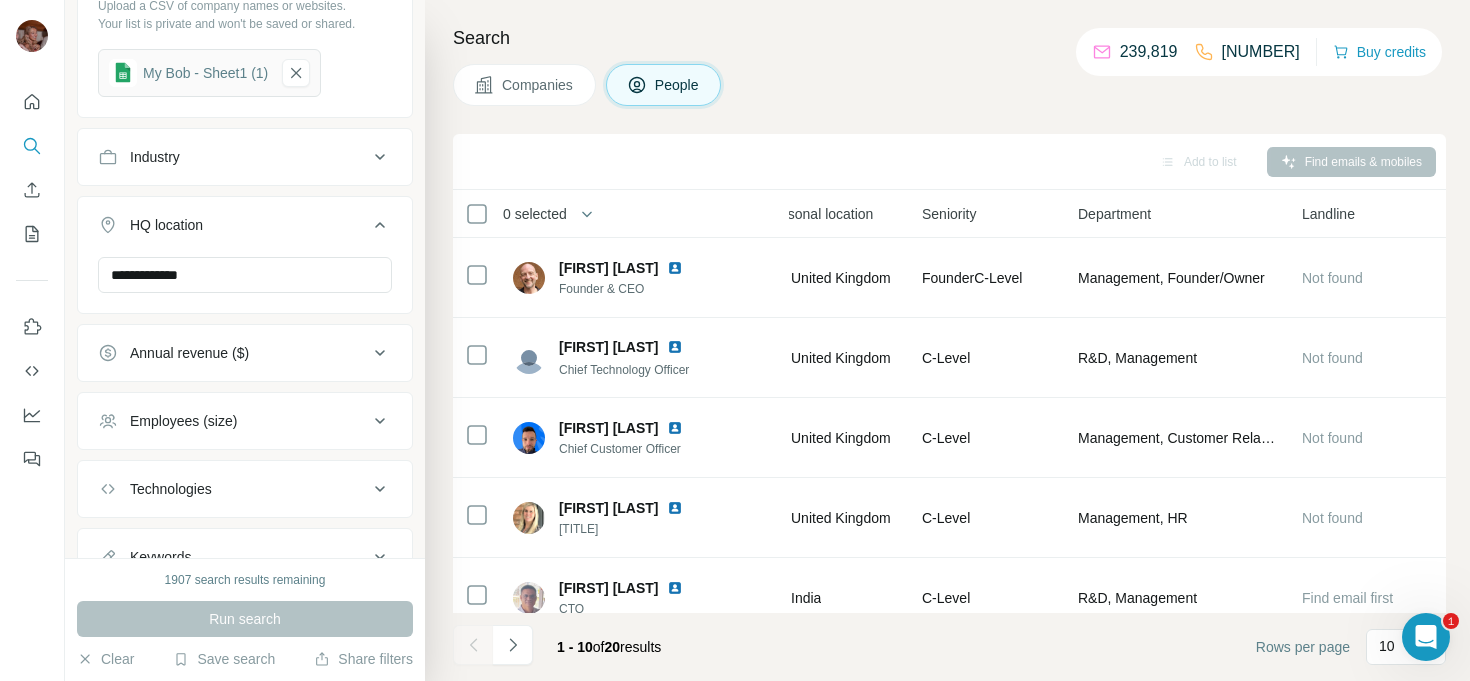 type 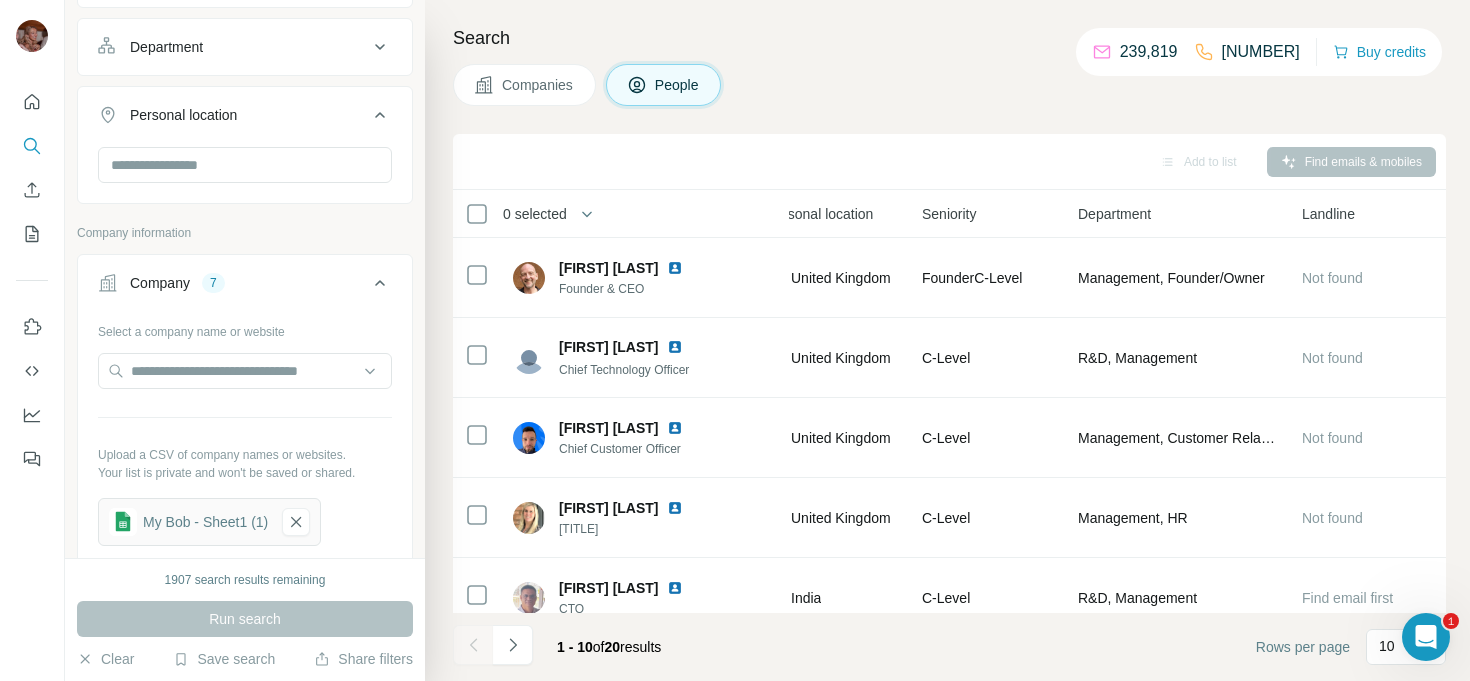 scroll, scrollTop: 742, scrollLeft: 0, axis: vertical 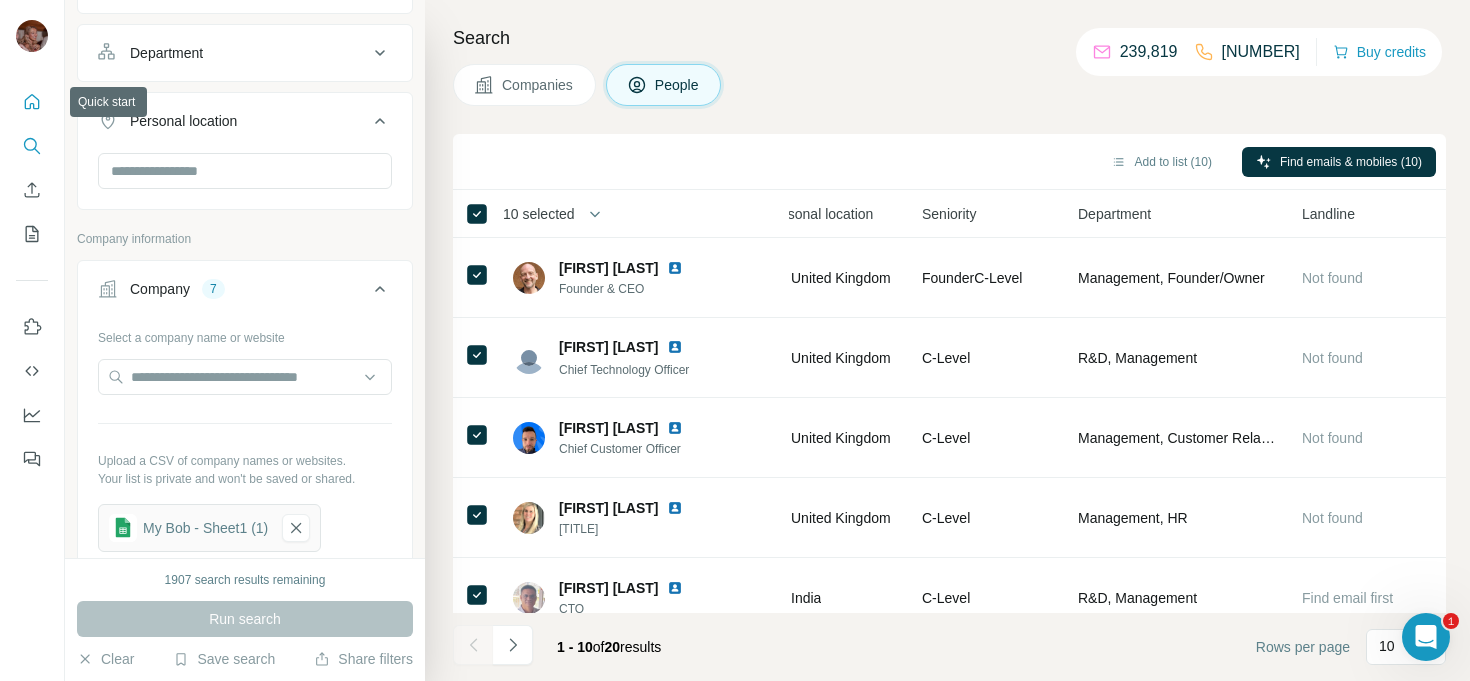 click 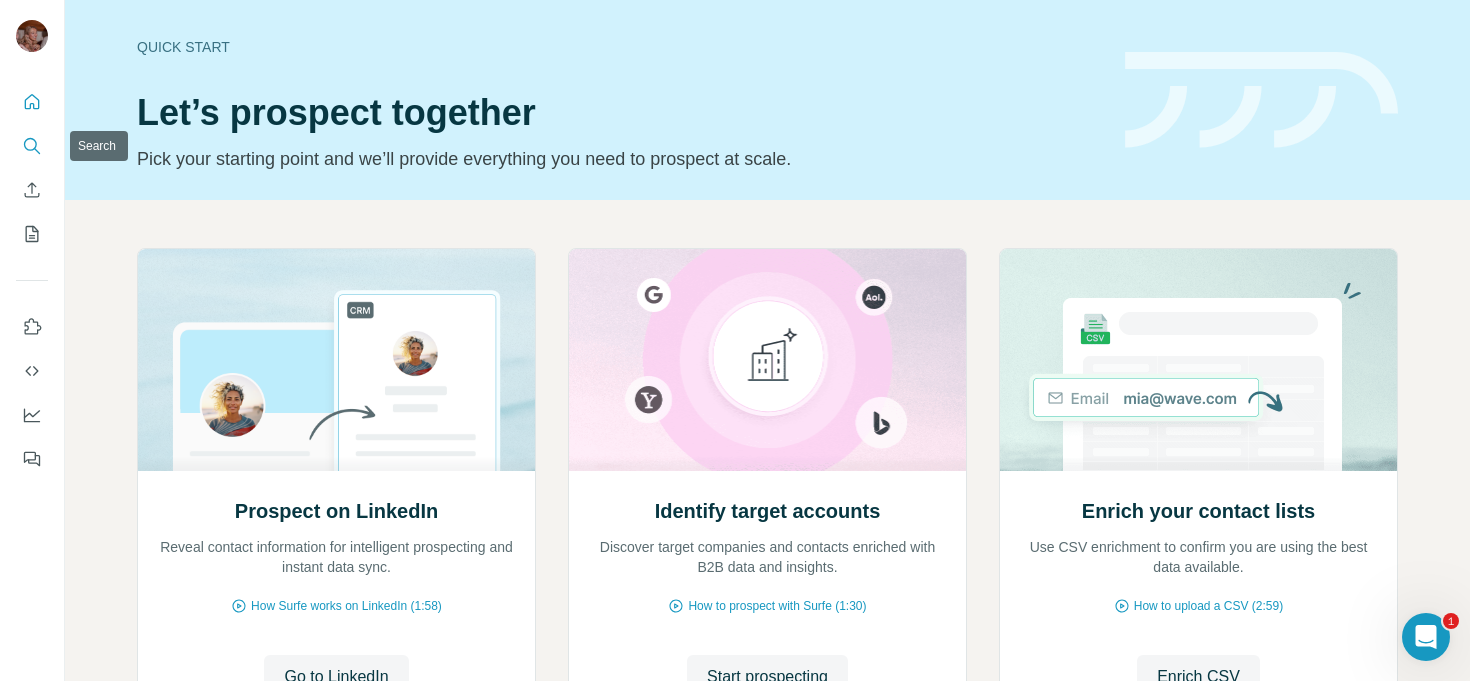 click 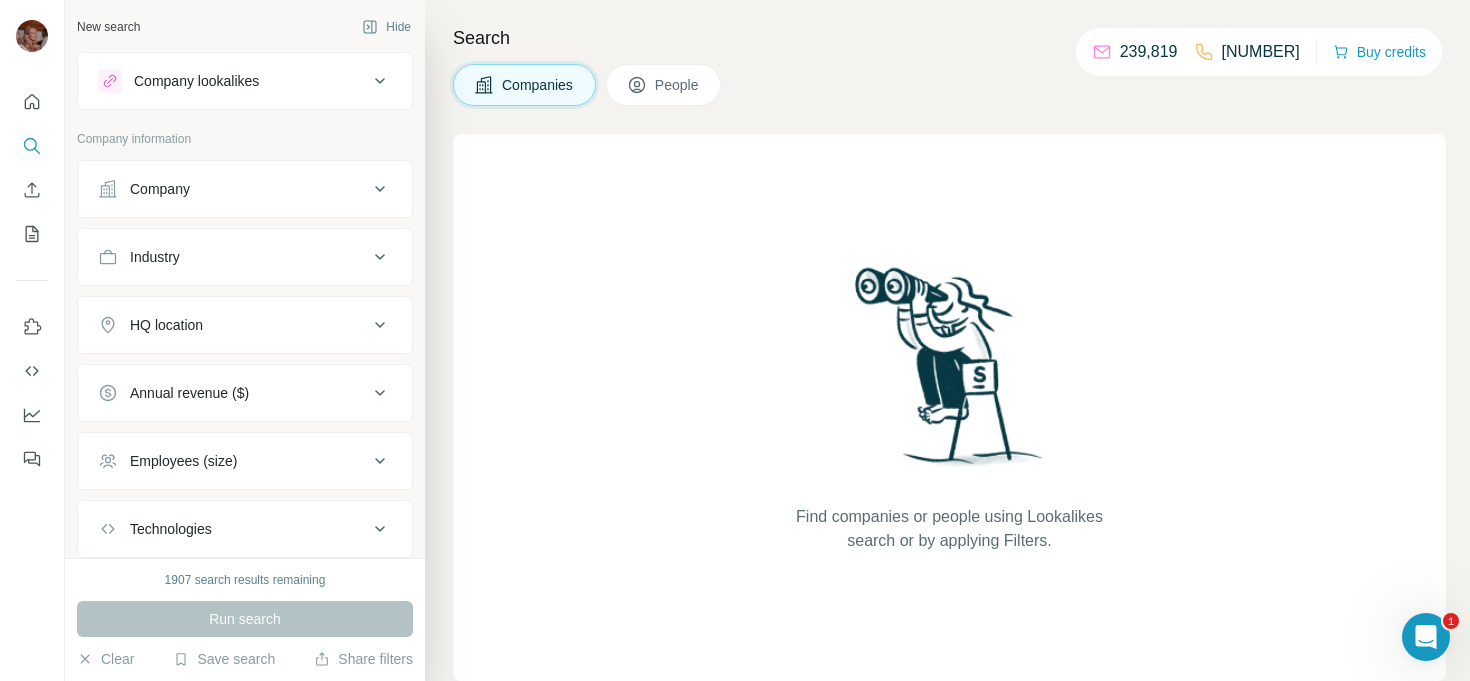 click 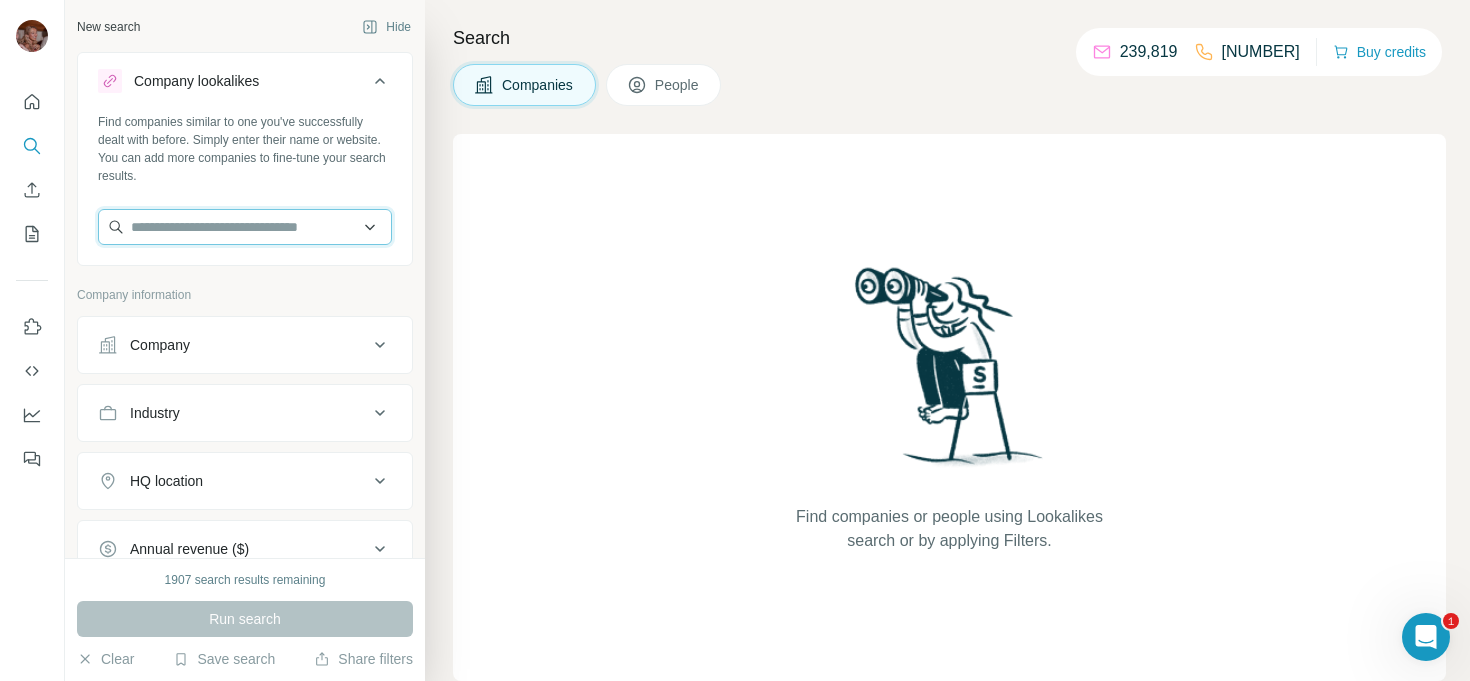 click at bounding box center [245, 227] 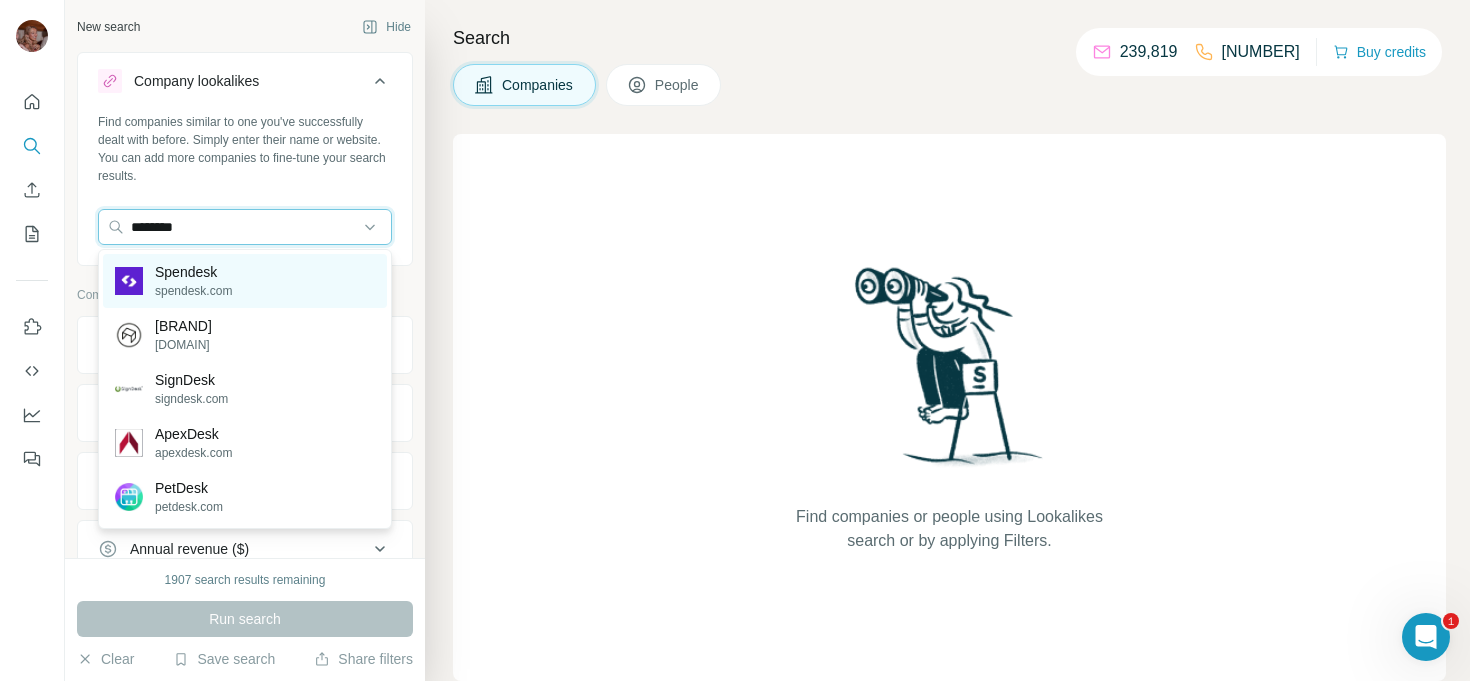 type on "********" 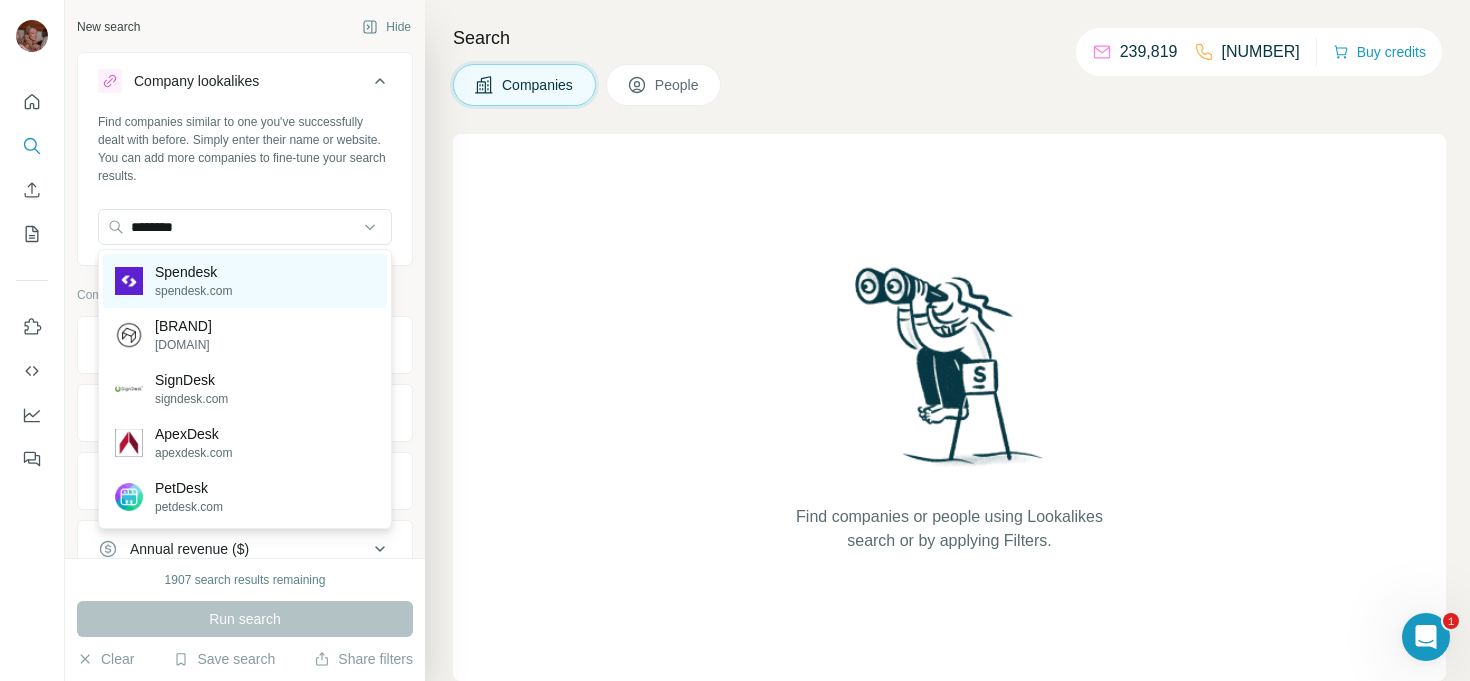 click on "Spendesk" at bounding box center (193, 272) 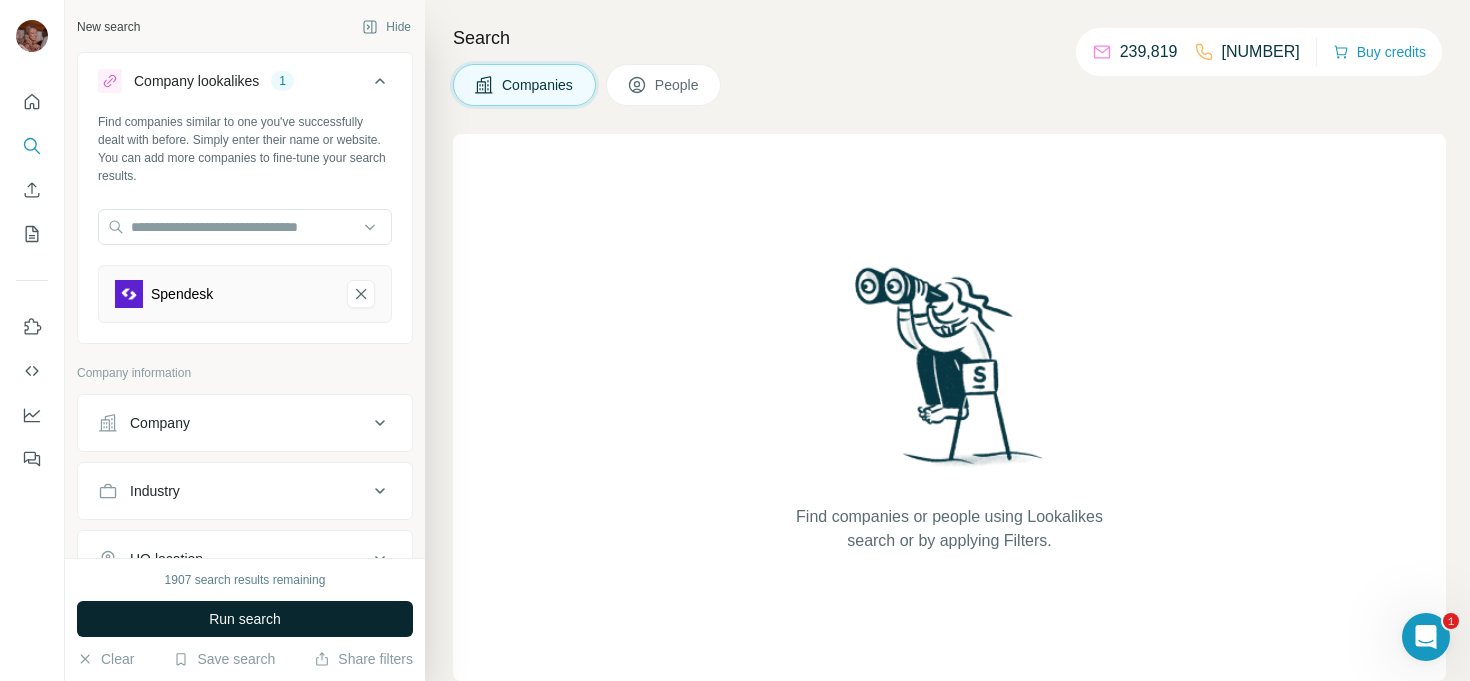 click on "Run search" at bounding box center (245, 619) 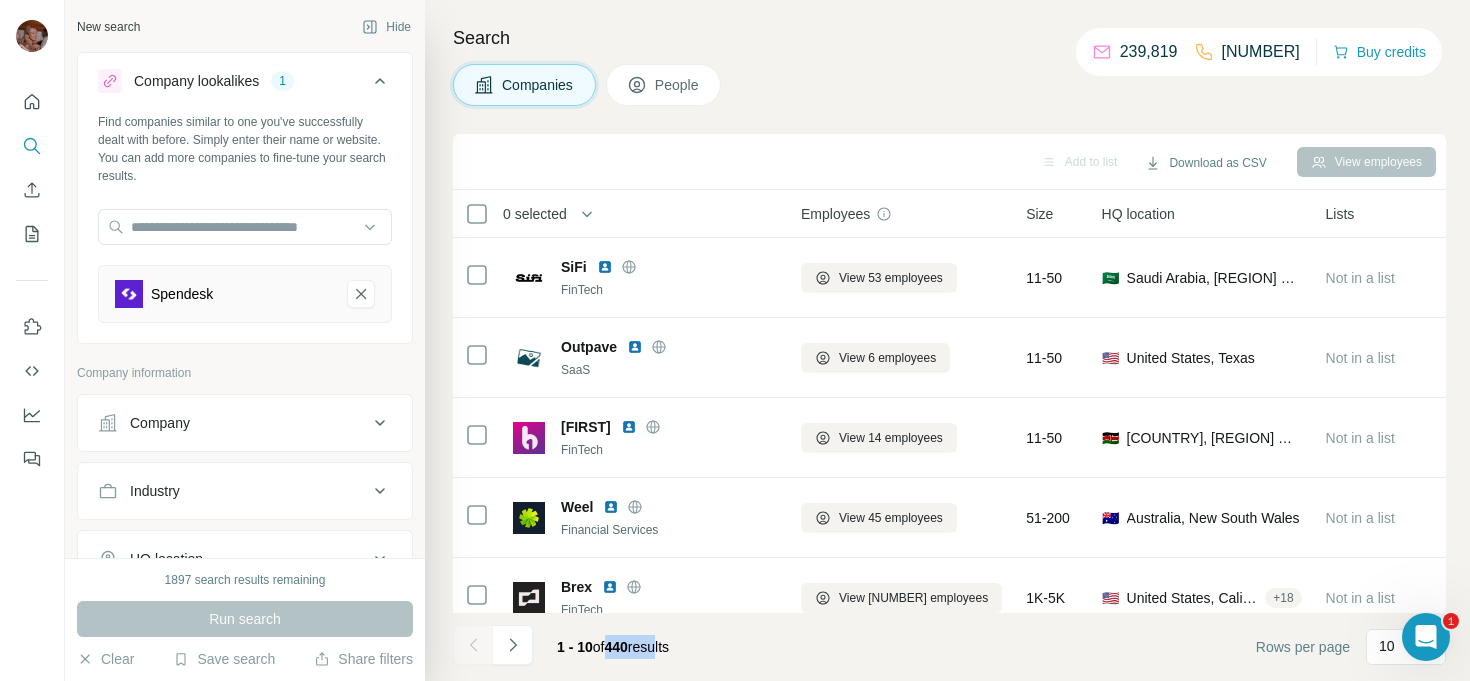 drag, startPoint x: 612, startPoint y: 647, endPoint x: 671, endPoint y: 648, distance: 59.008472 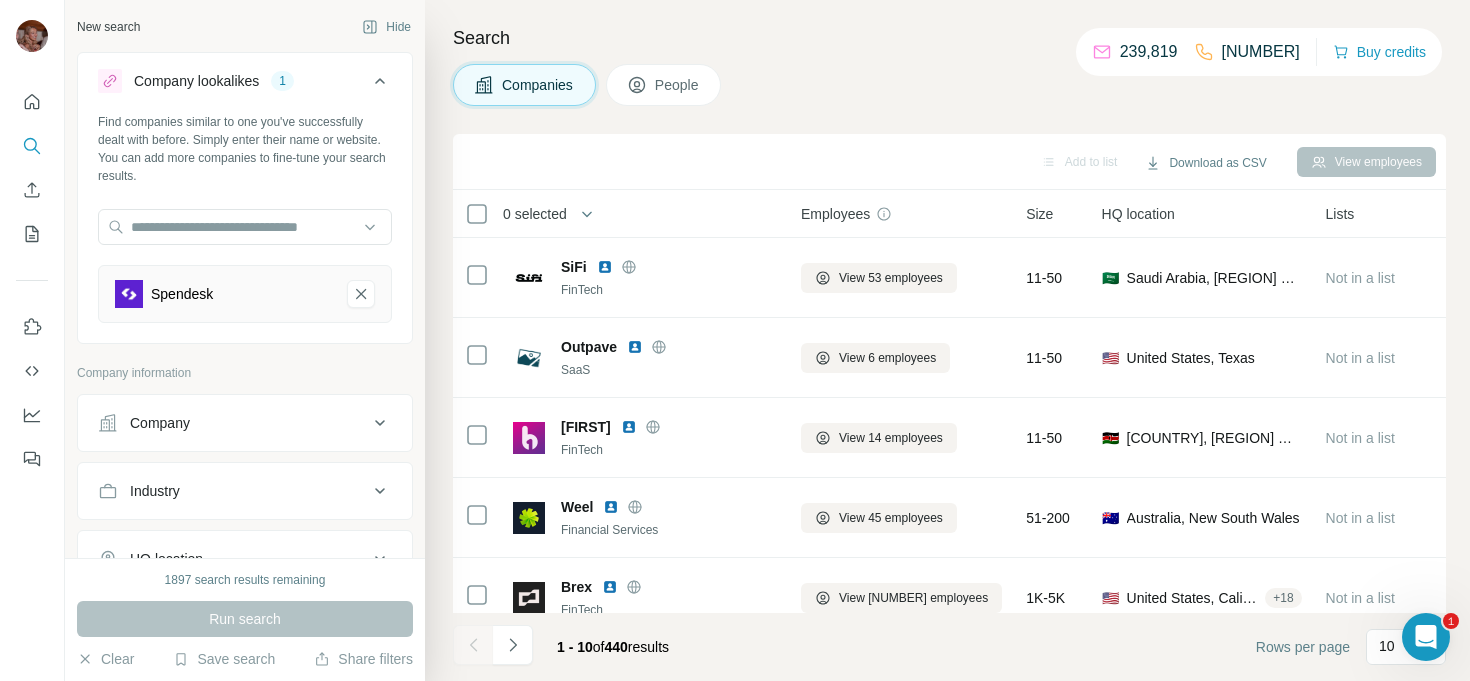 click on "1 - 10  of  440  results Rows per page 10" at bounding box center (949, 647) 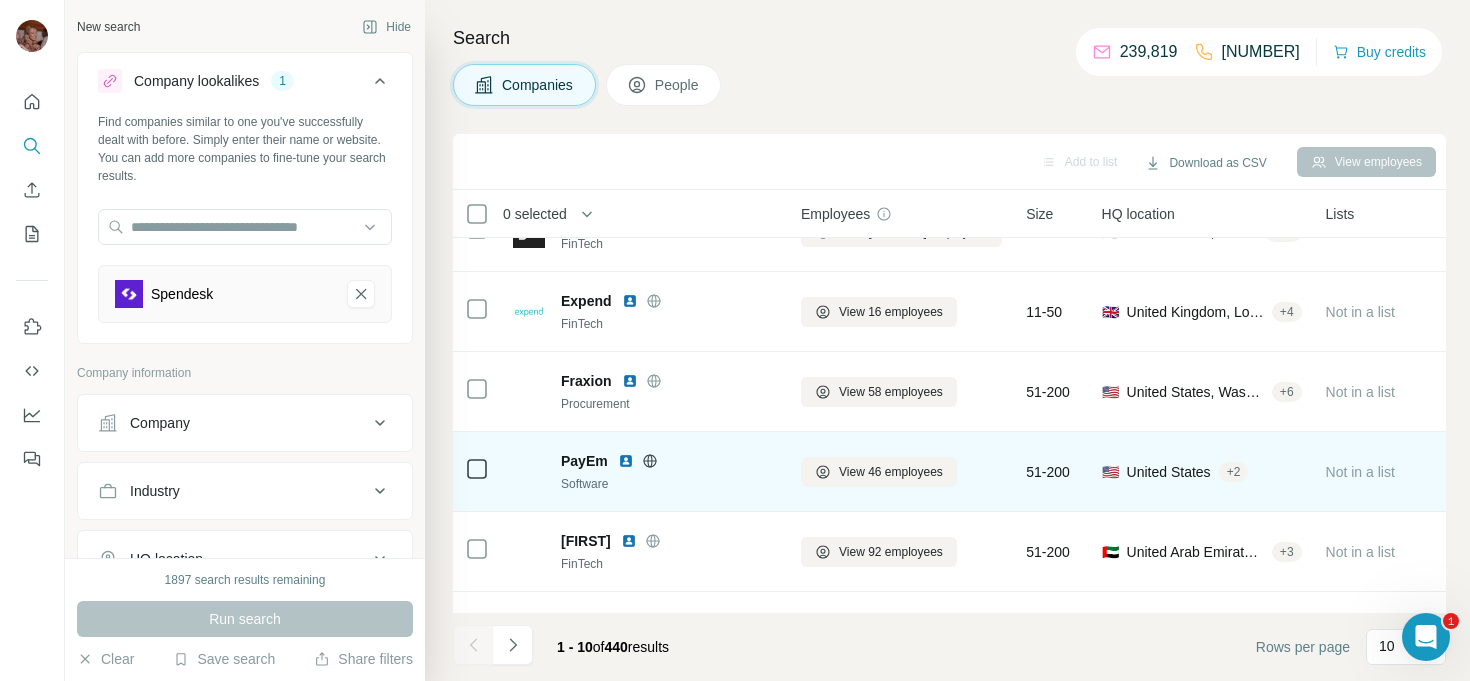 scroll, scrollTop: 358, scrollLeft: 0, axis: vertical 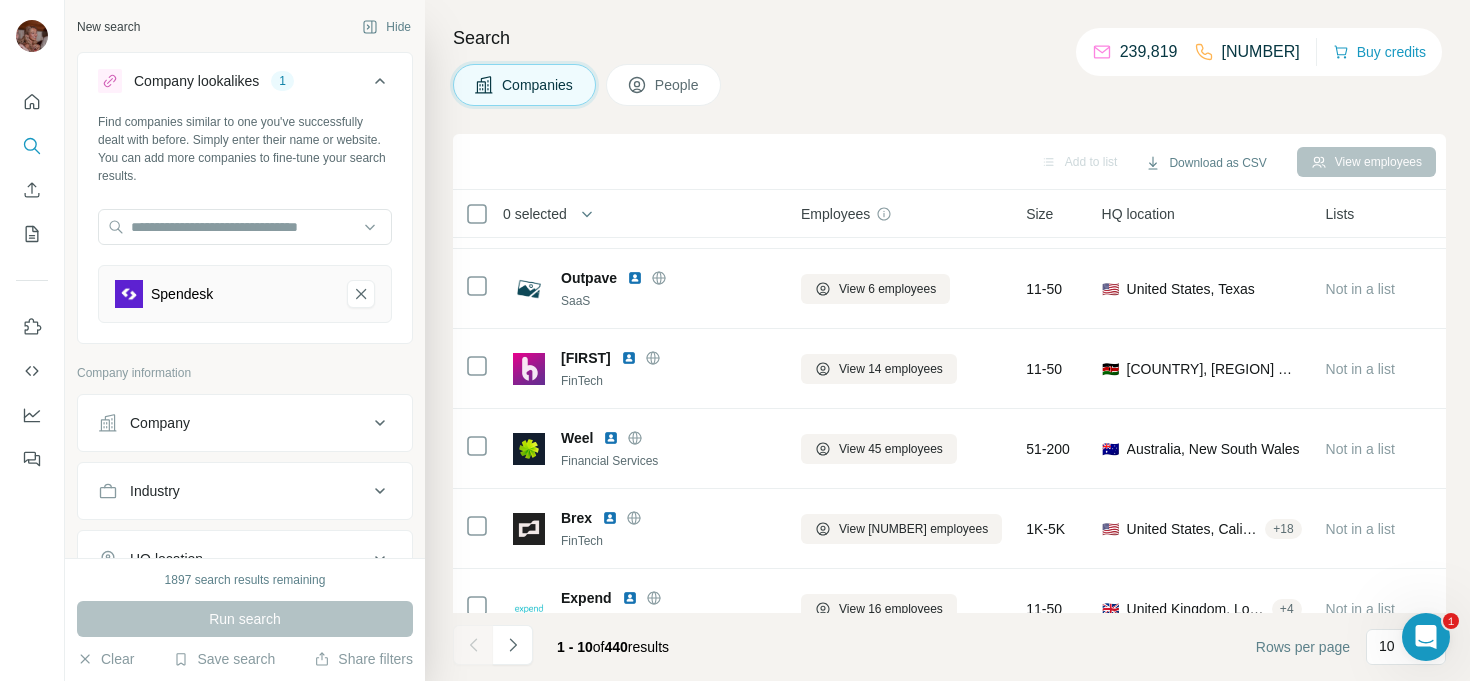 click on "People" at bounding box center [678, 85] 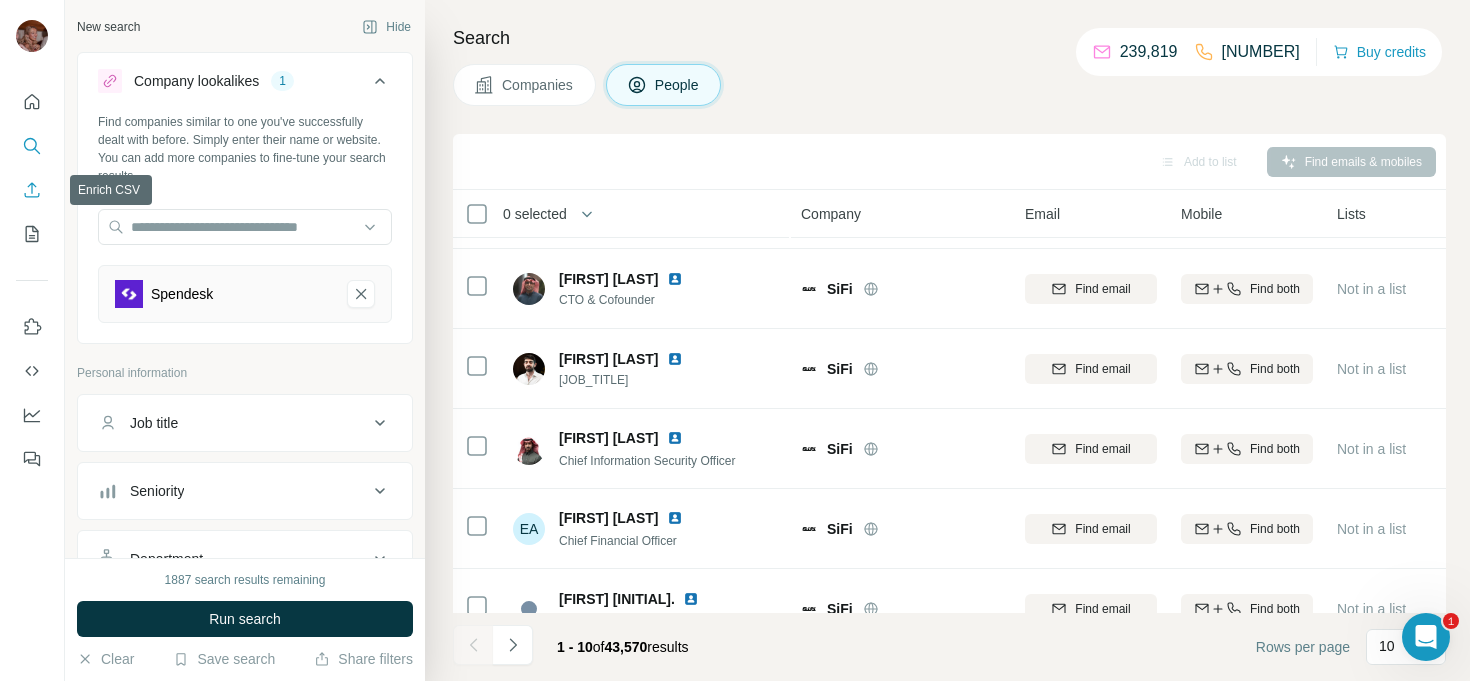 click 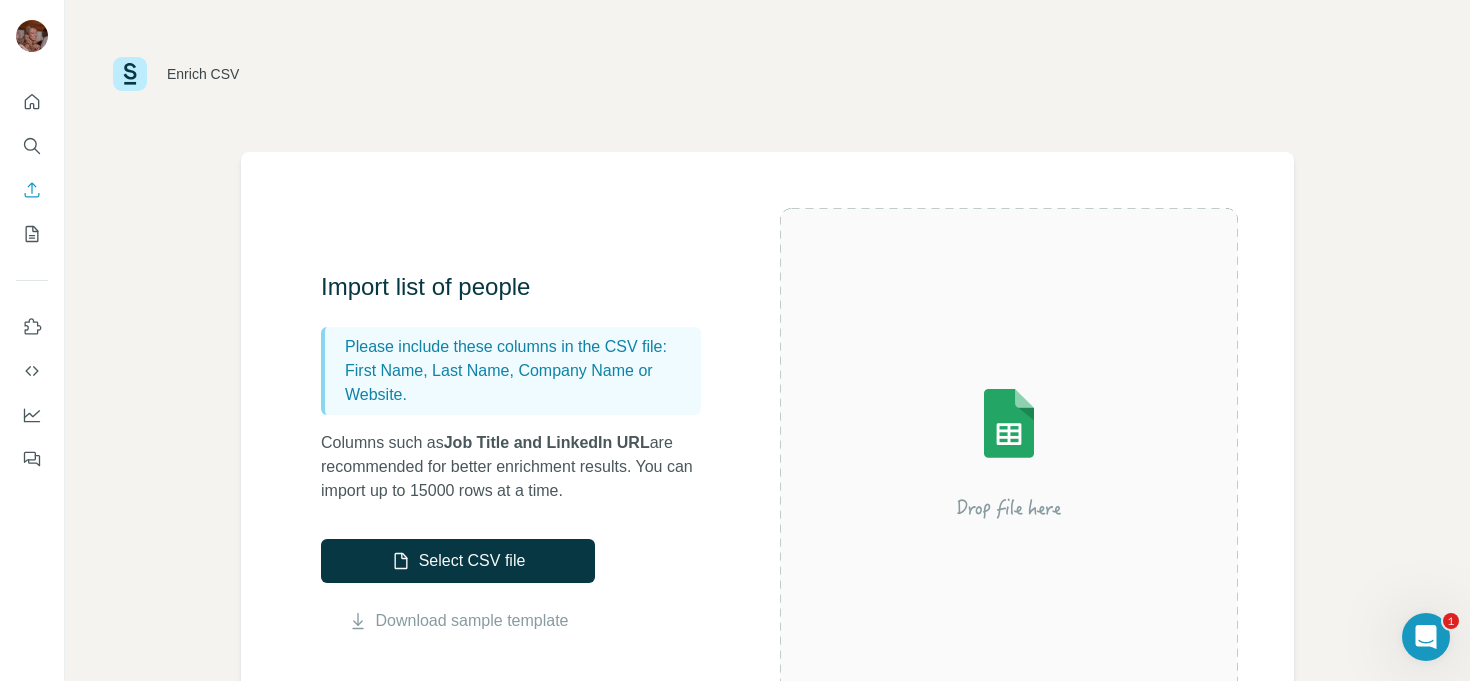 scroll, scrollTop: 2, scrollLeft: 0, axis: vertical 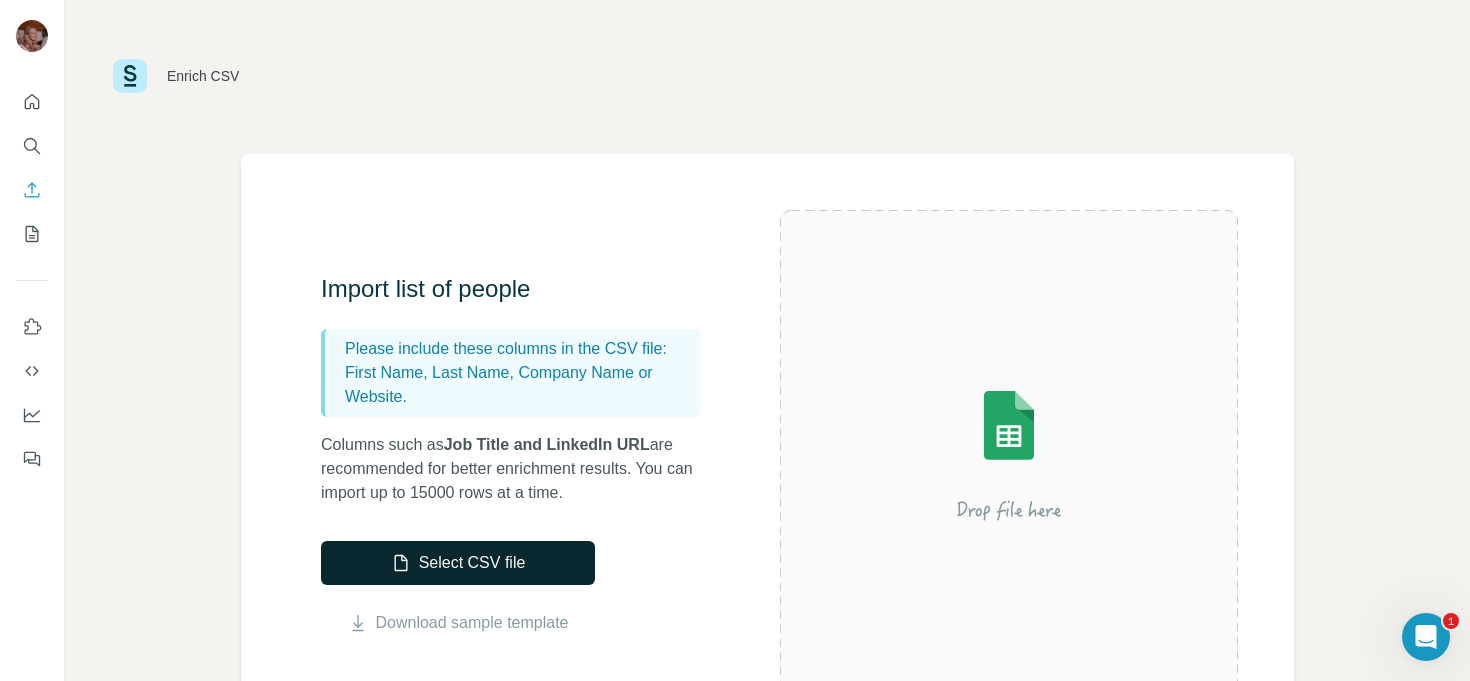 click on "Select CSV file" at bounding box center (458, 563) 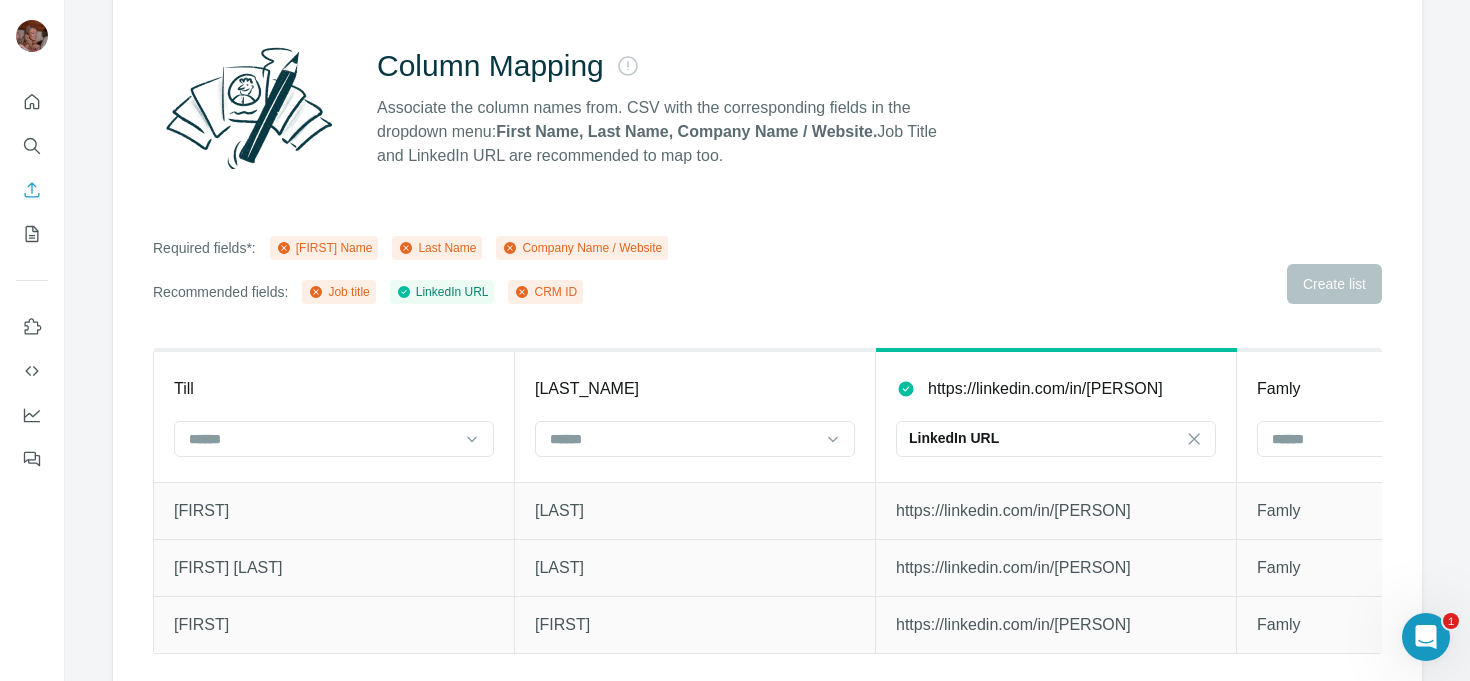scroll, scrollTop: 170, scrollLeft: 0, axis: vertical 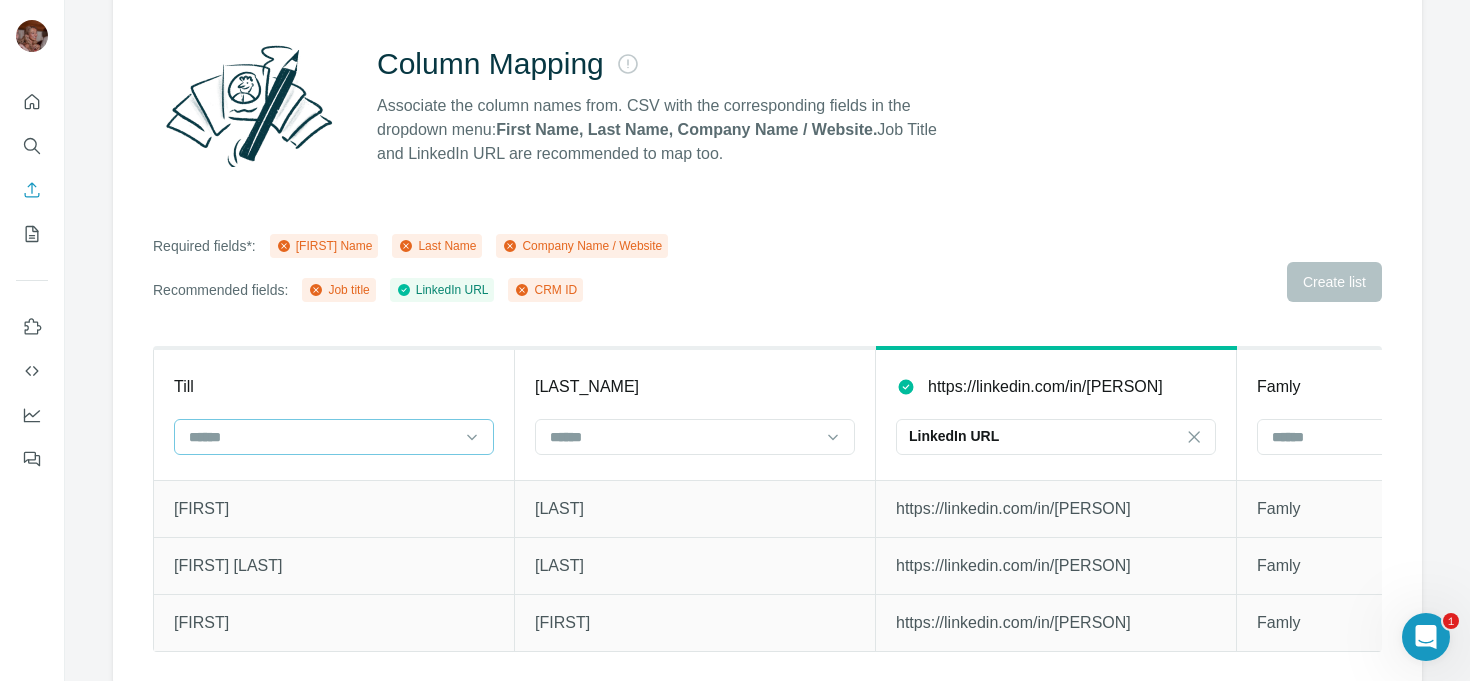 click at bounding box center [322, 437] 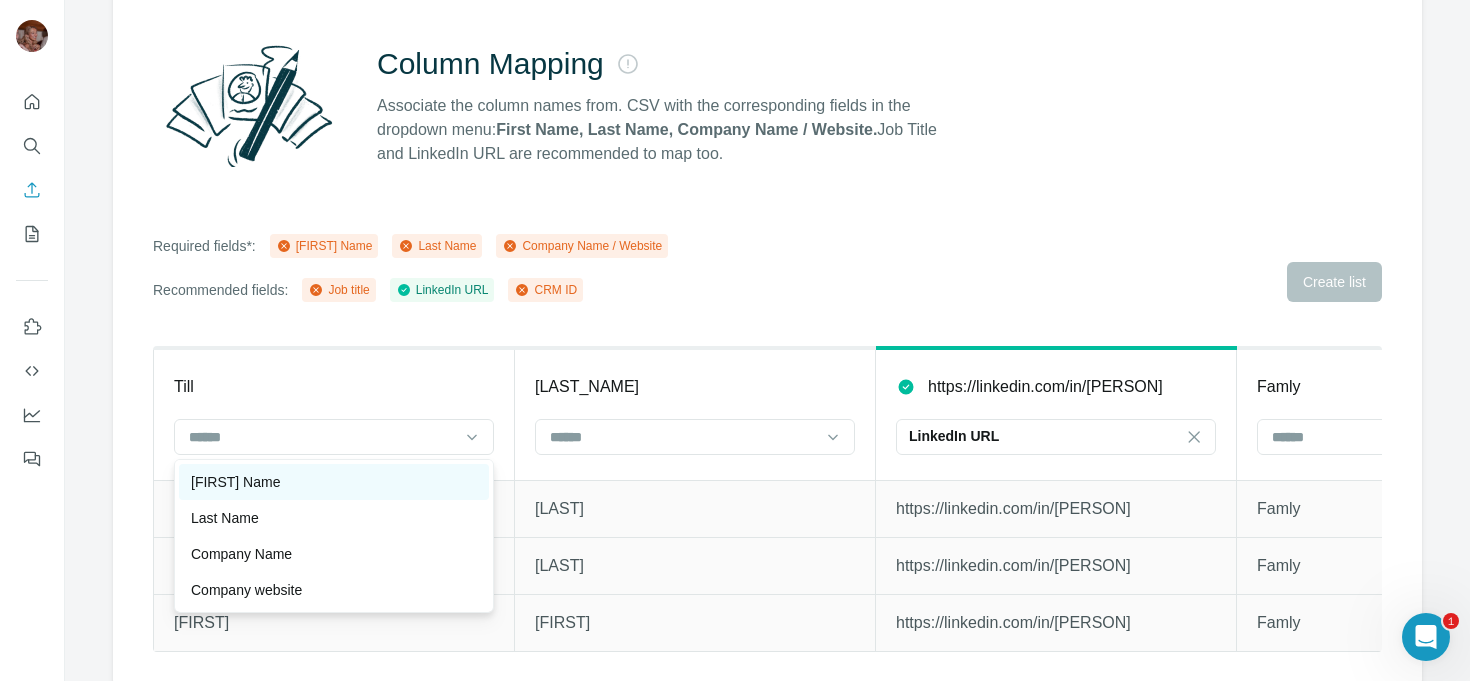 click on "[FIRST] Name" at bounding box center (334, 482) 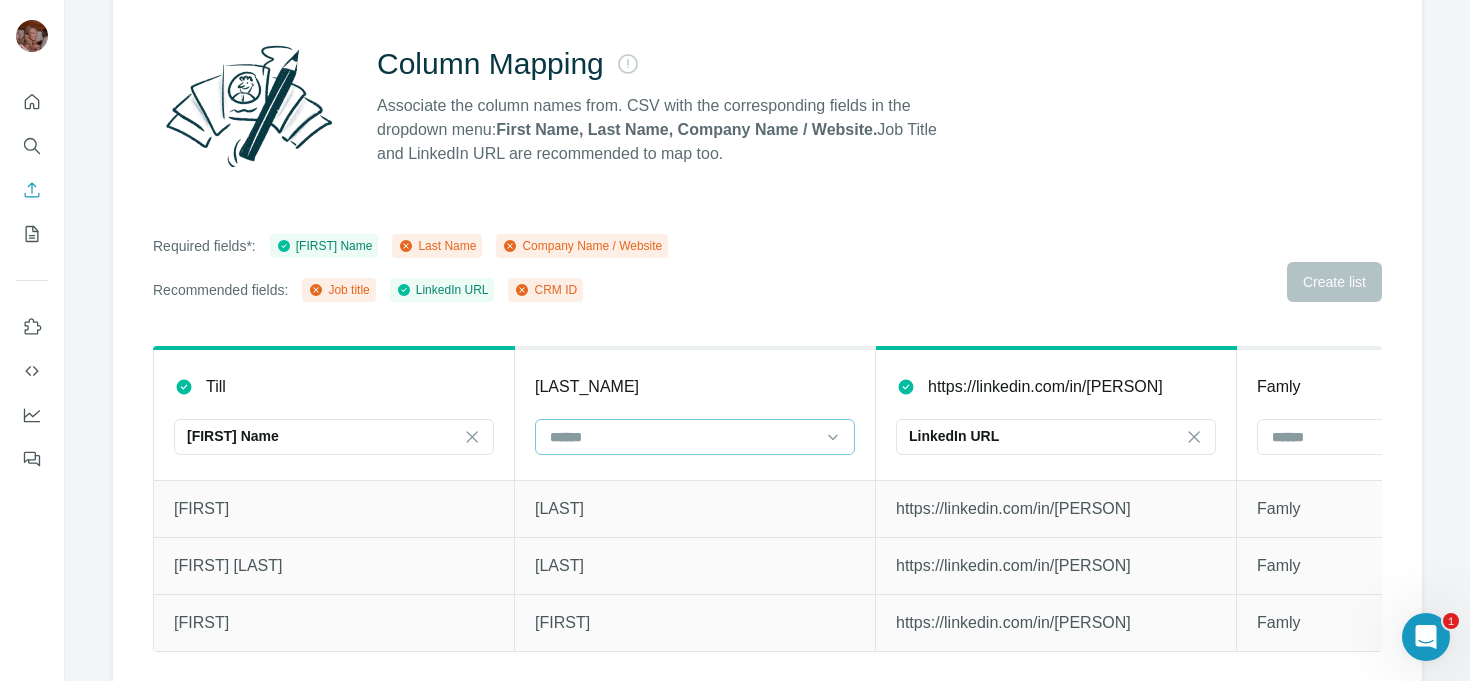 click at bounding box center (683, 437) 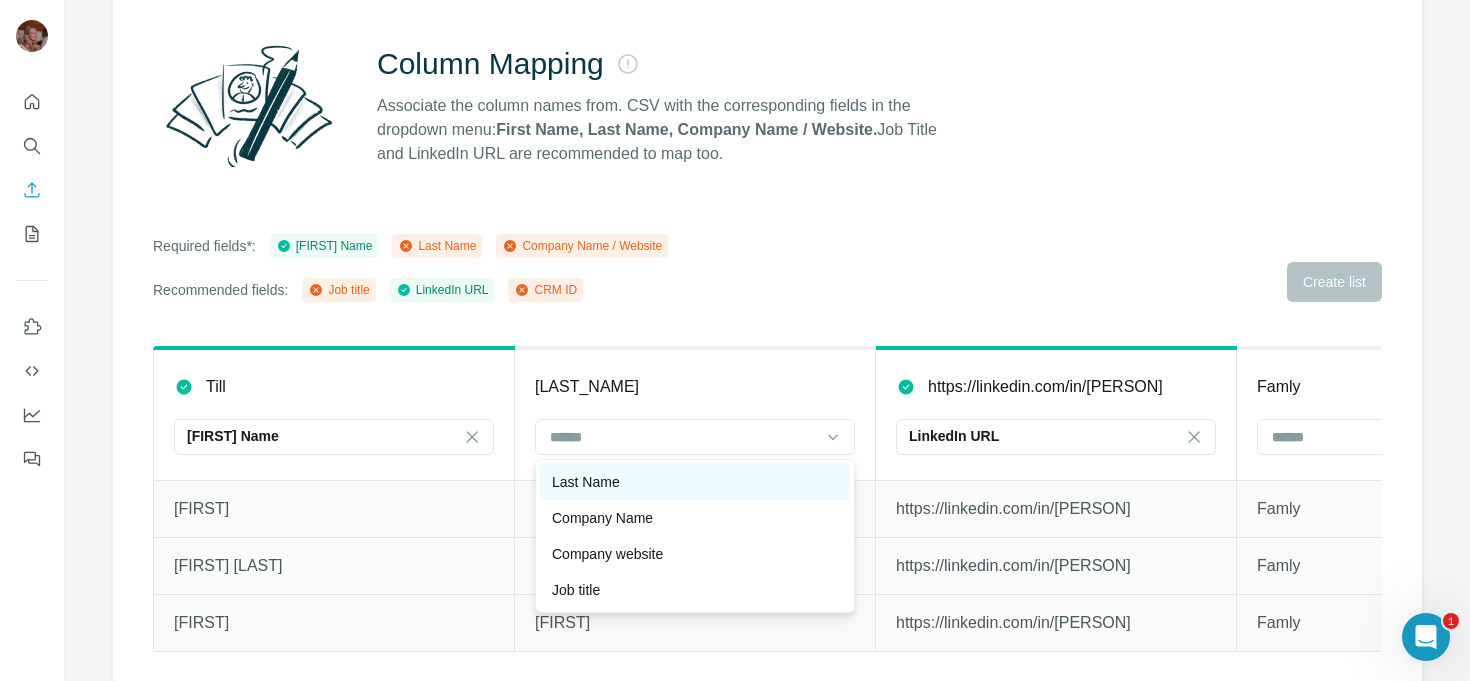 click on "Last Name" at bounding box center (586, 482) 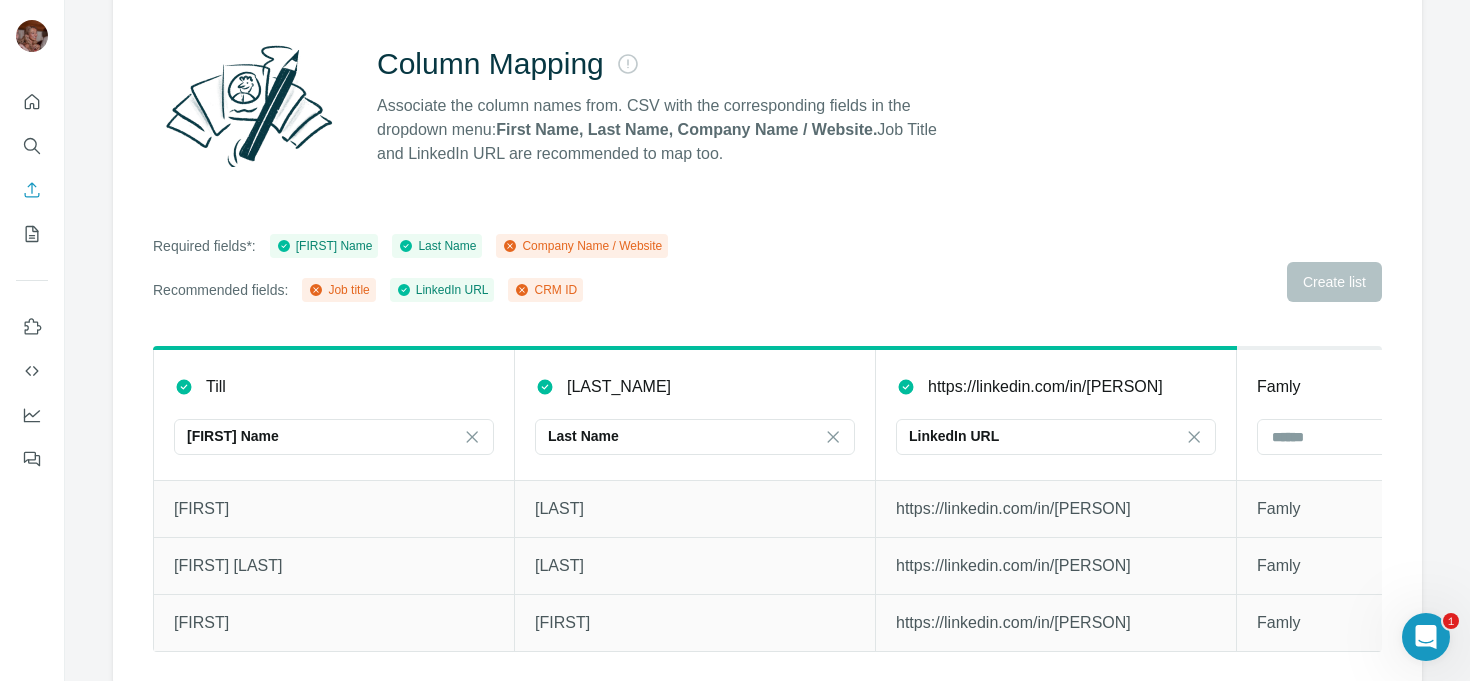 scroll, scrollTop: 0, scrollLeft: 216, axis: horizontal 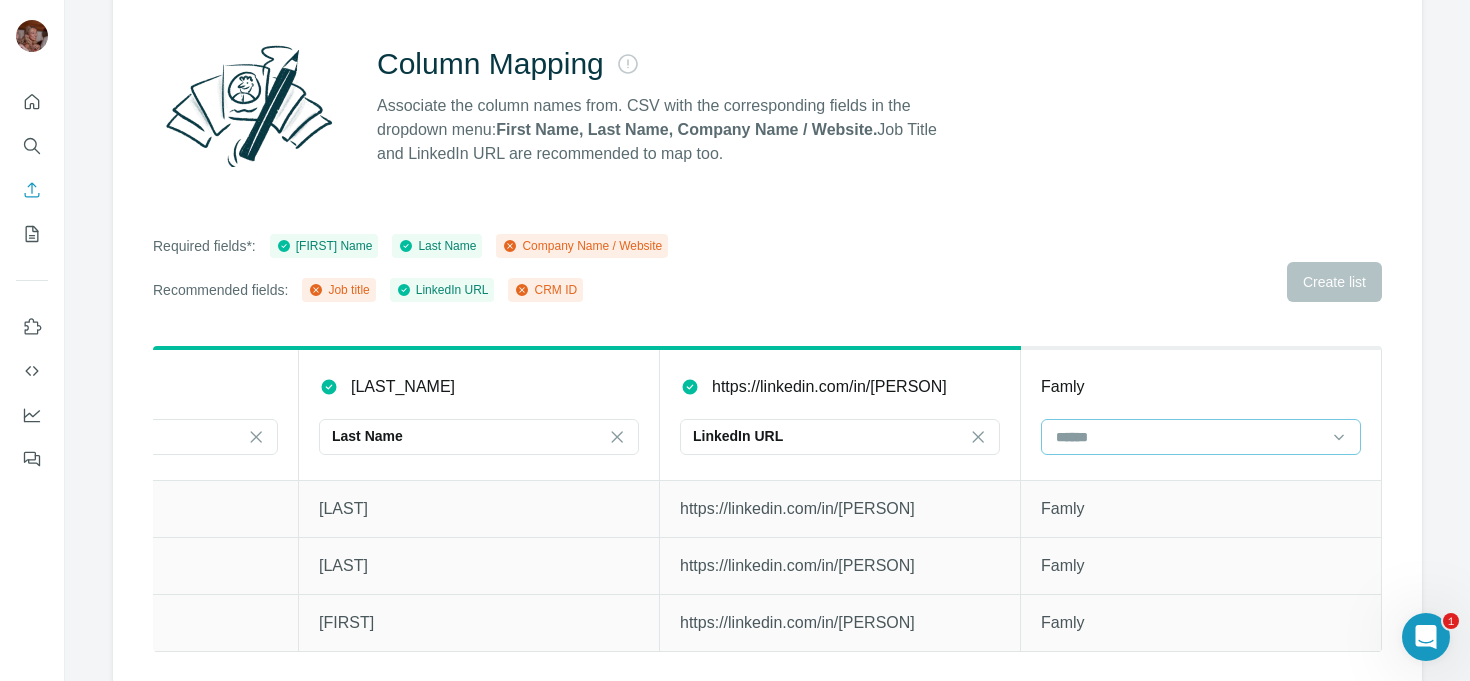 click at bounding box center [1189, 437] 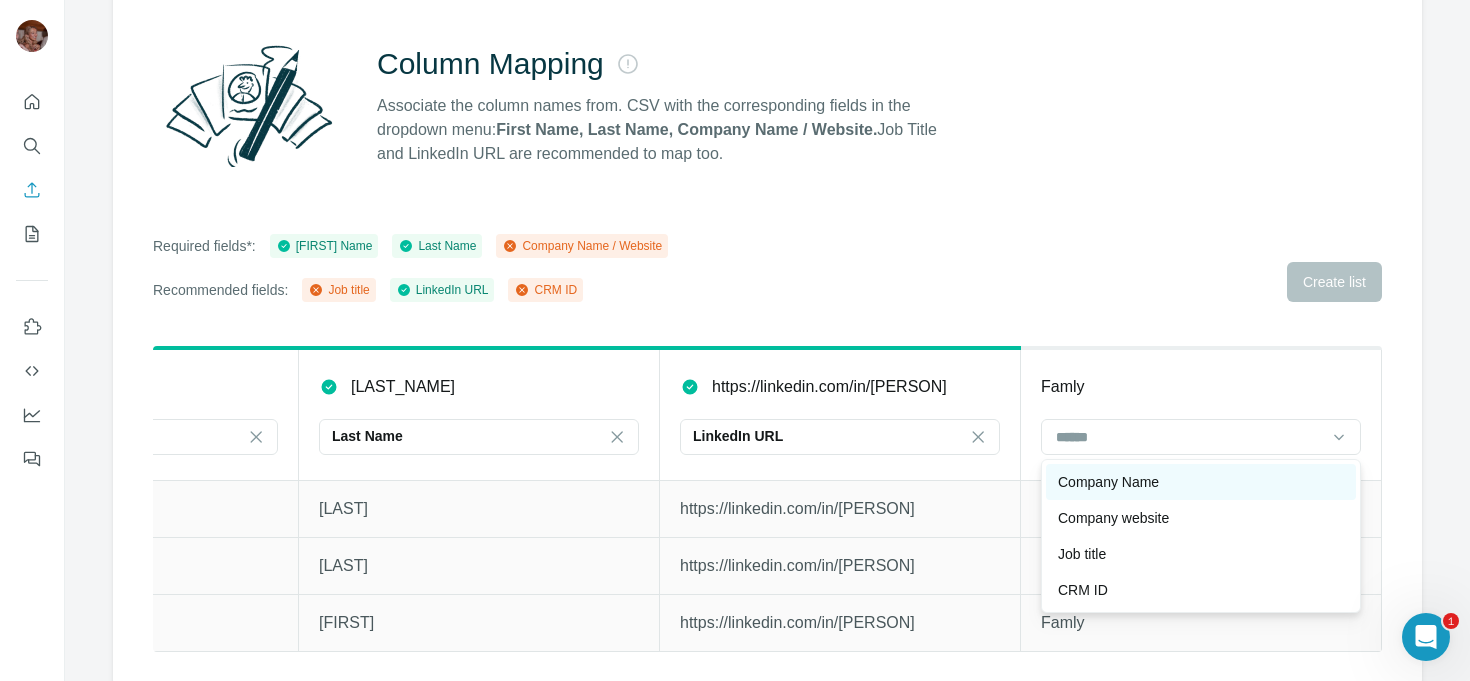 click on "Company Name" at bounding box center [1108, 482] 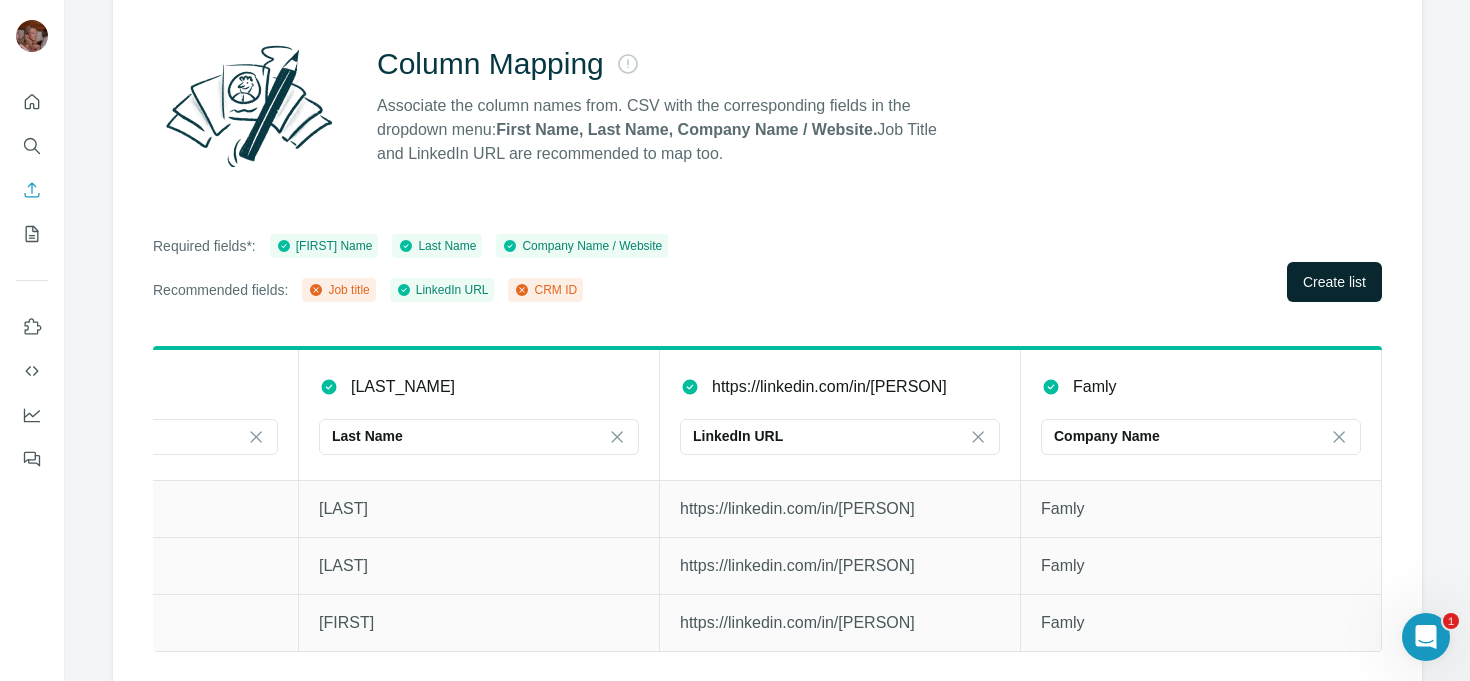 click on "Create list" at bounding box center (1334, 282) 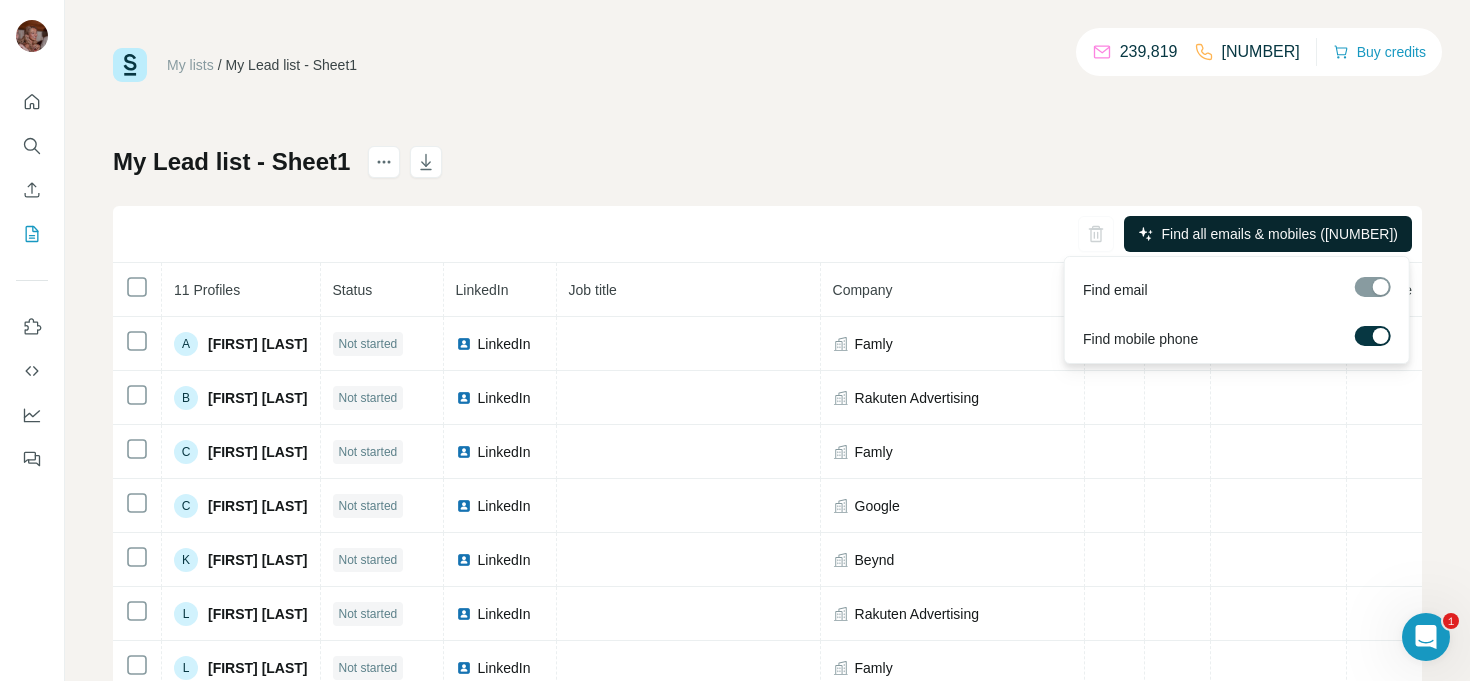 click on "Find all emails & mobiles ([NUMBER])" at bounding box center [1280, 234] 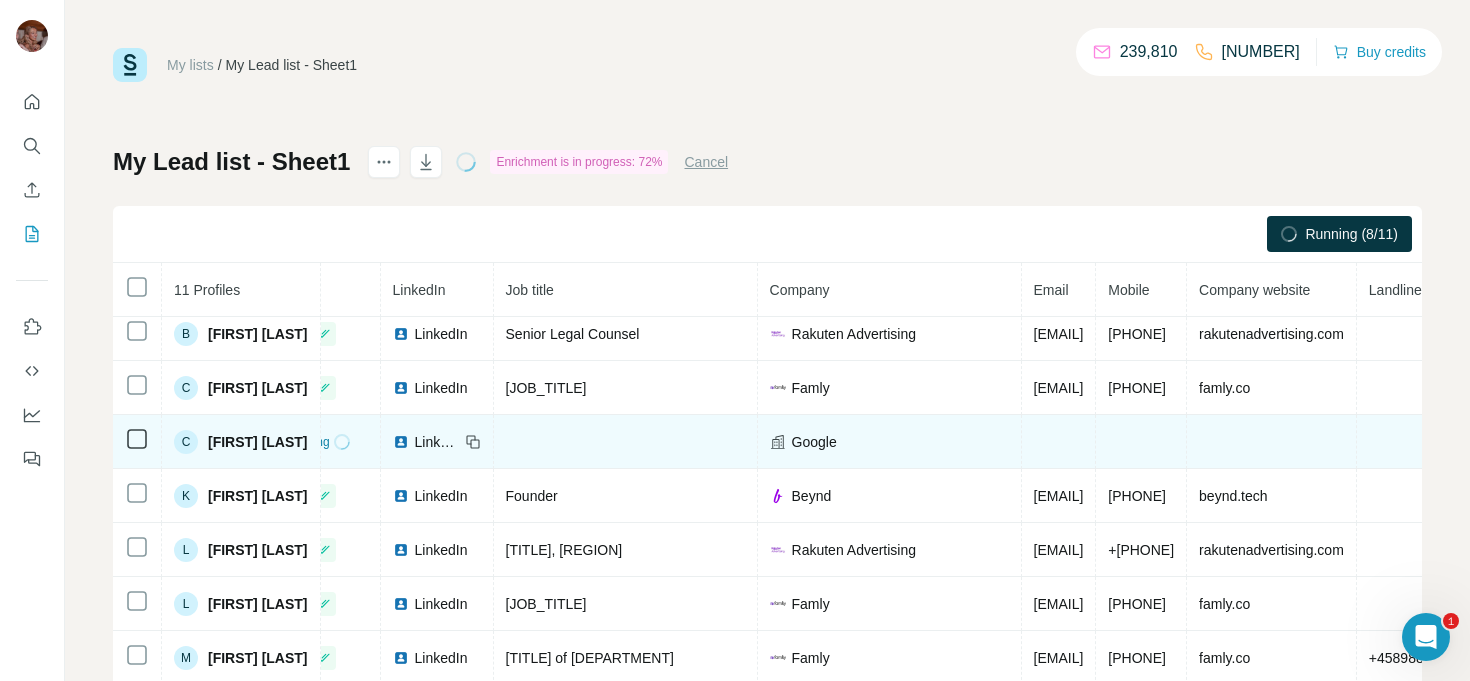 scroll, scrollTop: 64, scrollLeft: 0, axis: vertical 